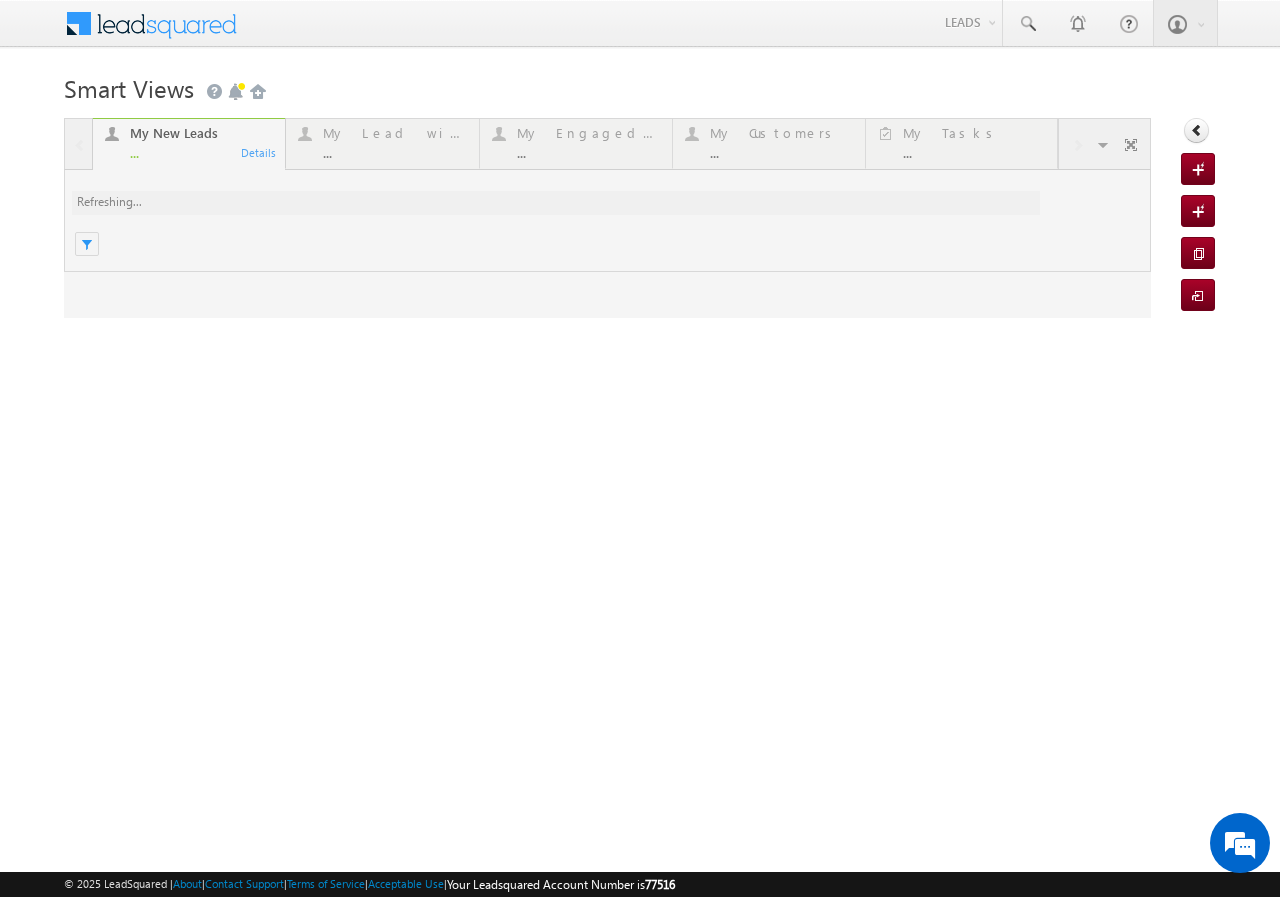 scroll, scrollTop: 0, scrollLeft: 0, axis: both 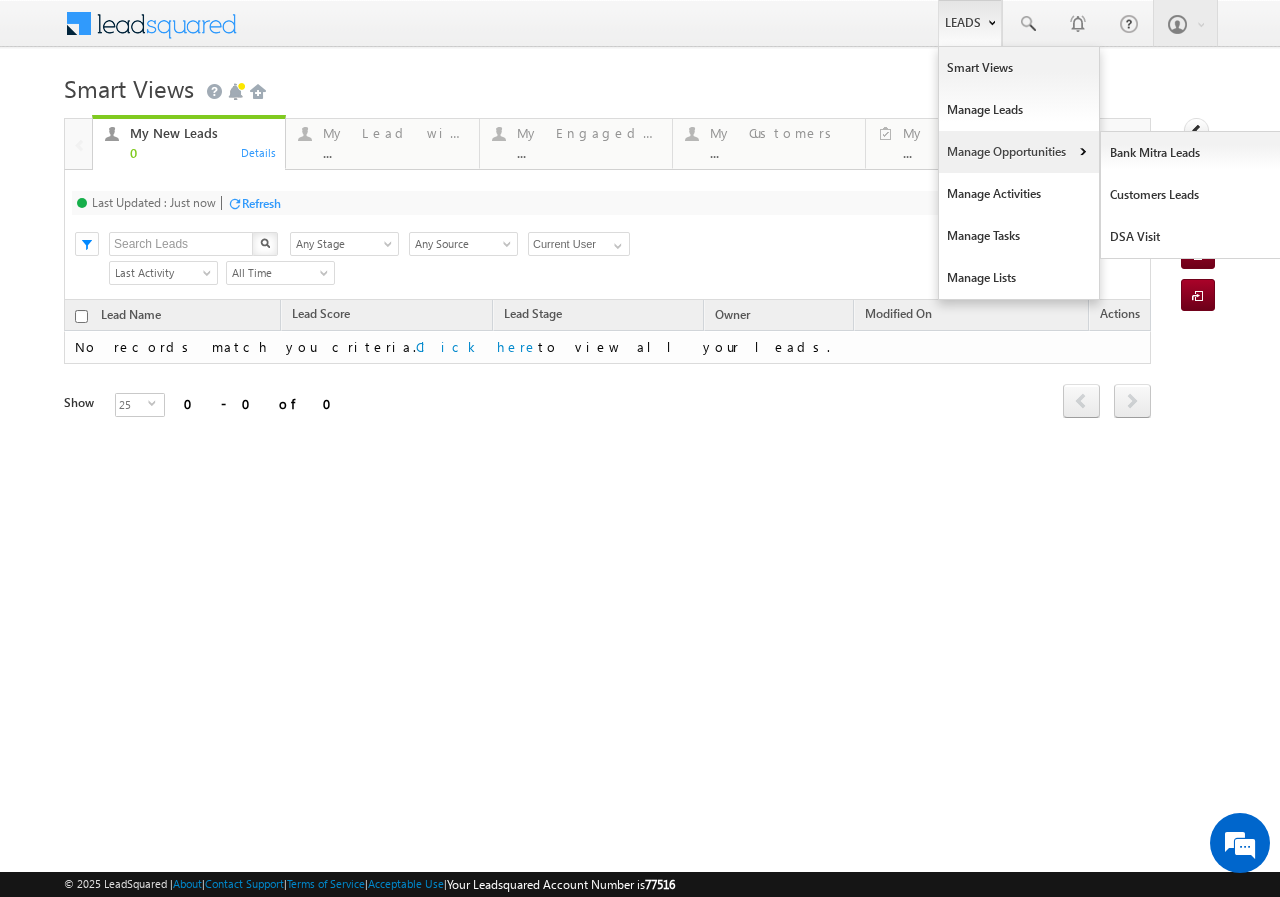 click on "Manage Opportunities" at bounding box center (1019, 152) 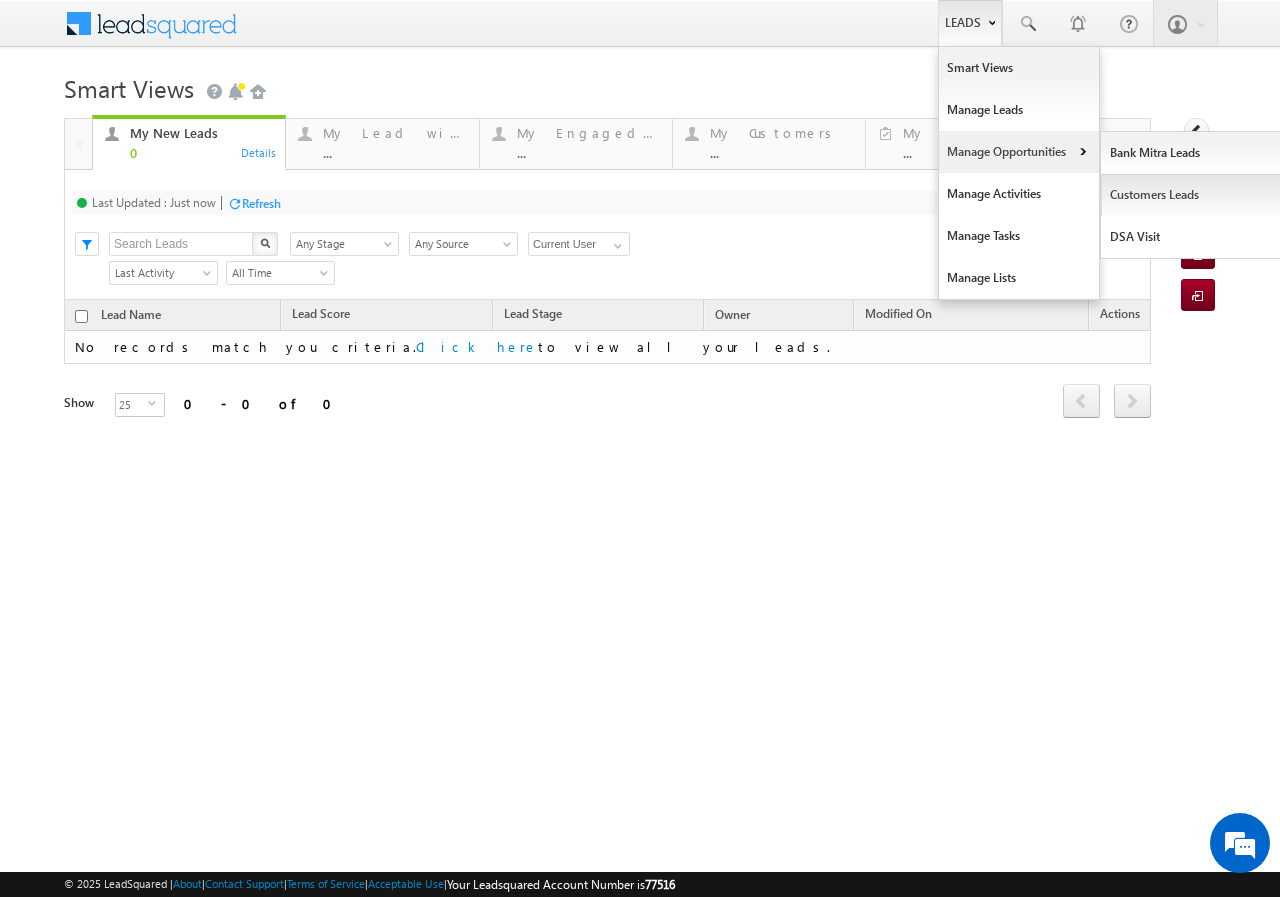 click on "Customers Leads" at bounding box center (1192, 195) 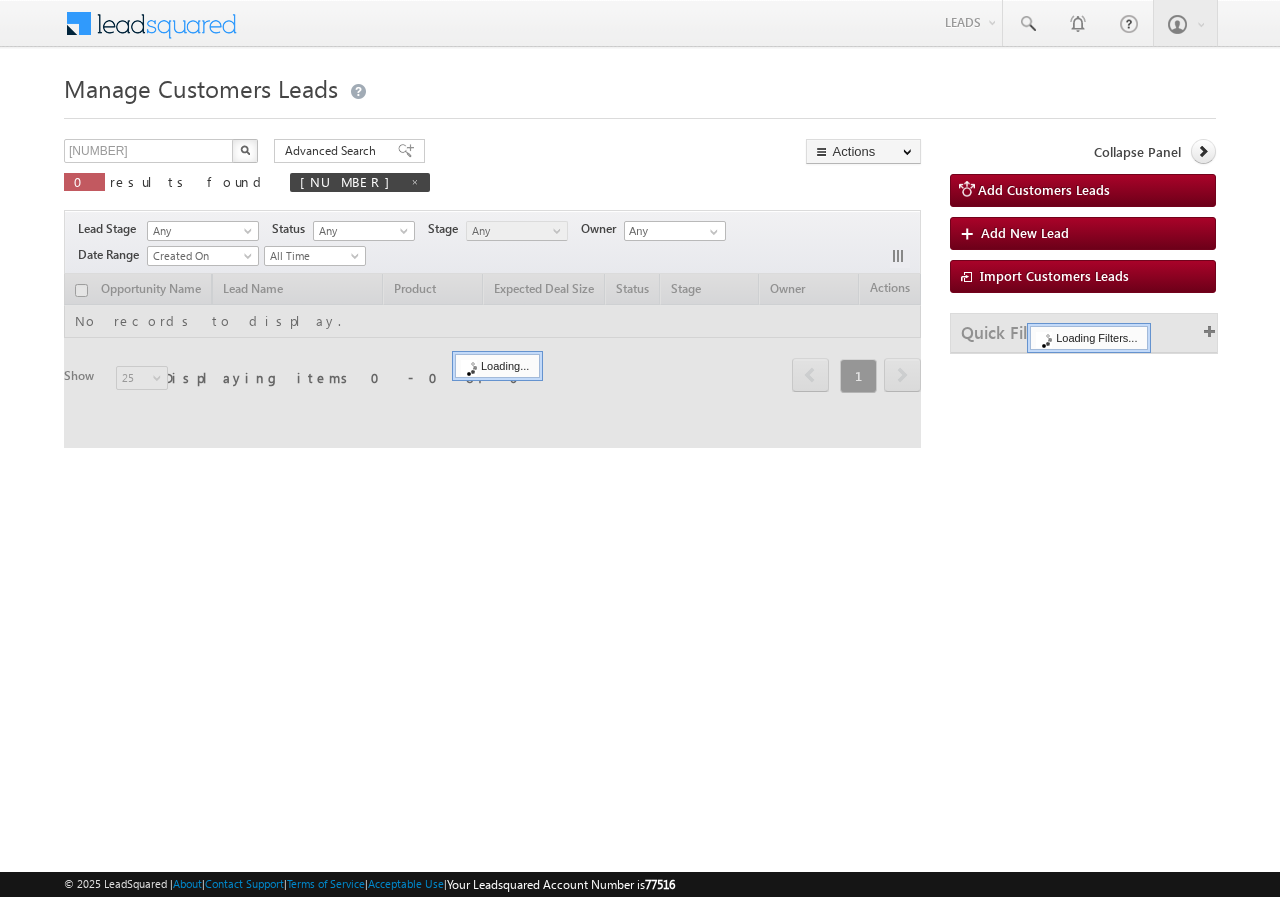 scroll, scrollTop: 0, scrollLeft: 0, axis: both 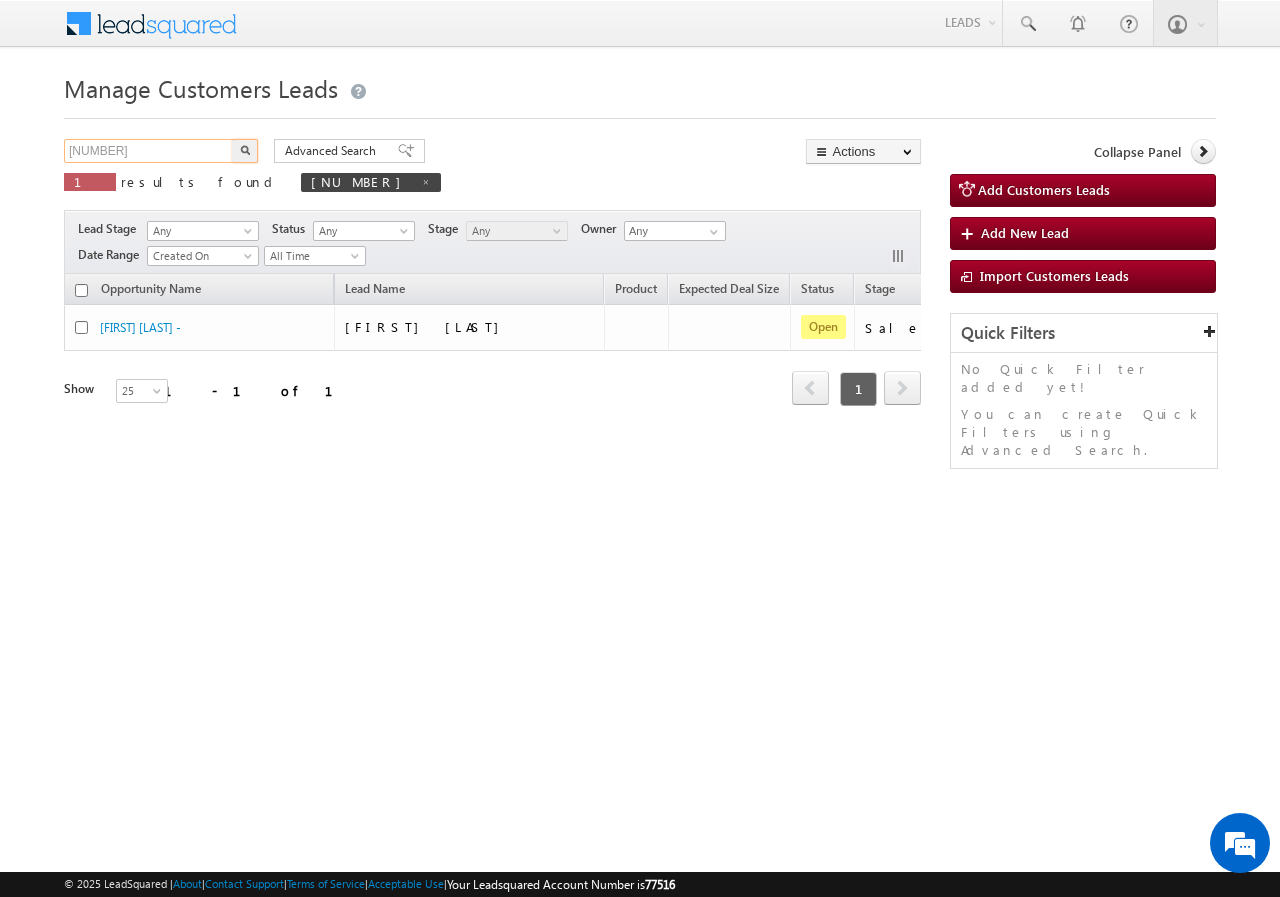 drag, startPoint x: 183, startPoint y: 150, endPoint x: 0, endPoint y: 160, distance: 183.27303 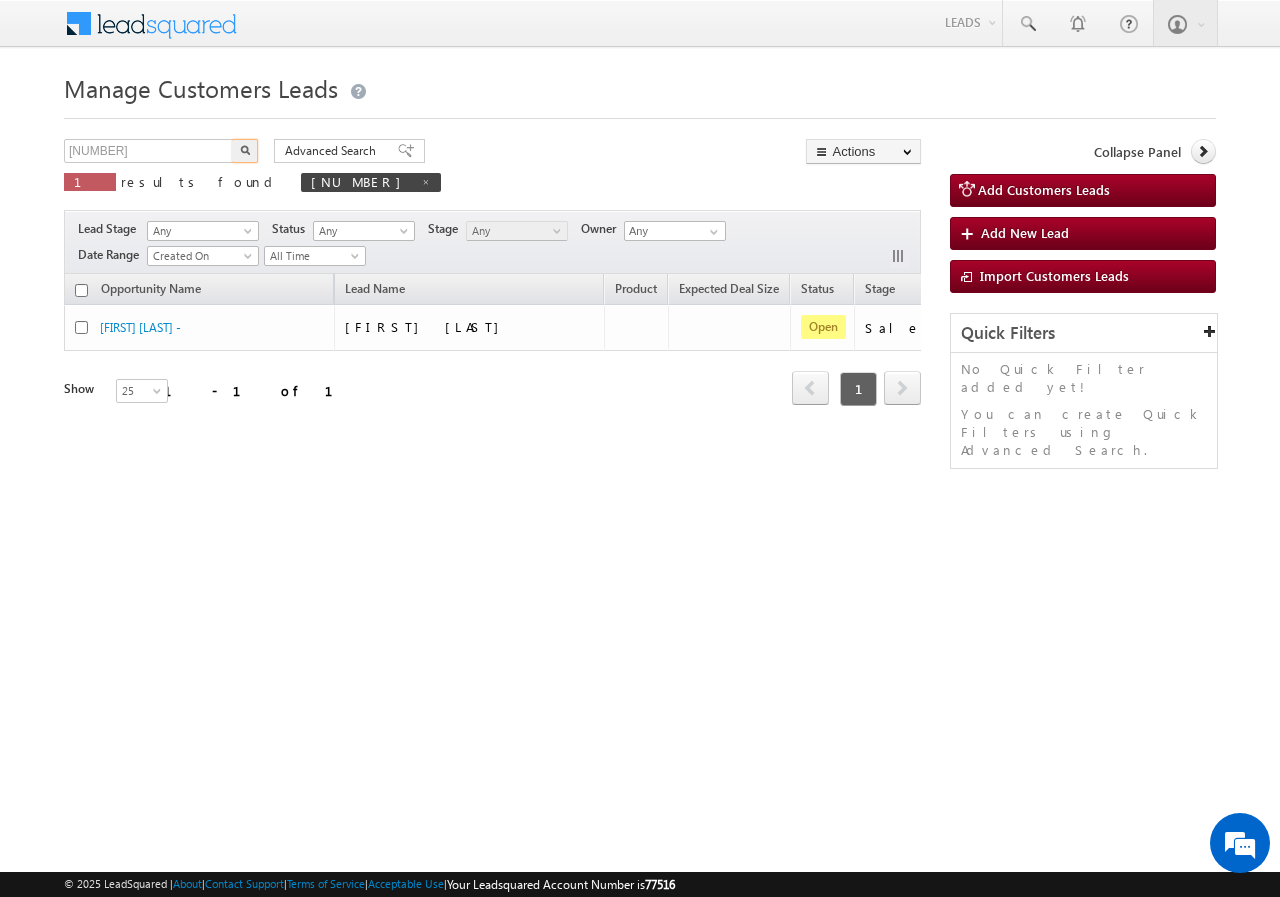 click at bounding box center (245, 151) 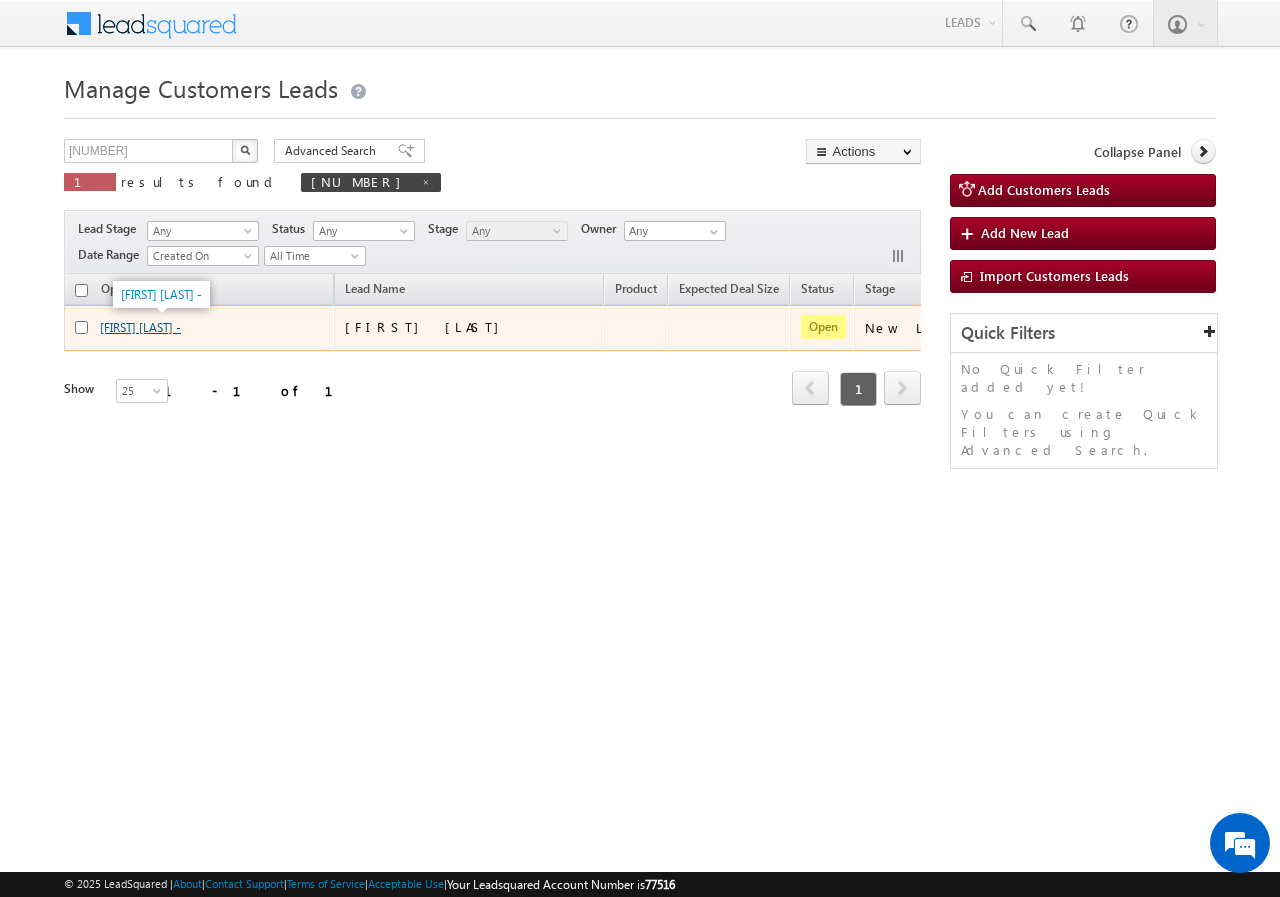 click on "Snehal Dhammanand Ingole  -" at bounding box center [140, 327] 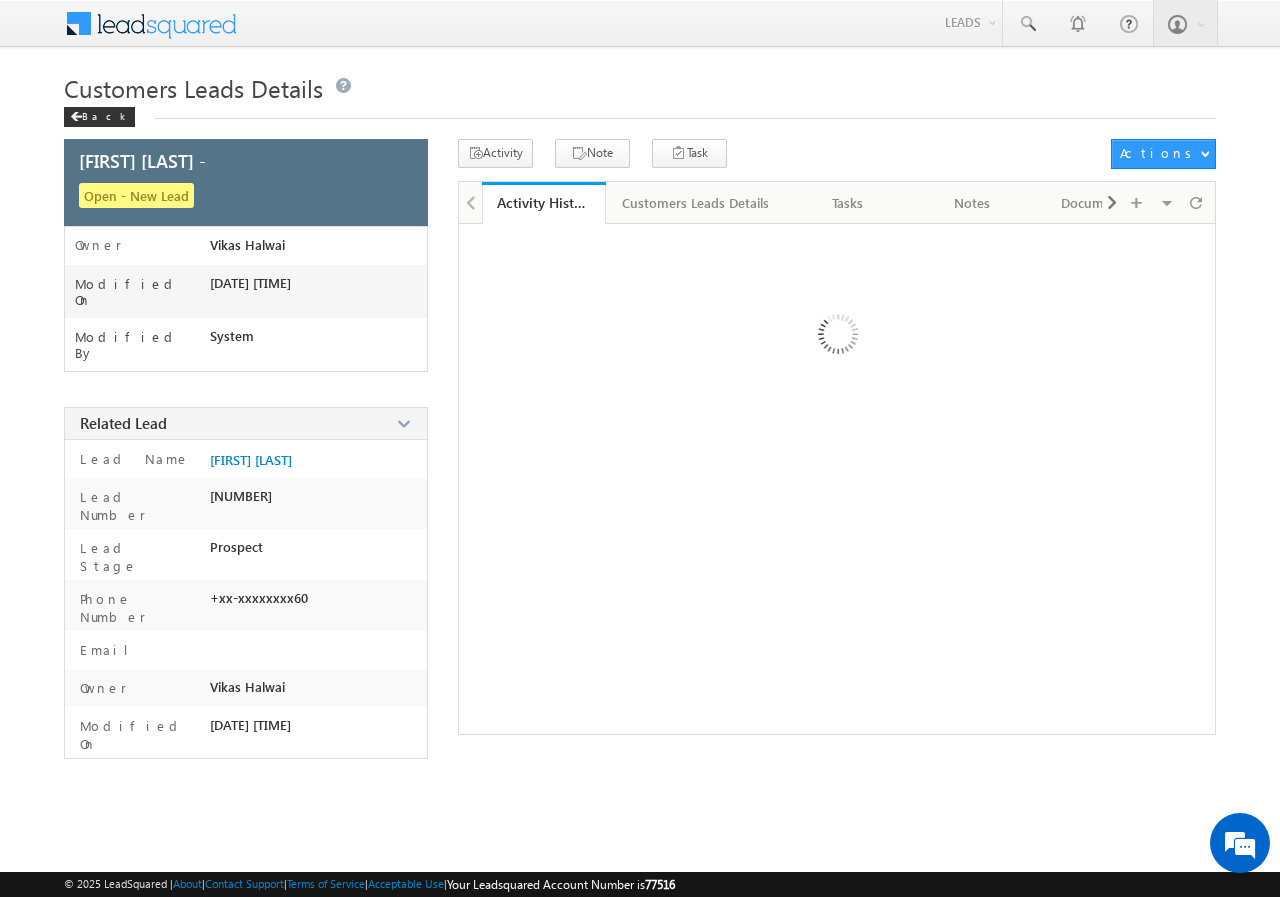 scroll, scrollTop: 0, scrollLeft: 0, axis: both 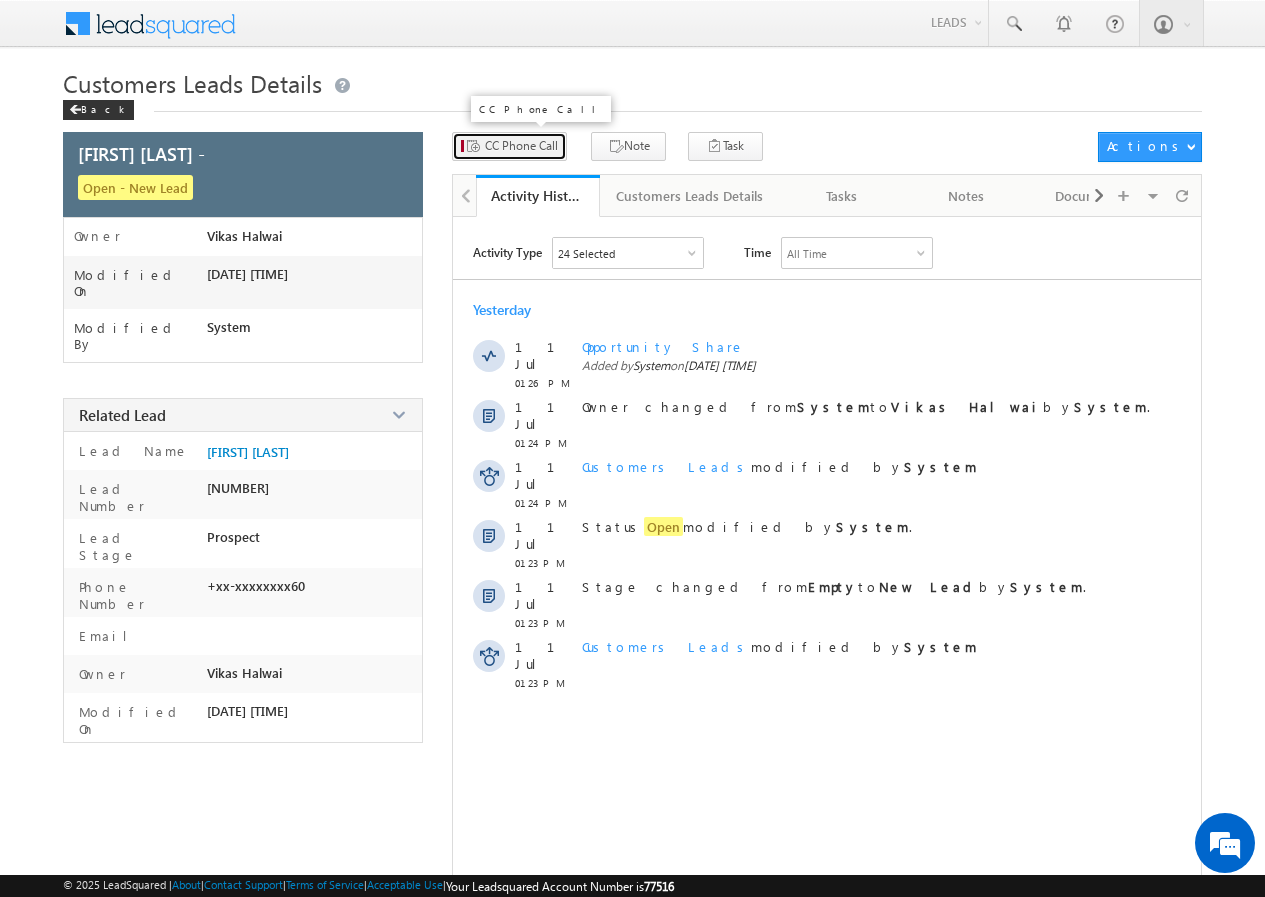 click on "CC Phone Call" at bounding box center [509, 146] 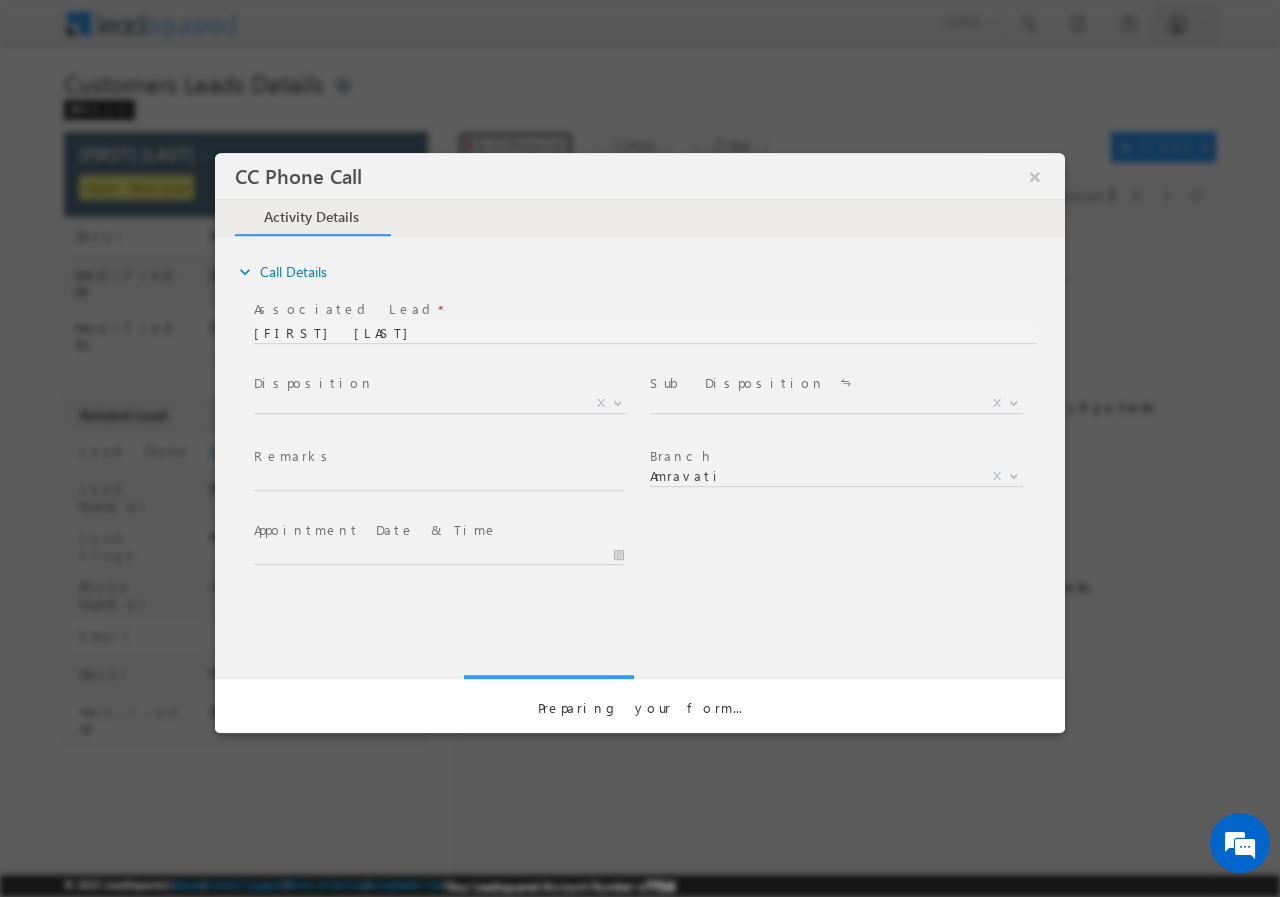 scroll, scrollTop: 0, scrollLeft: 0, axis: both 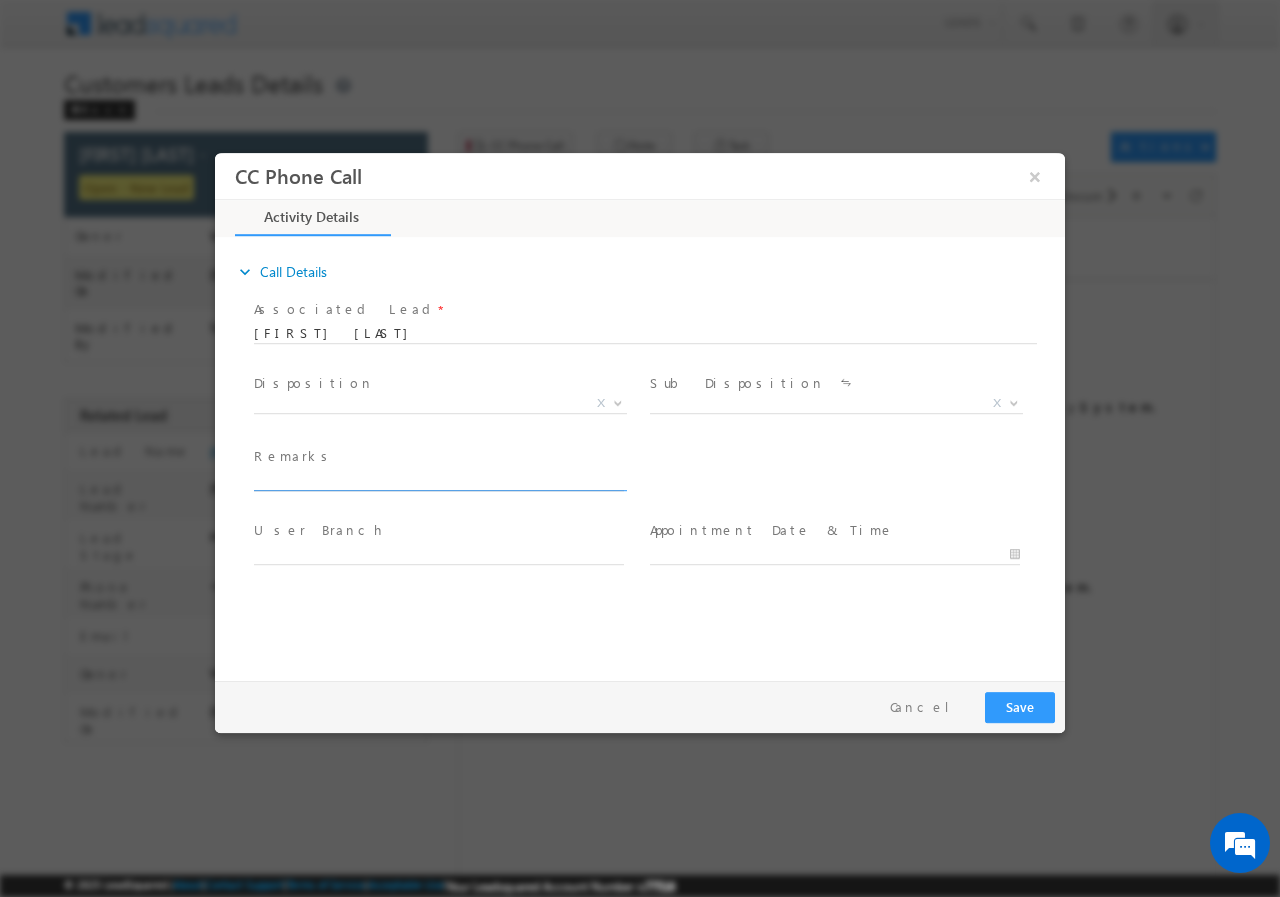 click at bounding box center (439, 480) 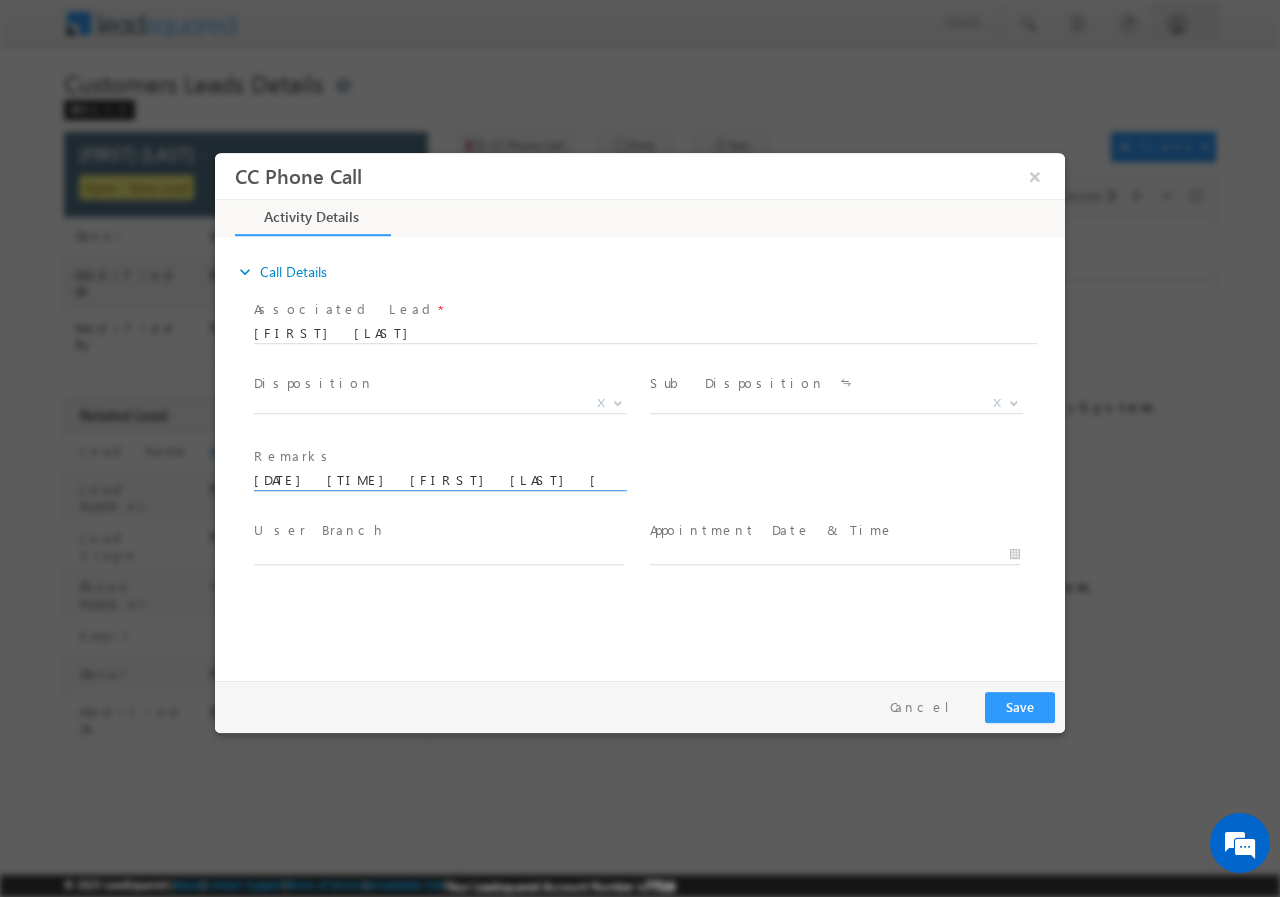 scroll, scrollTop: 0, scrollLeft: 847, axis: horizontal 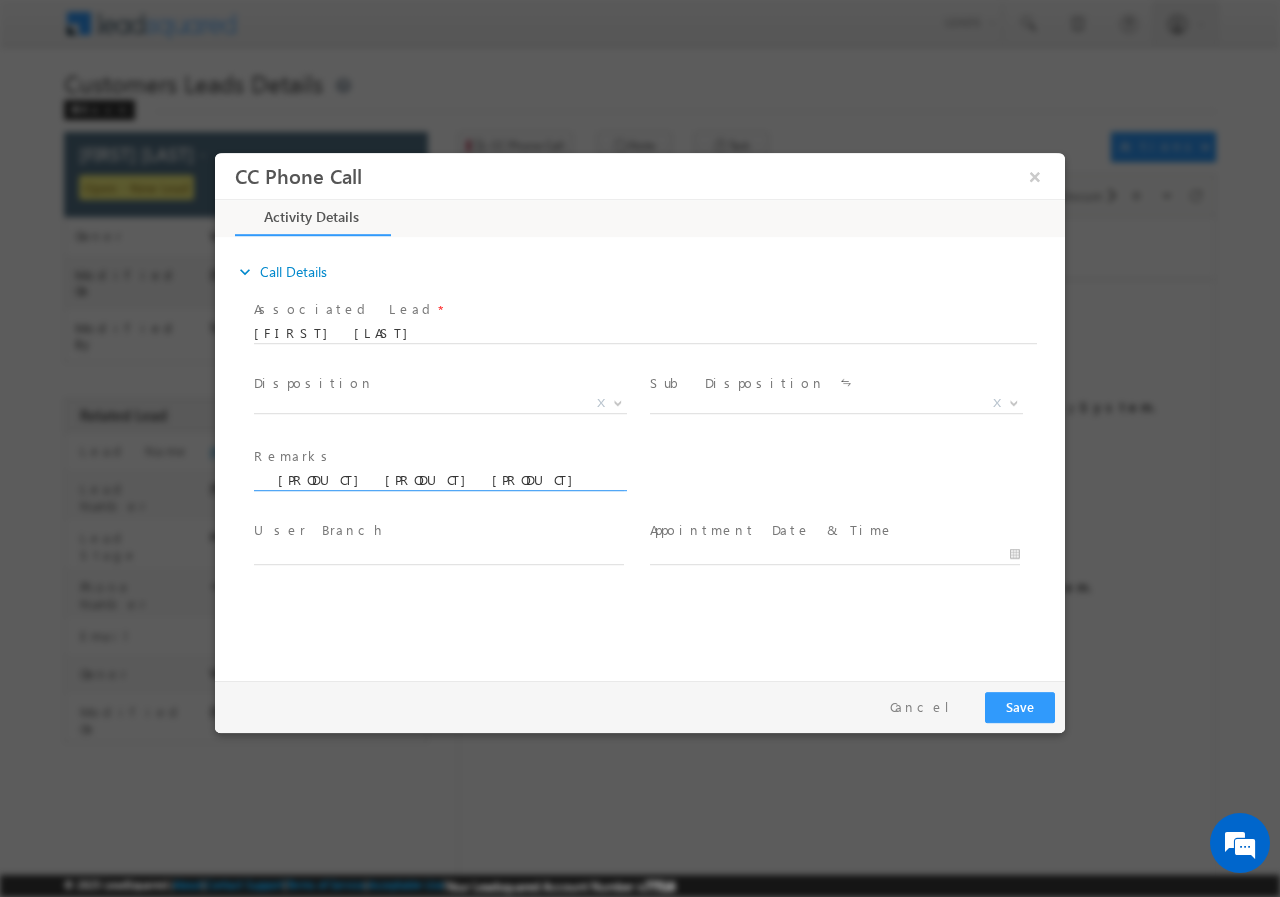 type on "12/07-Cutsomer name is Snehal Dhammanand Ingole Loan Type is Construction loan amount is 5 lakh total income is 75k current no obligation Property Address  badner near Railway station 444701 Amravati" 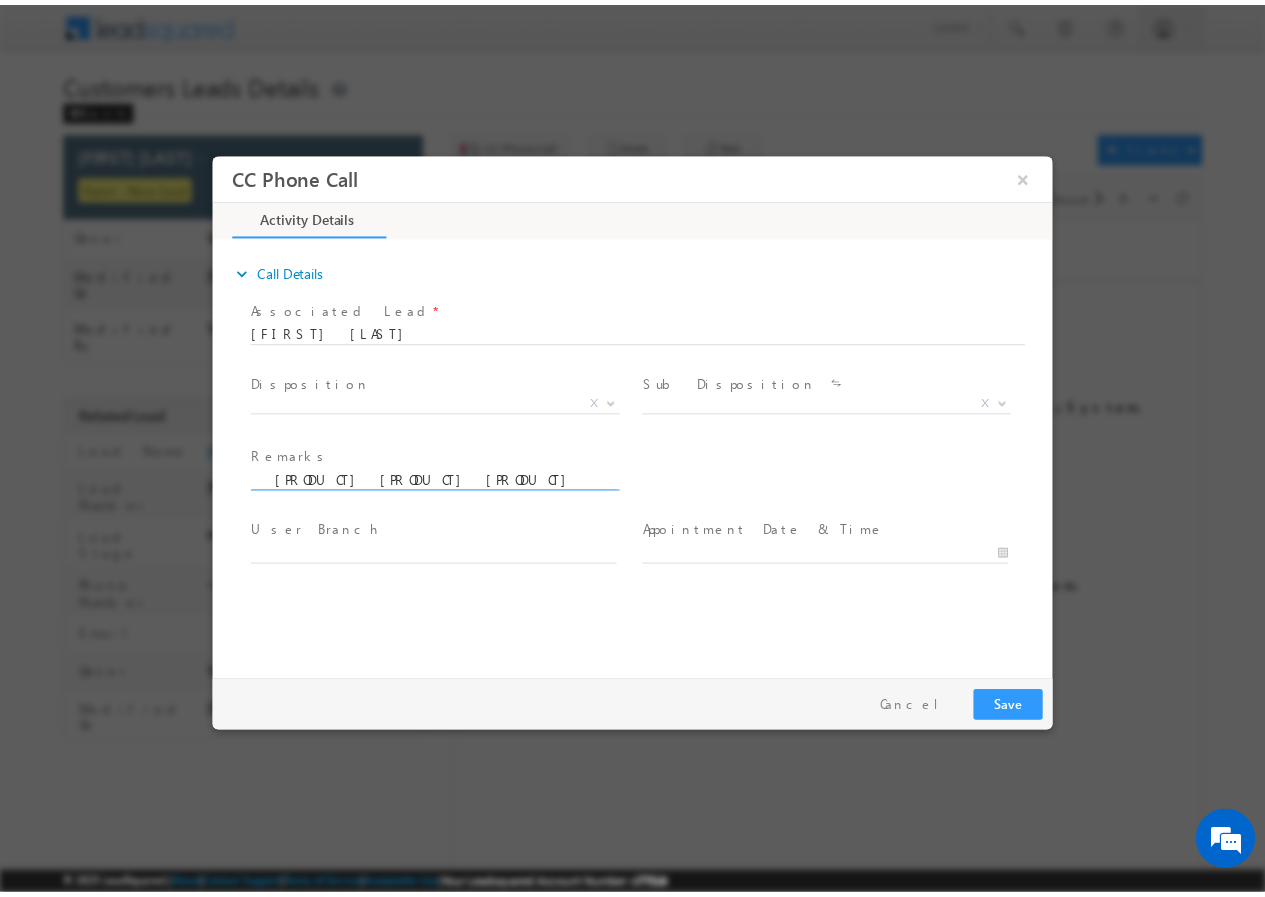scroll, scrollTop: 0, scrollLeft: 0, axis: both 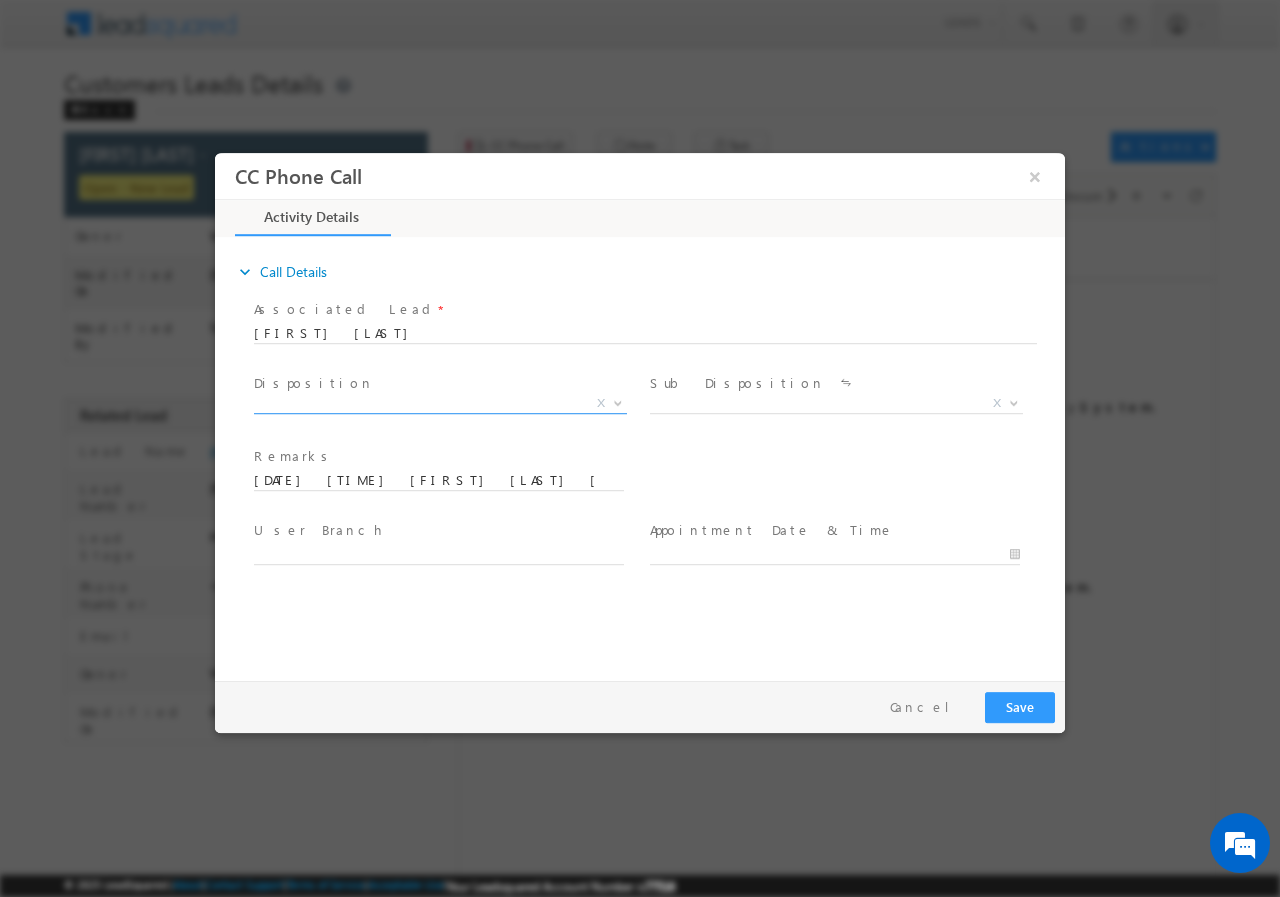 click at bounding box center [616, 402] 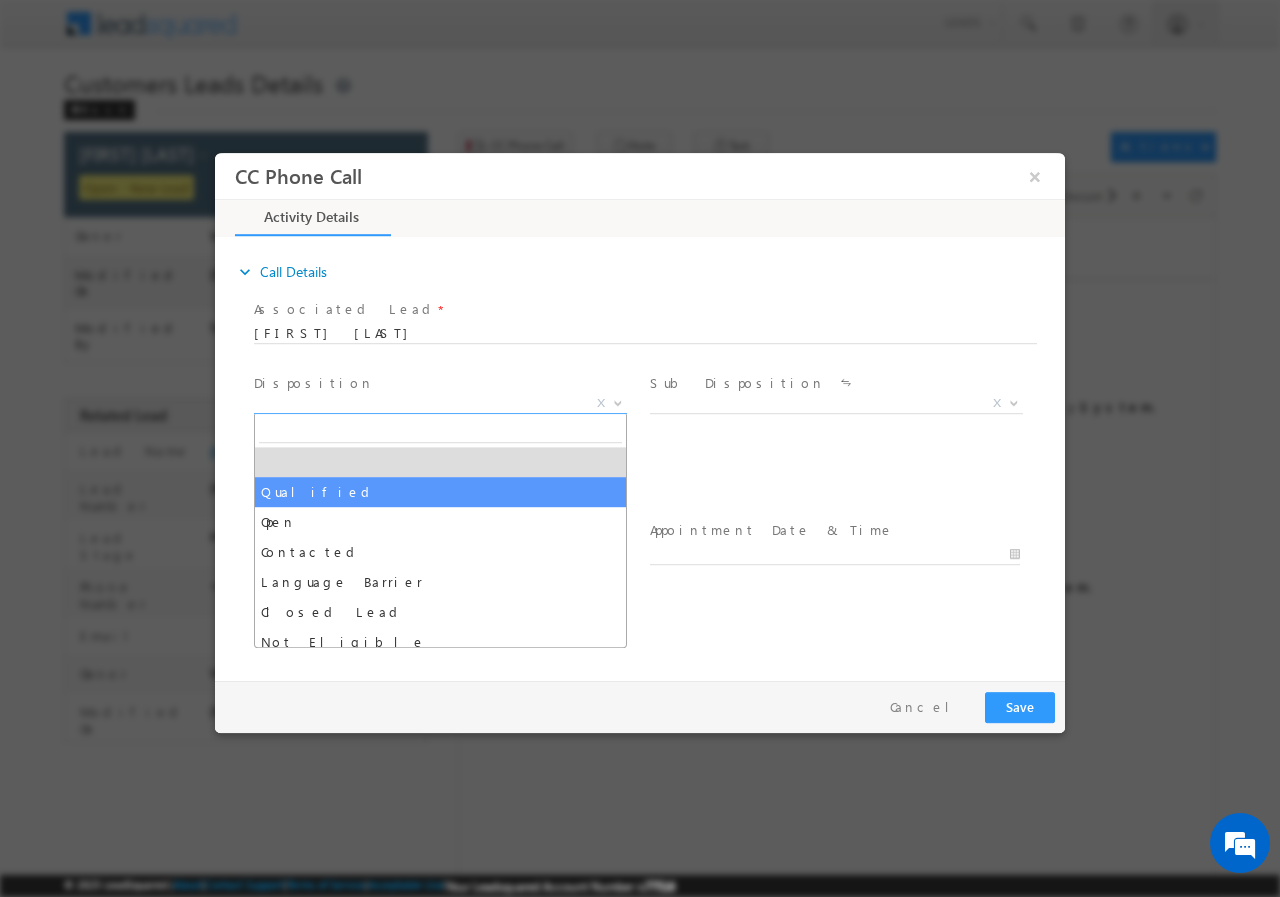 select on "Qualified" 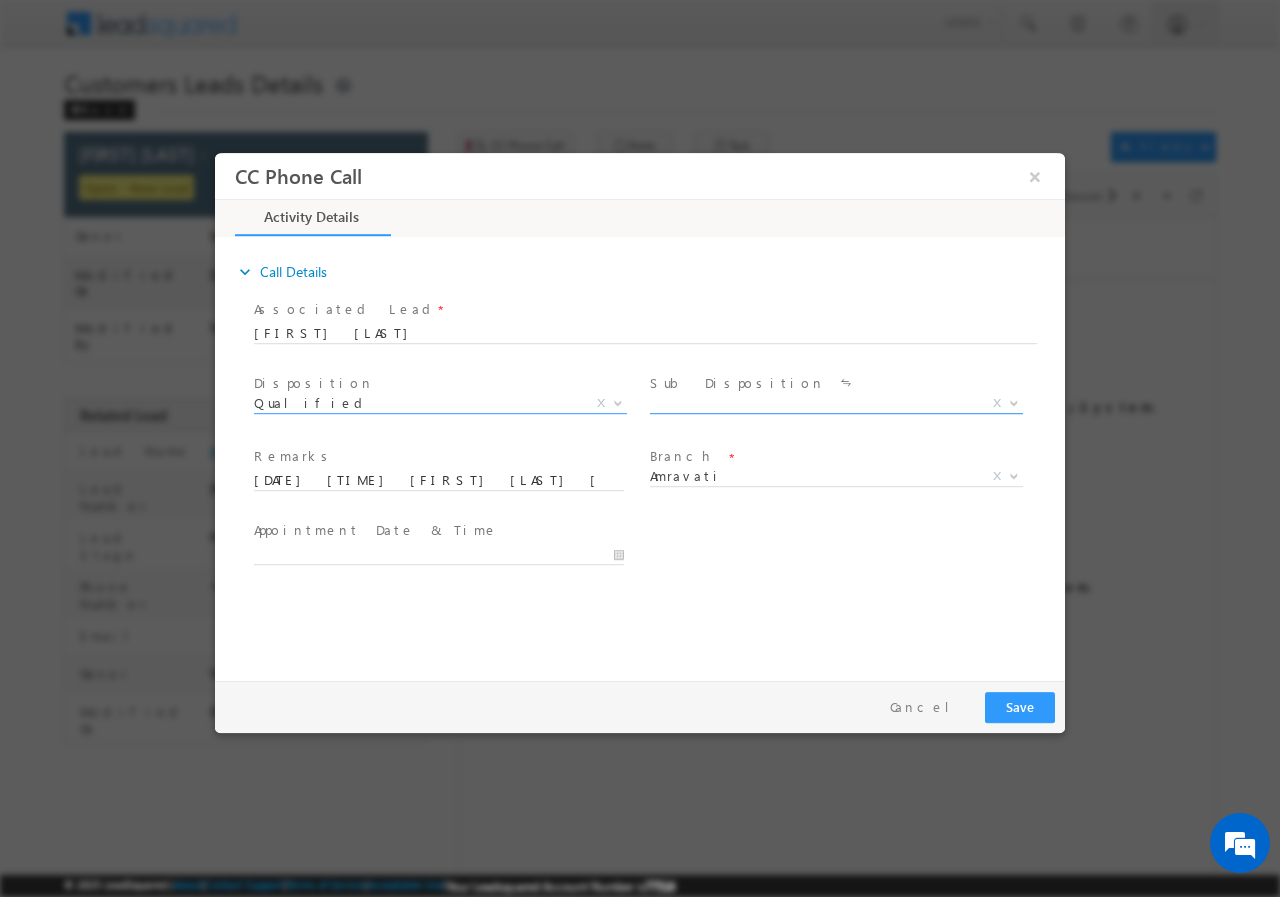 click at bounding box center (1012, 402) 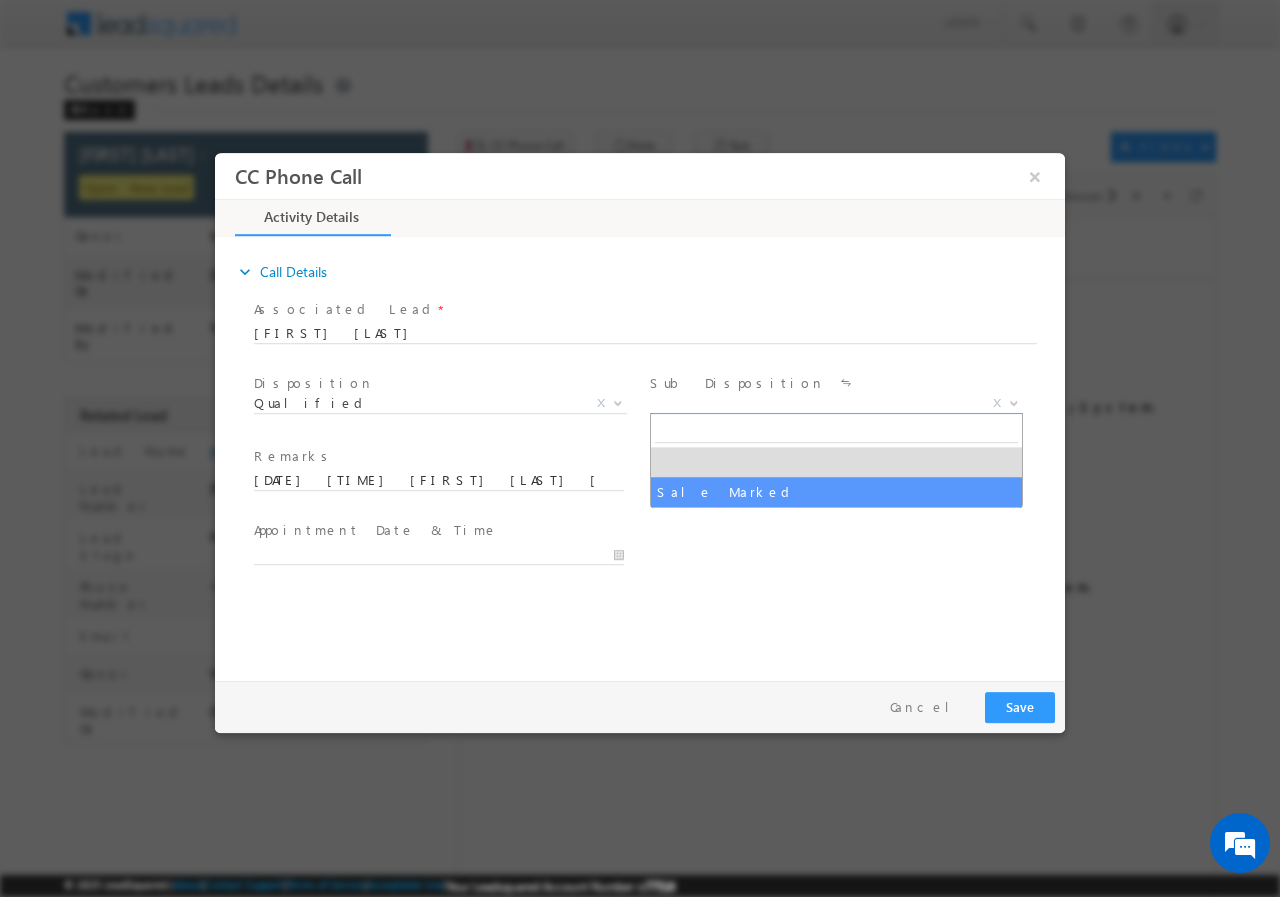 select on "Sale Marked" 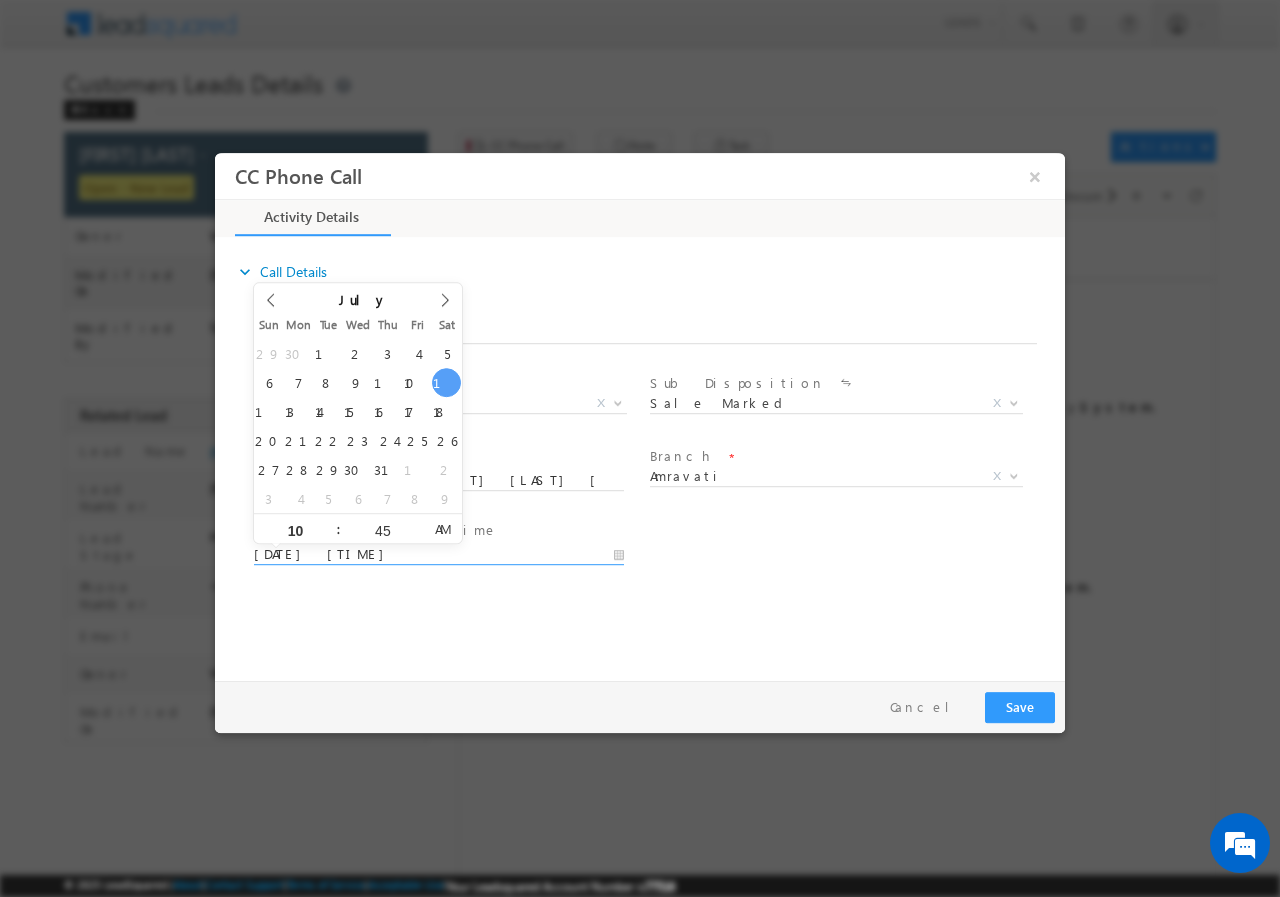 click on "07/12/2025 10:45 AM" at bounding box center [439, 554] 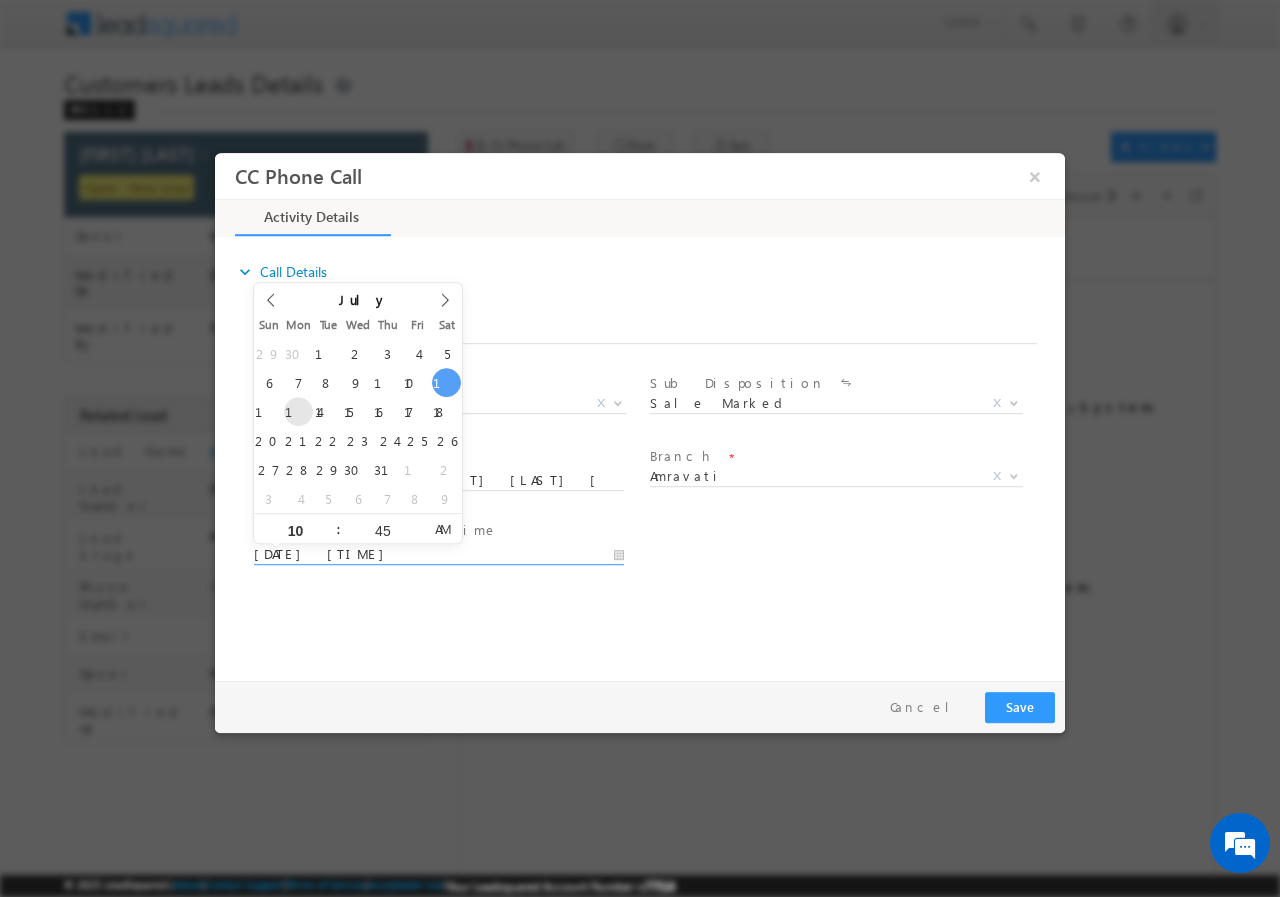 type on "07/14/2025 10:45 AM" 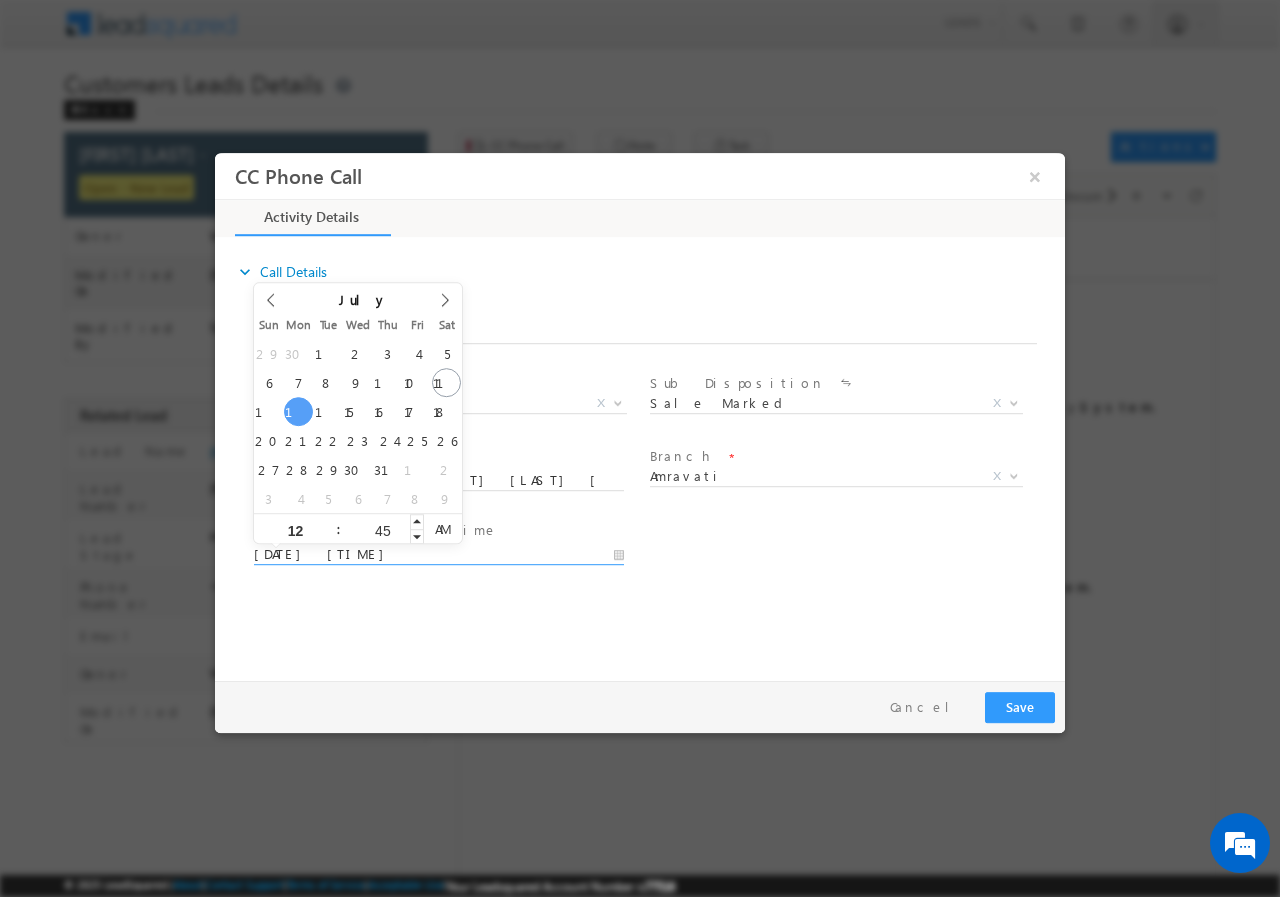 type on "12" 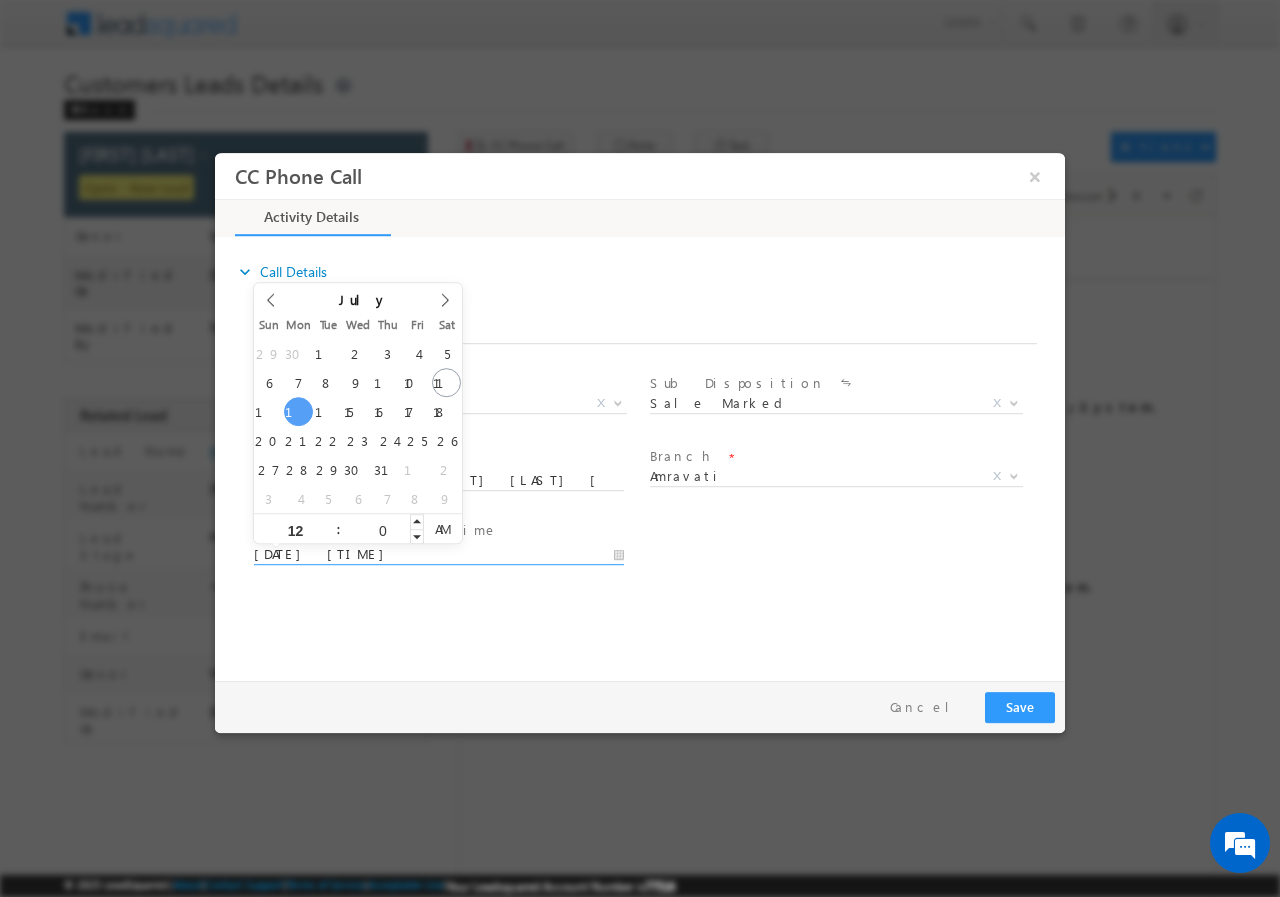 type on "00" 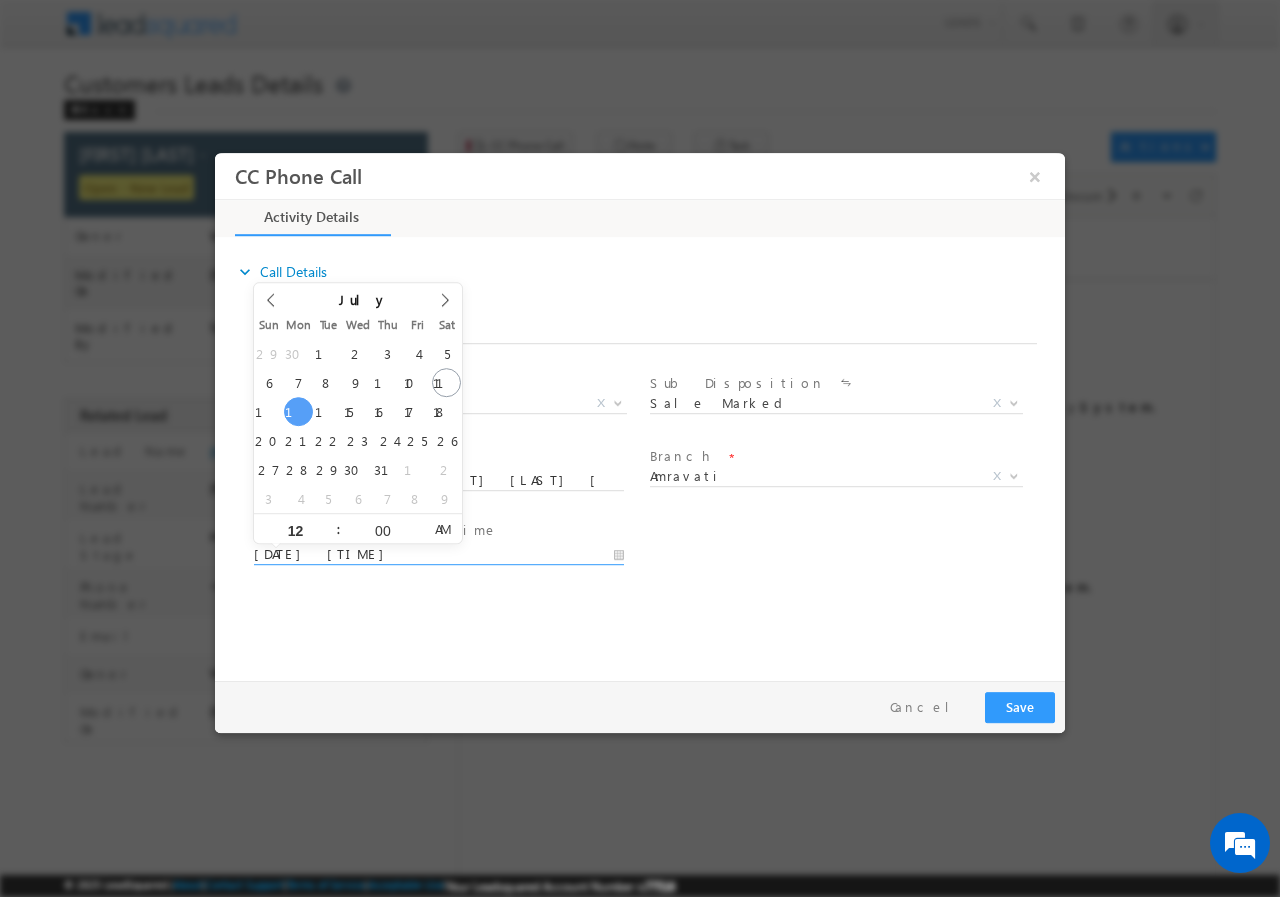 click on "expand_more Call Details
Associated Lead * Snehal Dhammanand Ingole Yes   No   *" at bounding box center [645, 455] 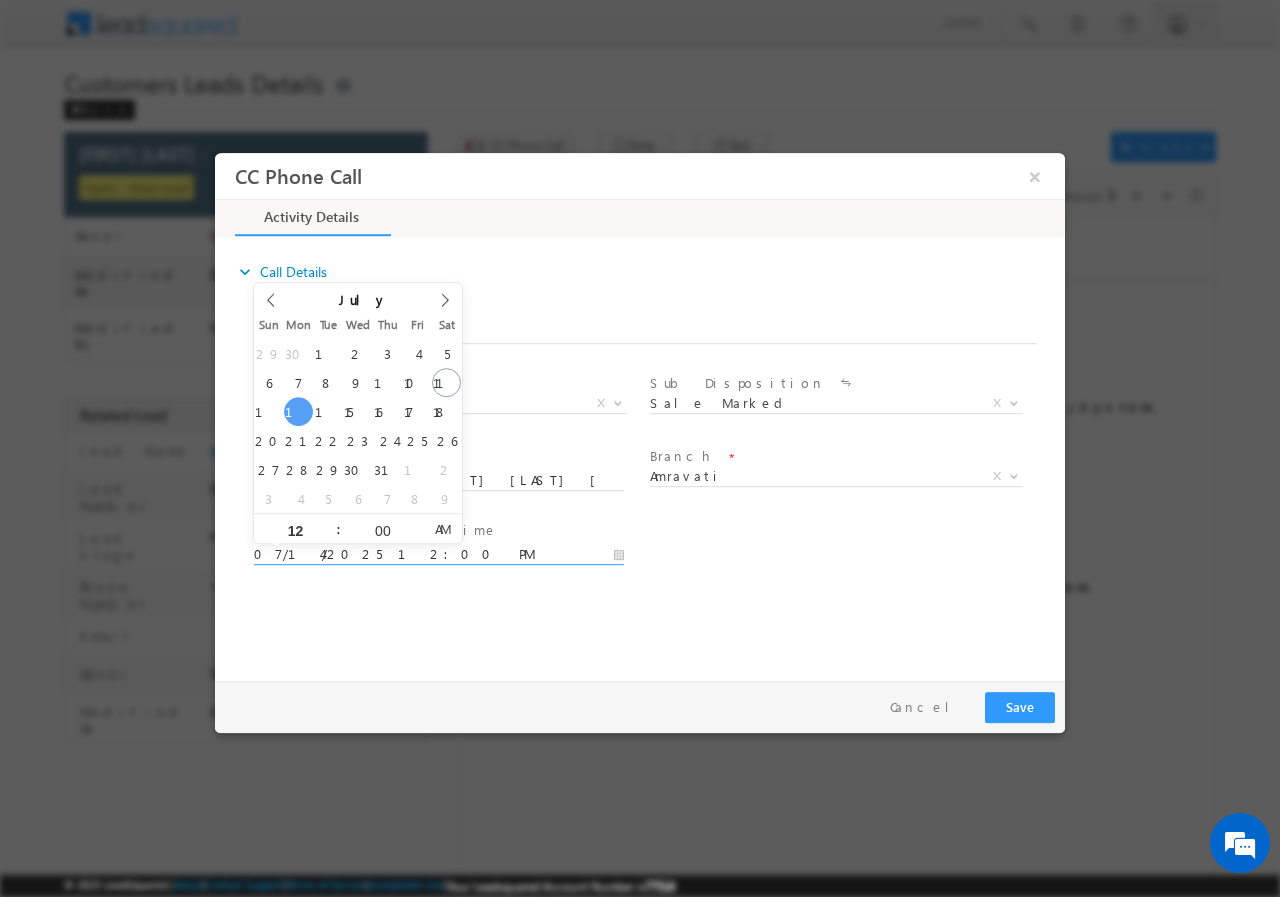 click on "AM" at bounding box center (442, 528) 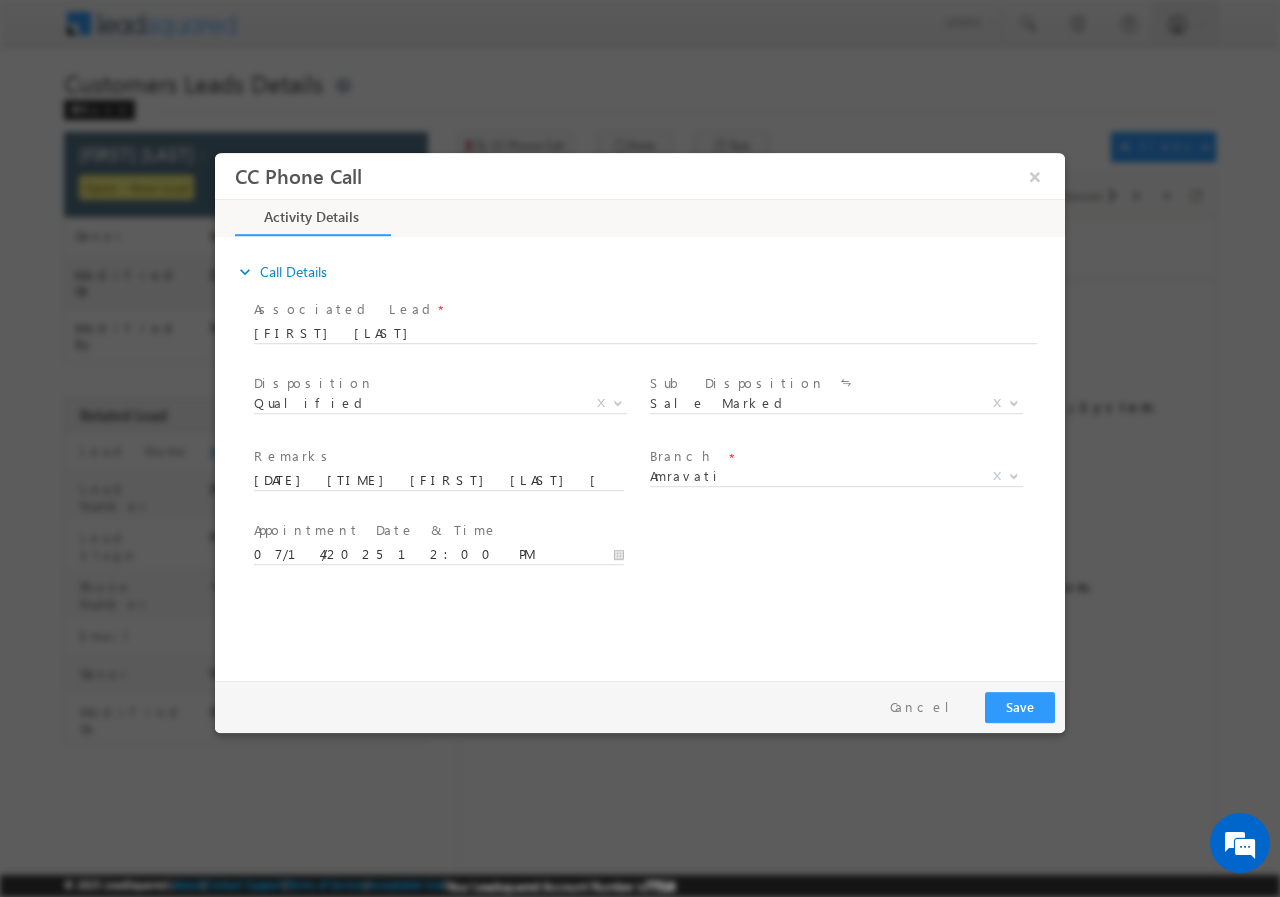 click on "expand_more Call Details
Associated Lead * Snehal Dhammanand Ingole Yes   No   *" at bounding box center [645, 455] 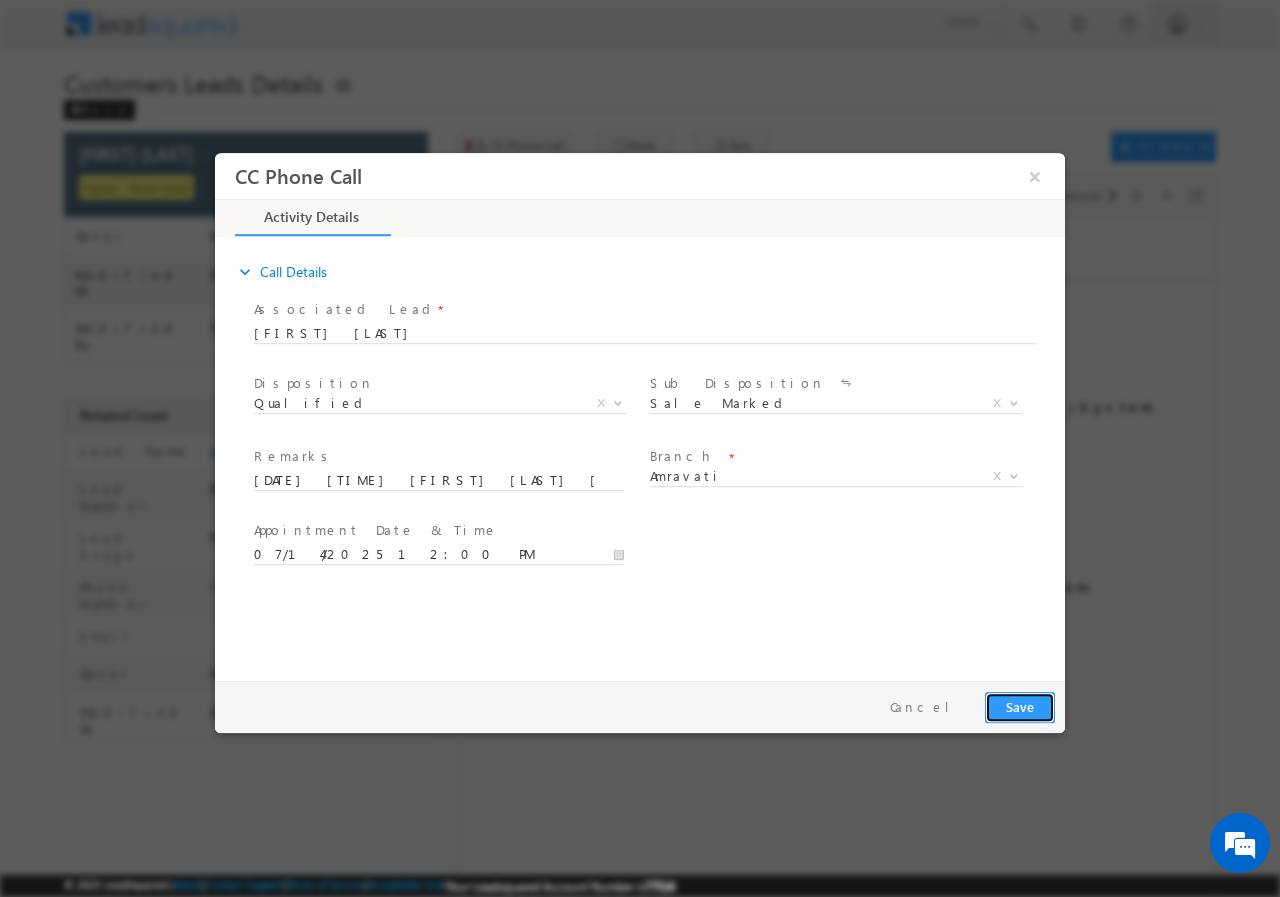 click on "Save" at bounding box center [1020, 706] 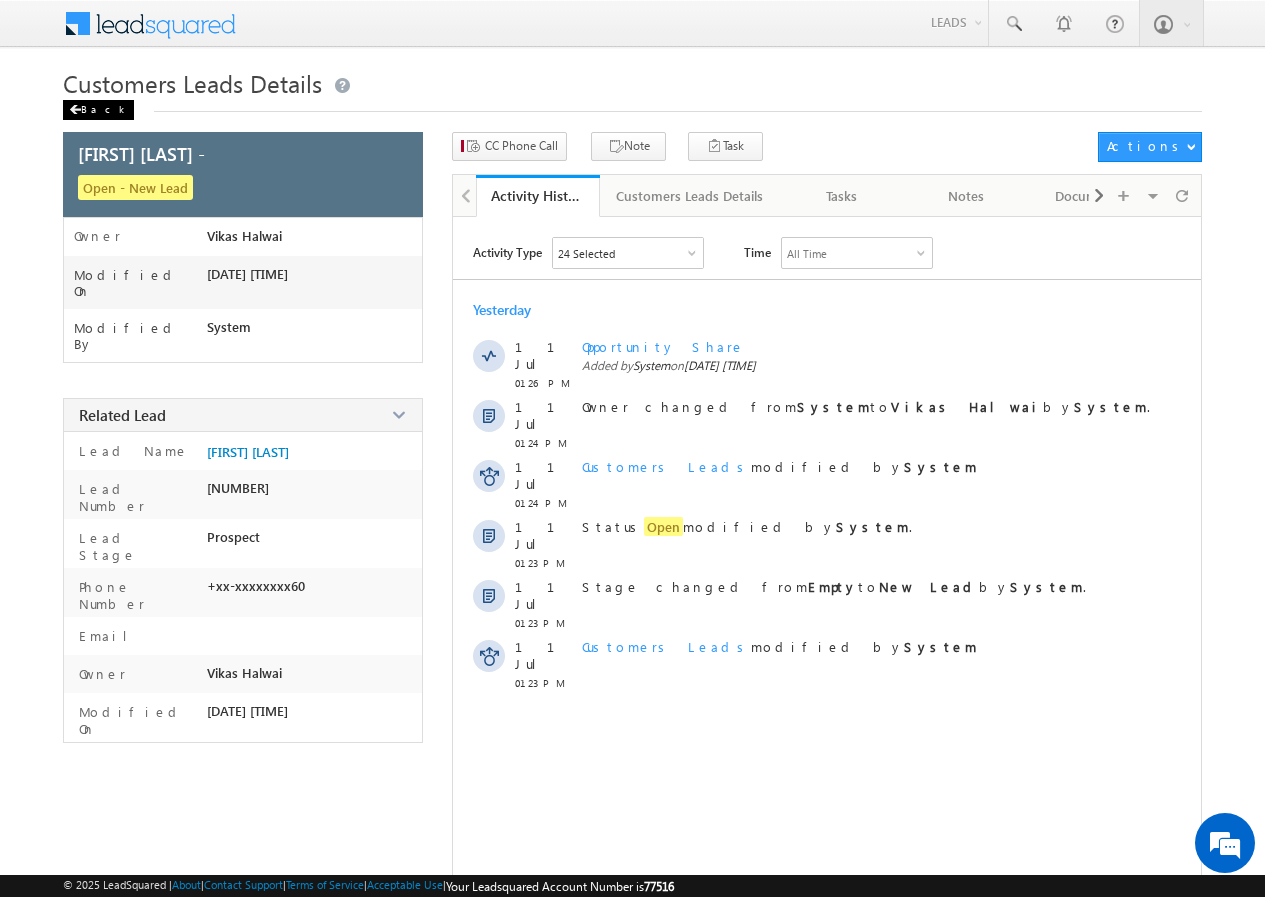 click on "Back" at bounding box center [98, 110] 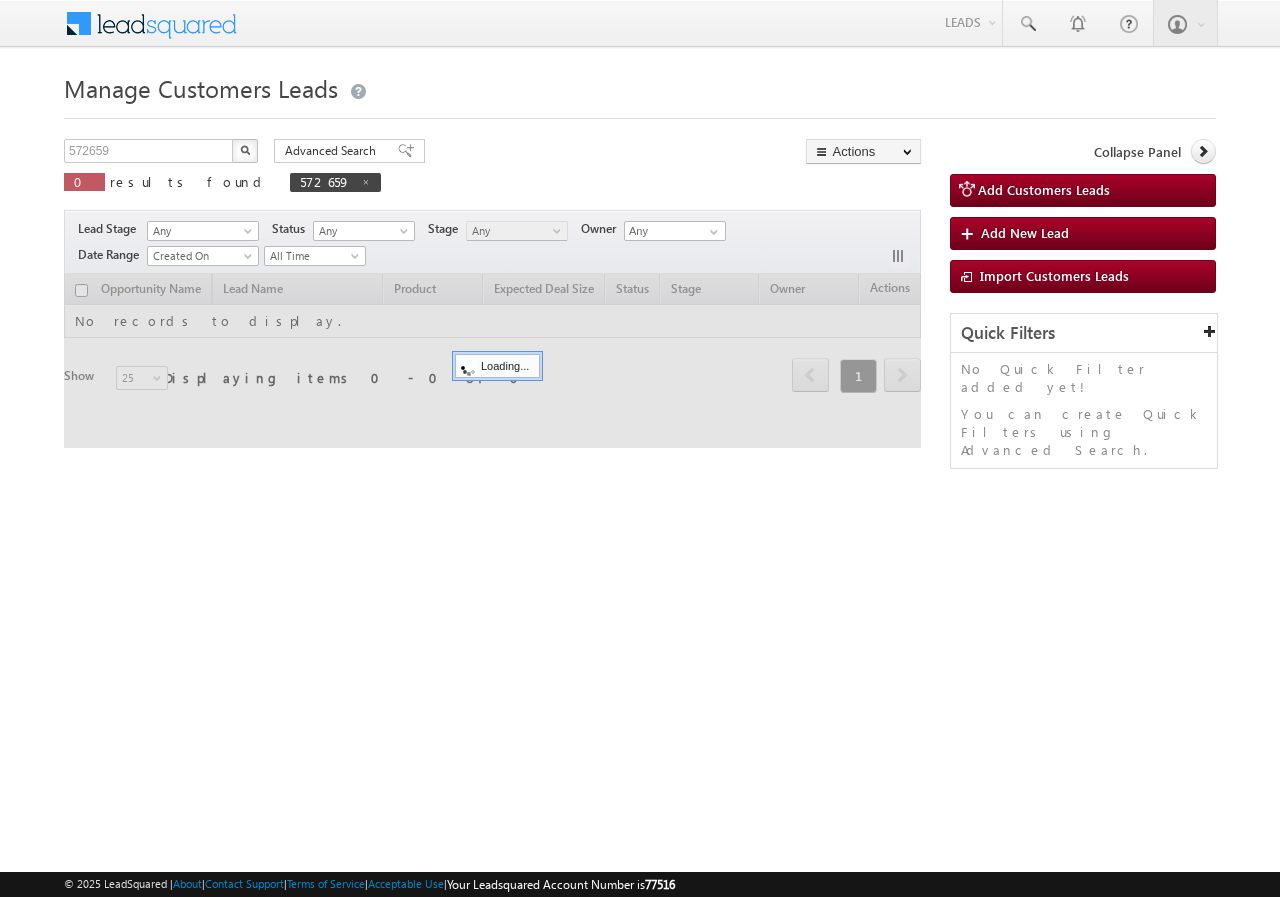 scroll, scrollTop: 0, scrollLeft: 0, axis: both 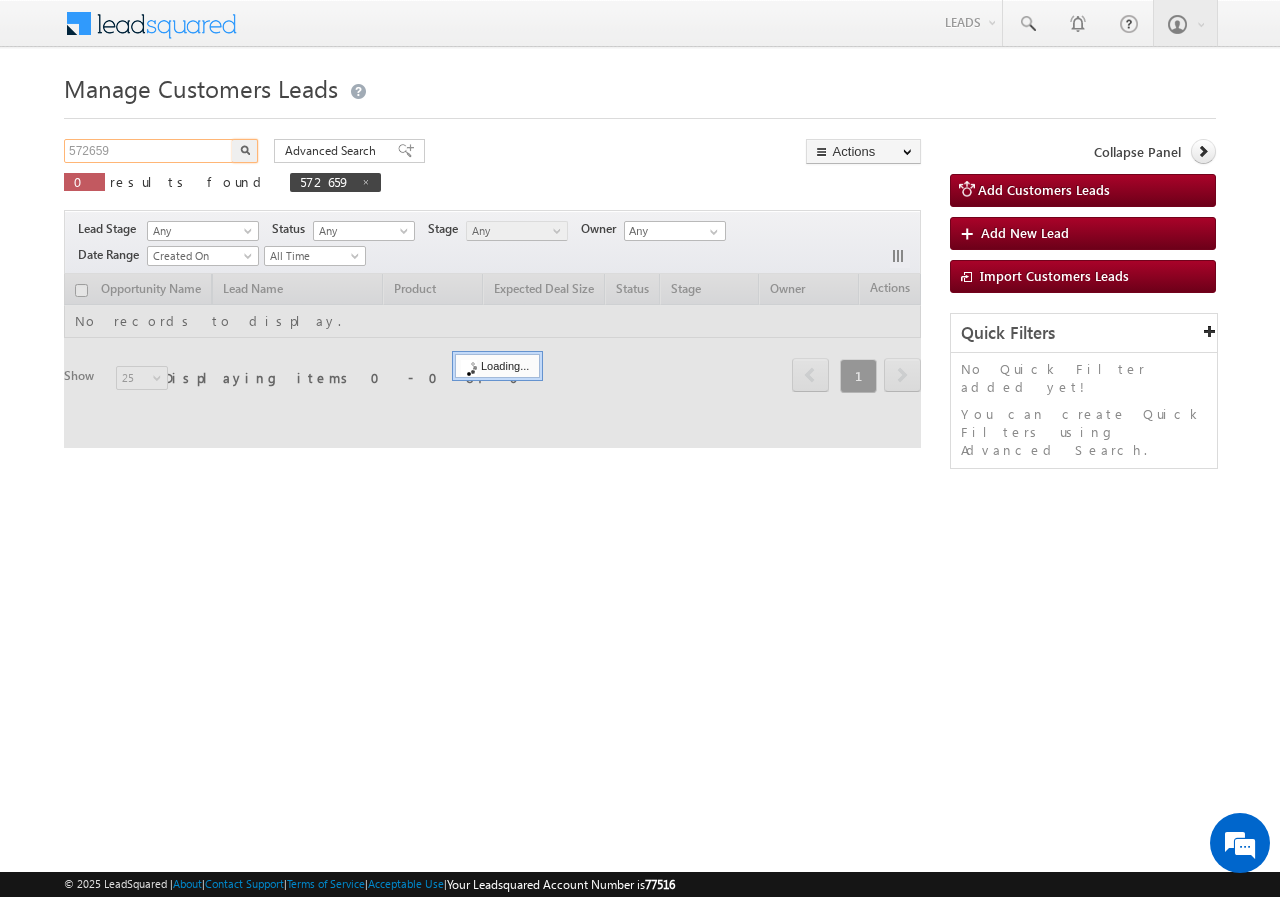 drag, startPoint x: 165, startPoint y: 147, endPoint x: 0, endPoint y: 153, distance: 165.10905 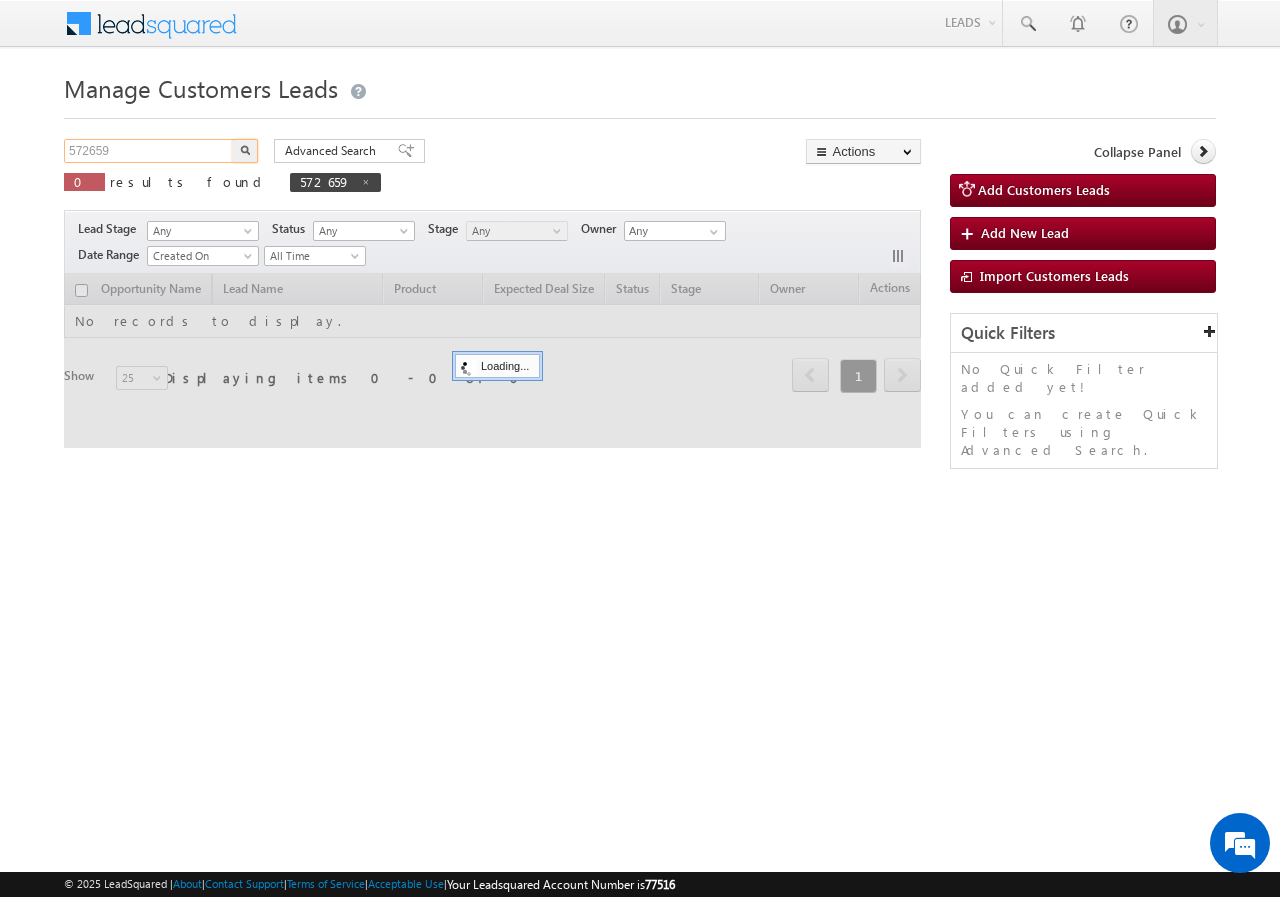 click on "Menu
Rubi Yadav
vikas .halw ai+7@ kserv e.co." at bounding box center [640, 283] 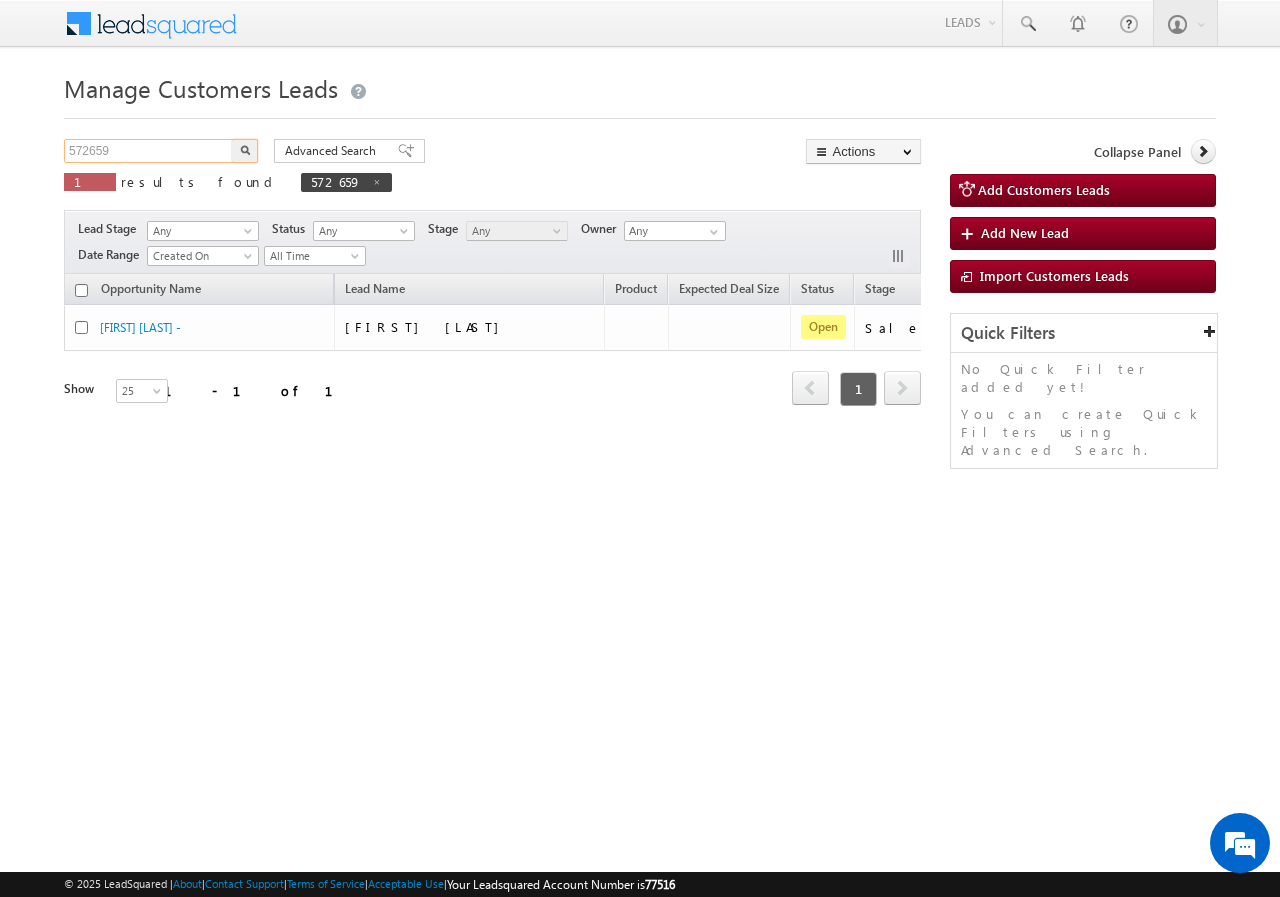paste on "67" 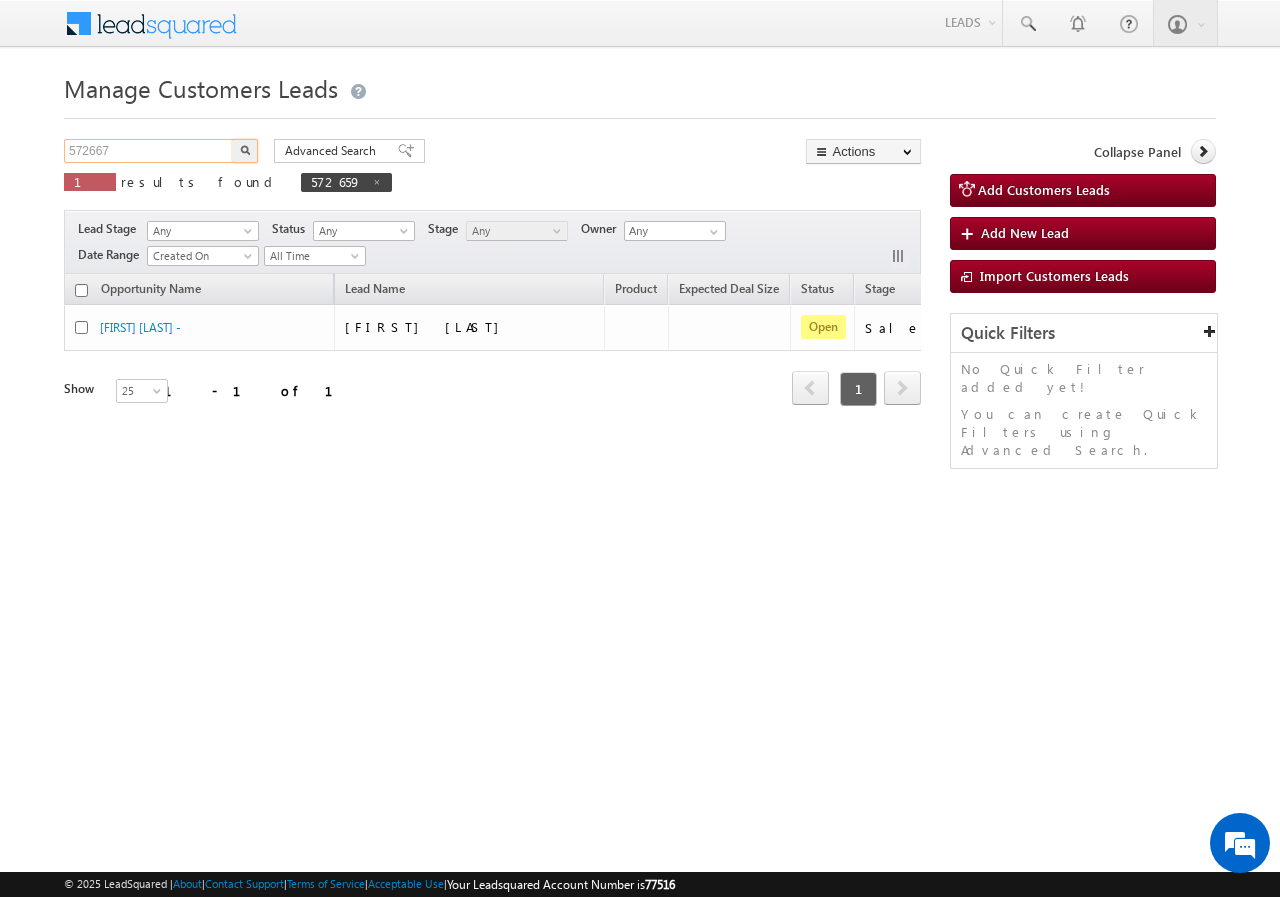 type on "572667" 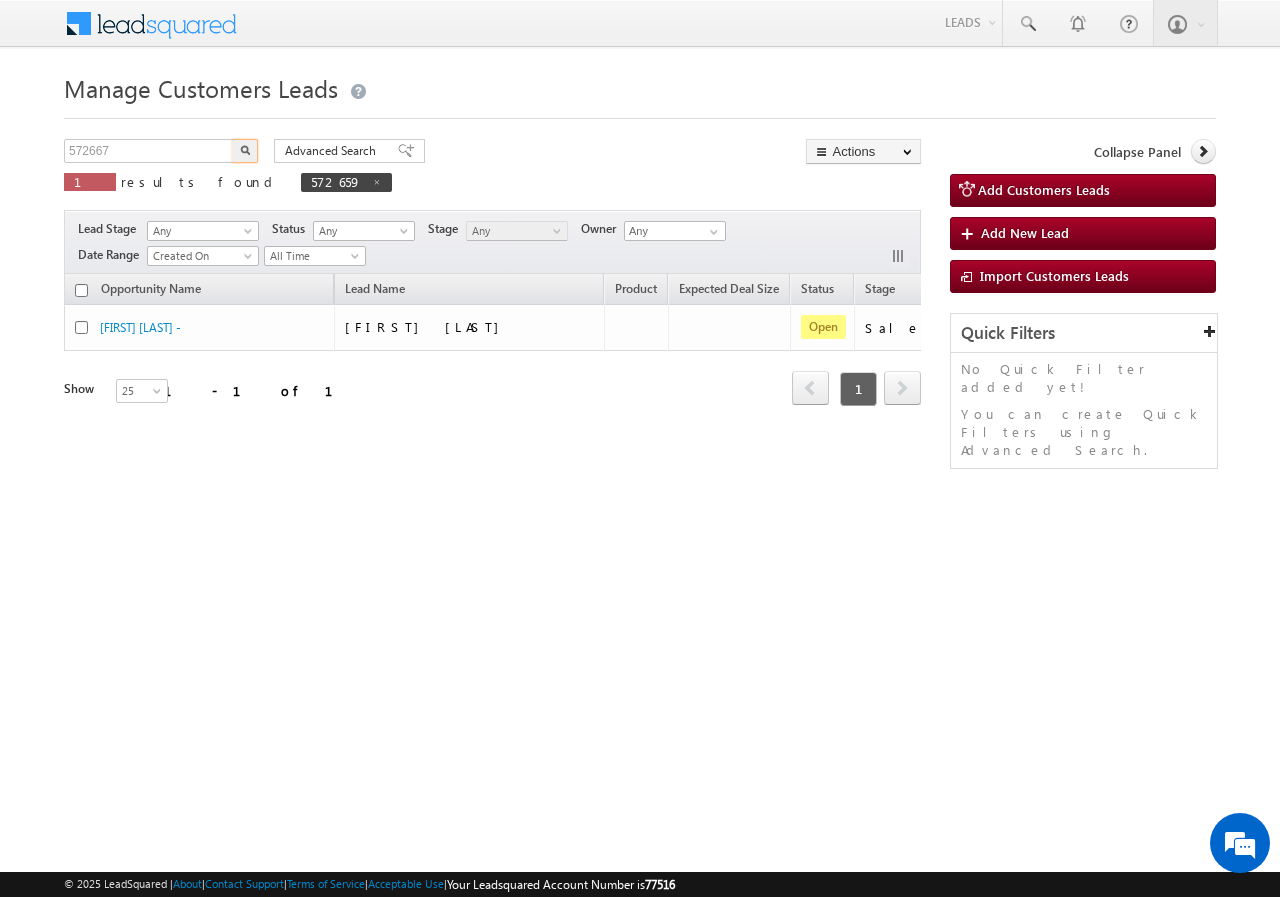 click at bounding box center [245, 151] 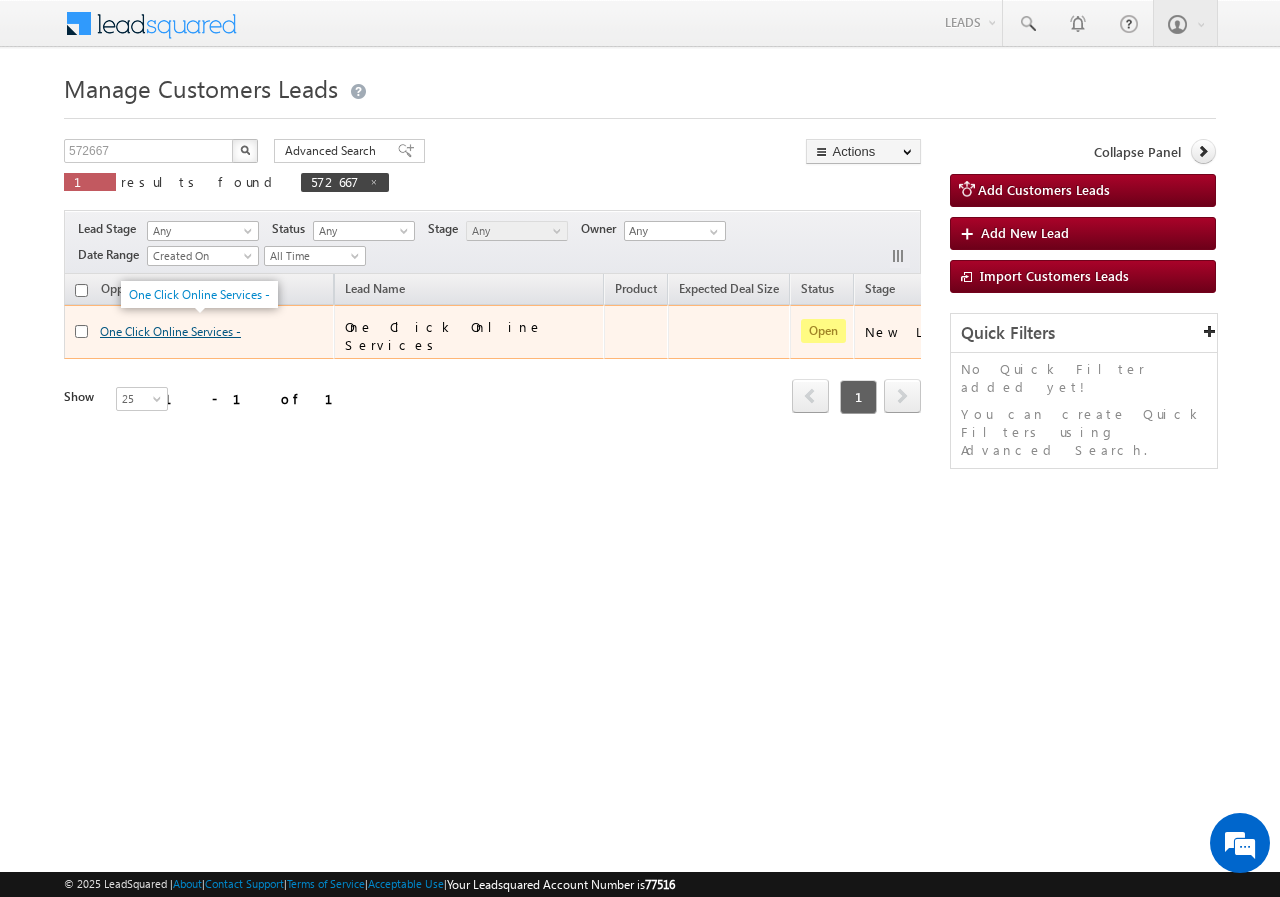 click on "One Click Online Services  -" at bounding box center (170, 331) 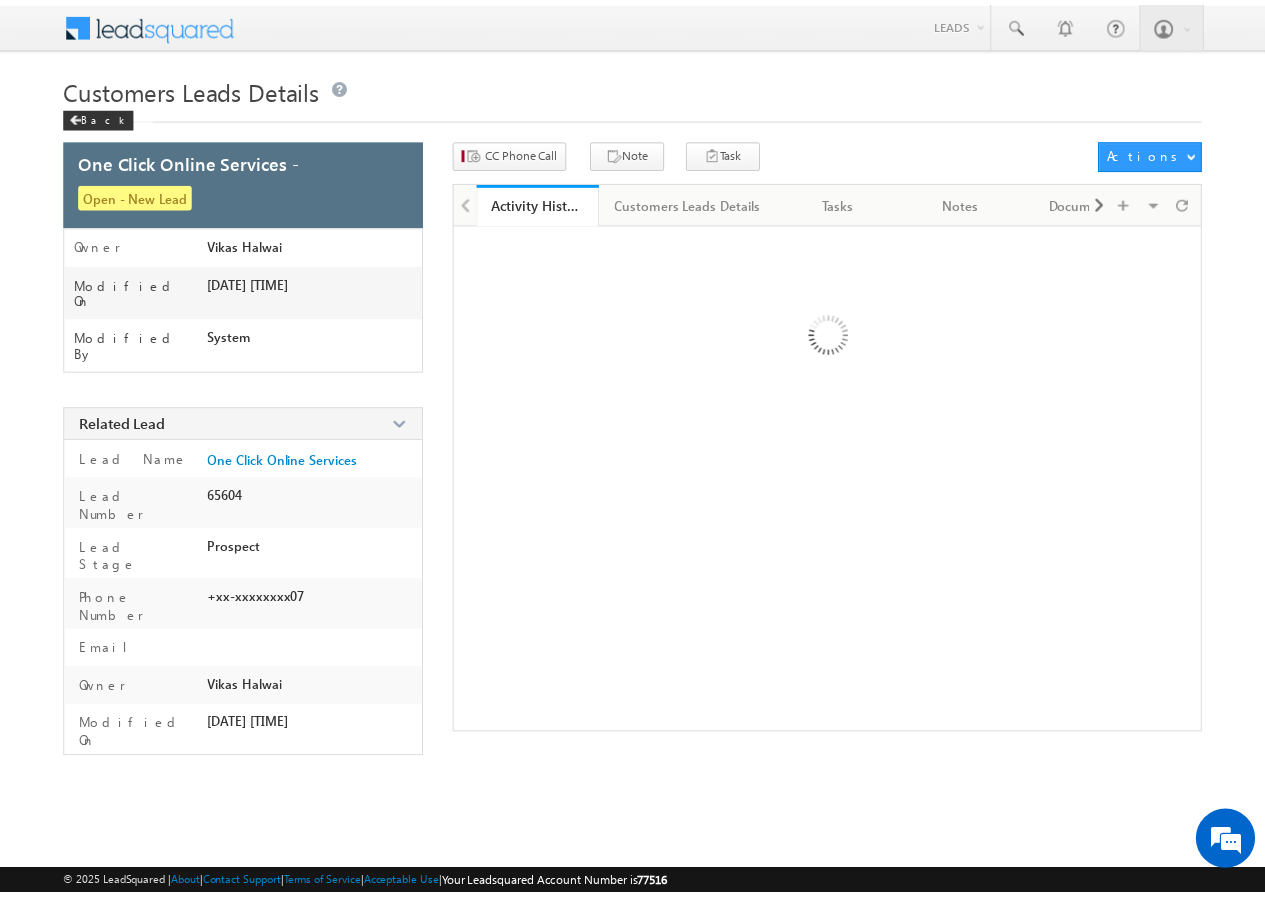 scroll, scrollTop: 0, scrollLeft: 0, axis: both 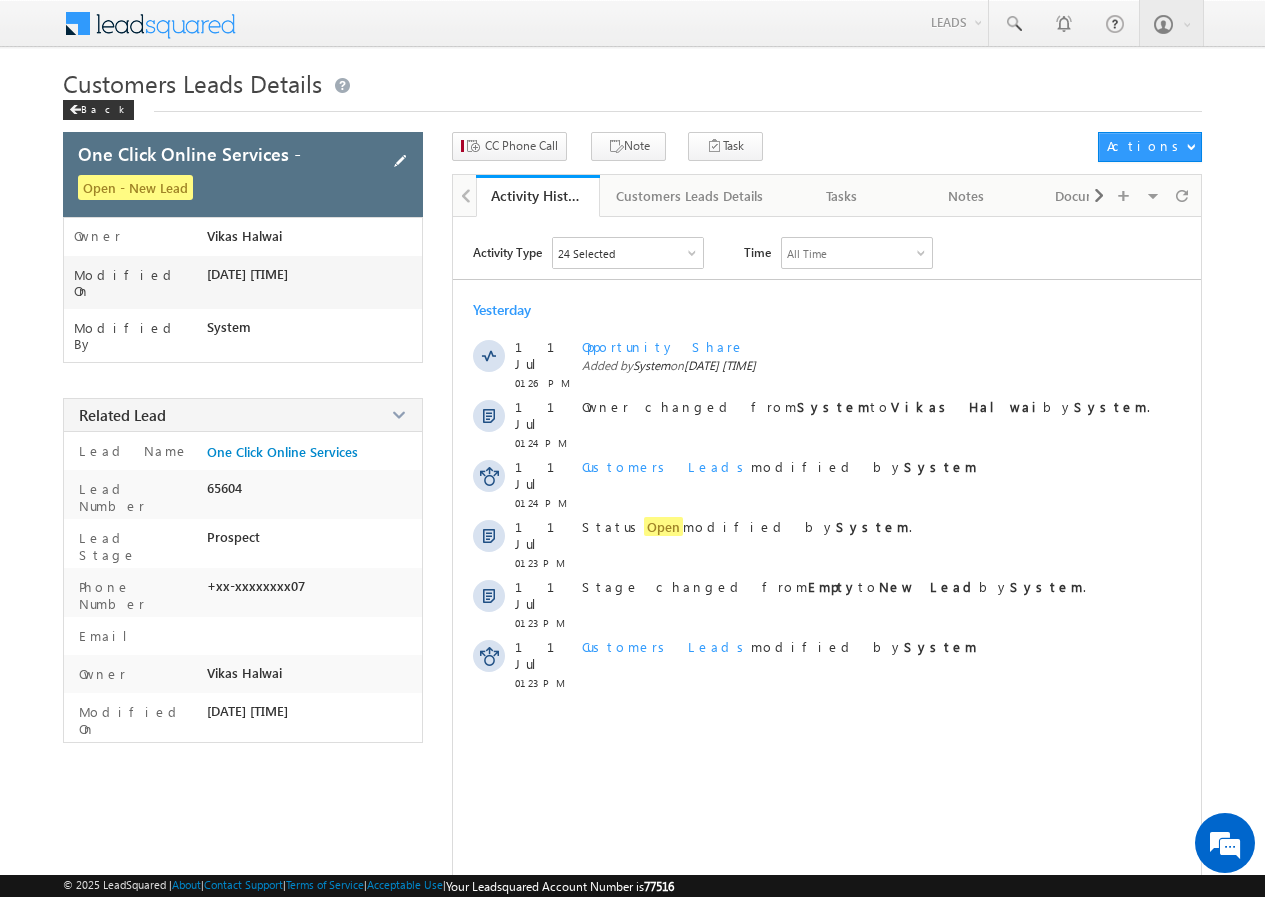 click at bounding box center [400, 161] 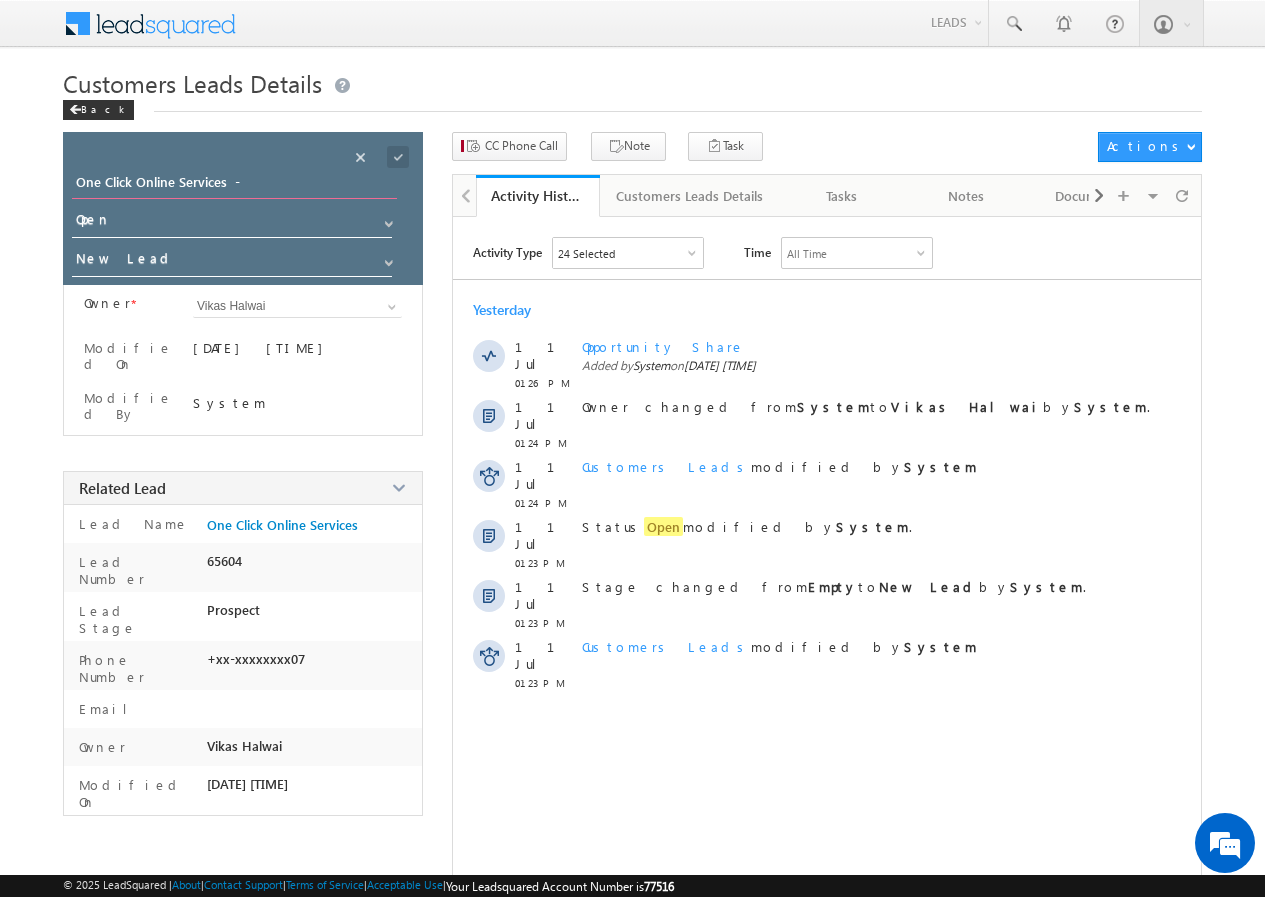 drag, startPoint x: 280, startPoint y: 177, endPoint x: 8, endPoint y: 175, distance: 272.00735 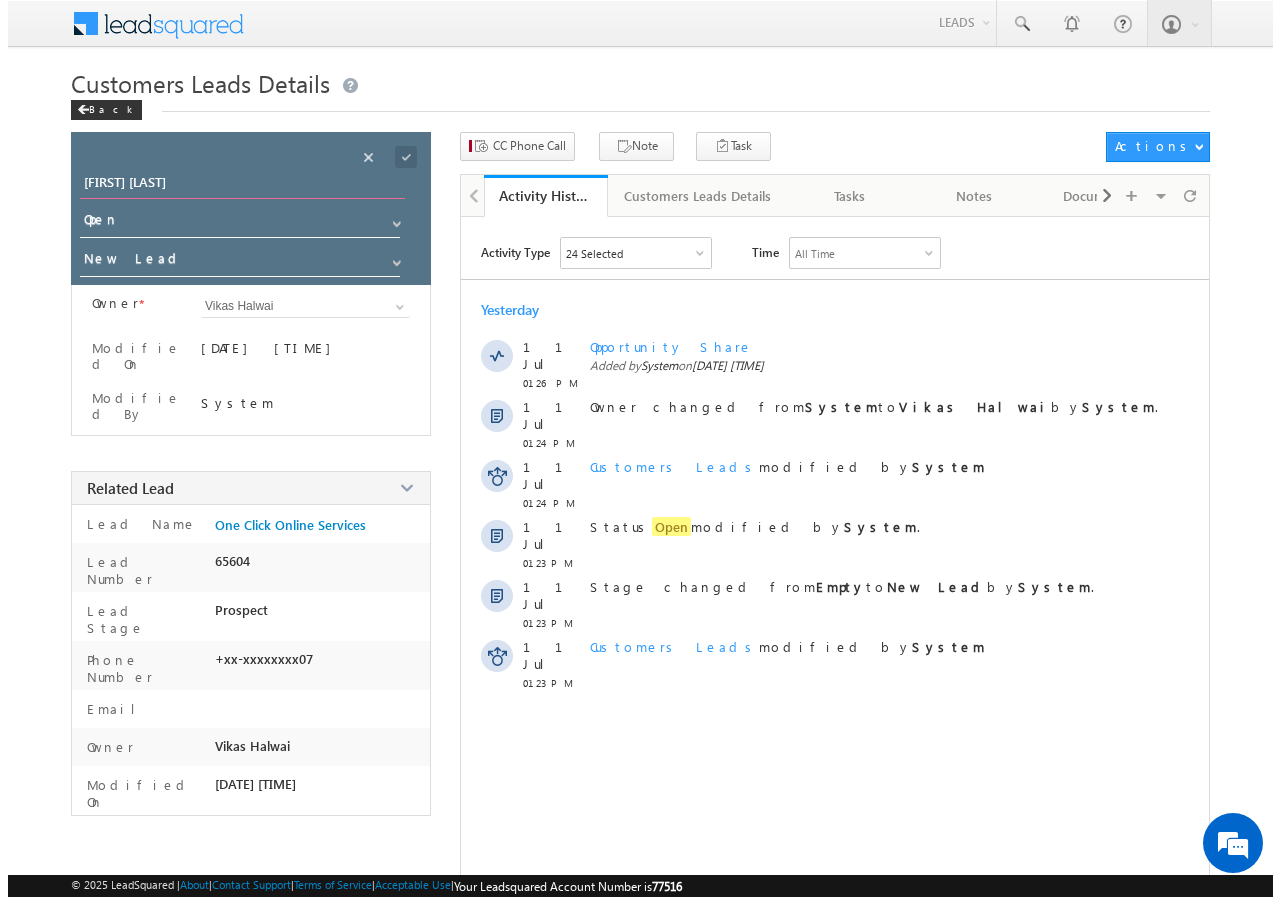 scroll, scrollTop: 0, scrollLeft: 0, axis: both 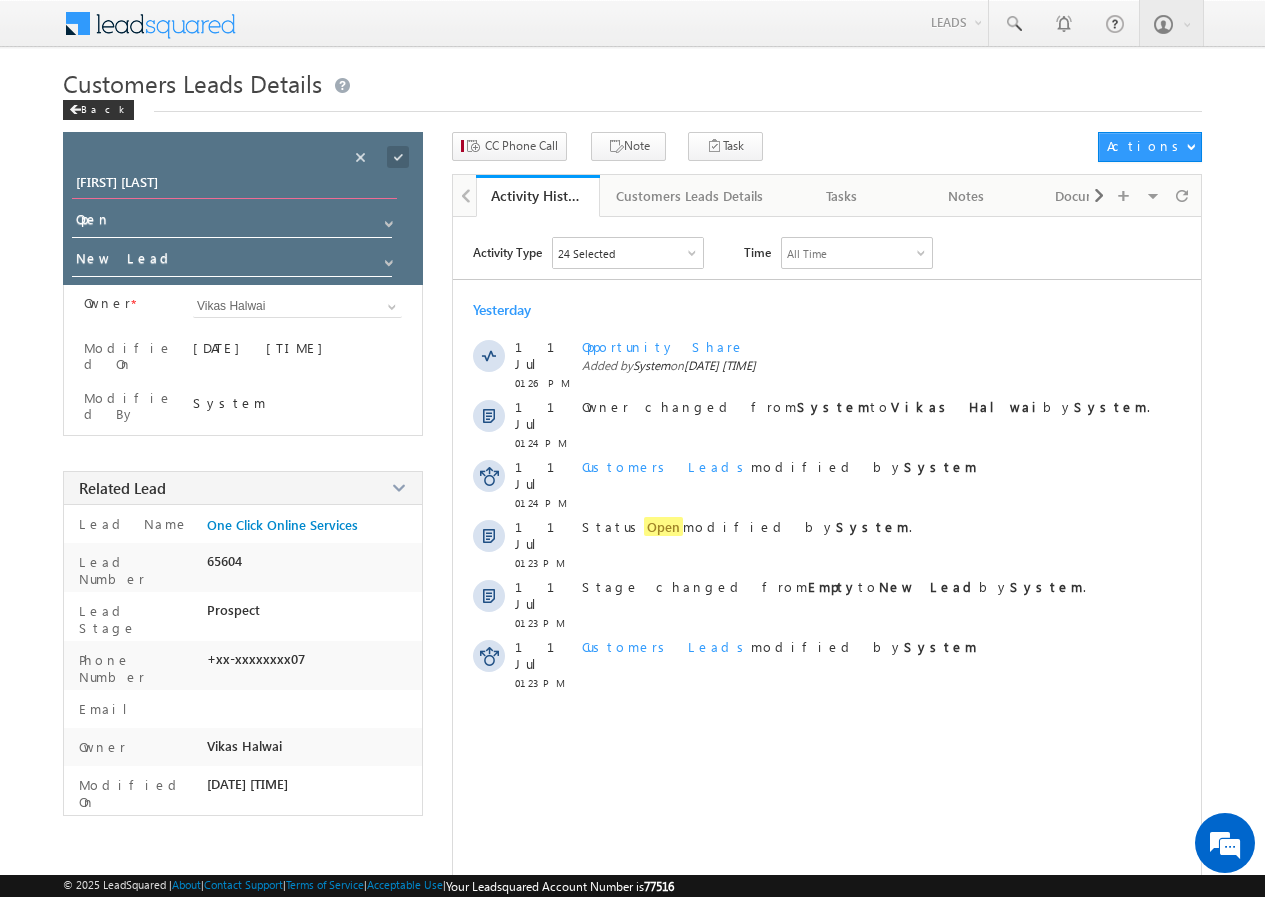 type on "Rehan Ahamad" 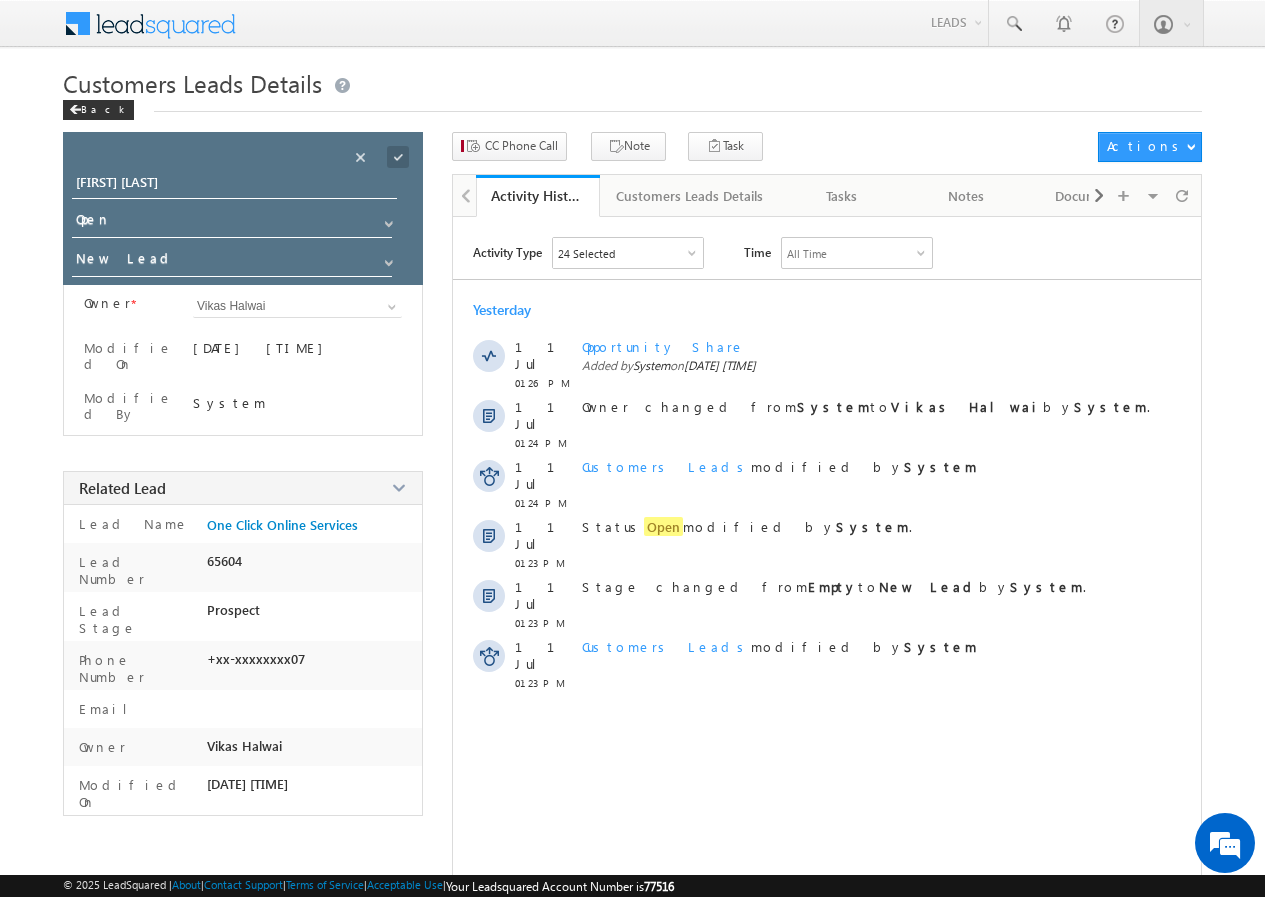 click on "Save" at bounding box center (414, 135) 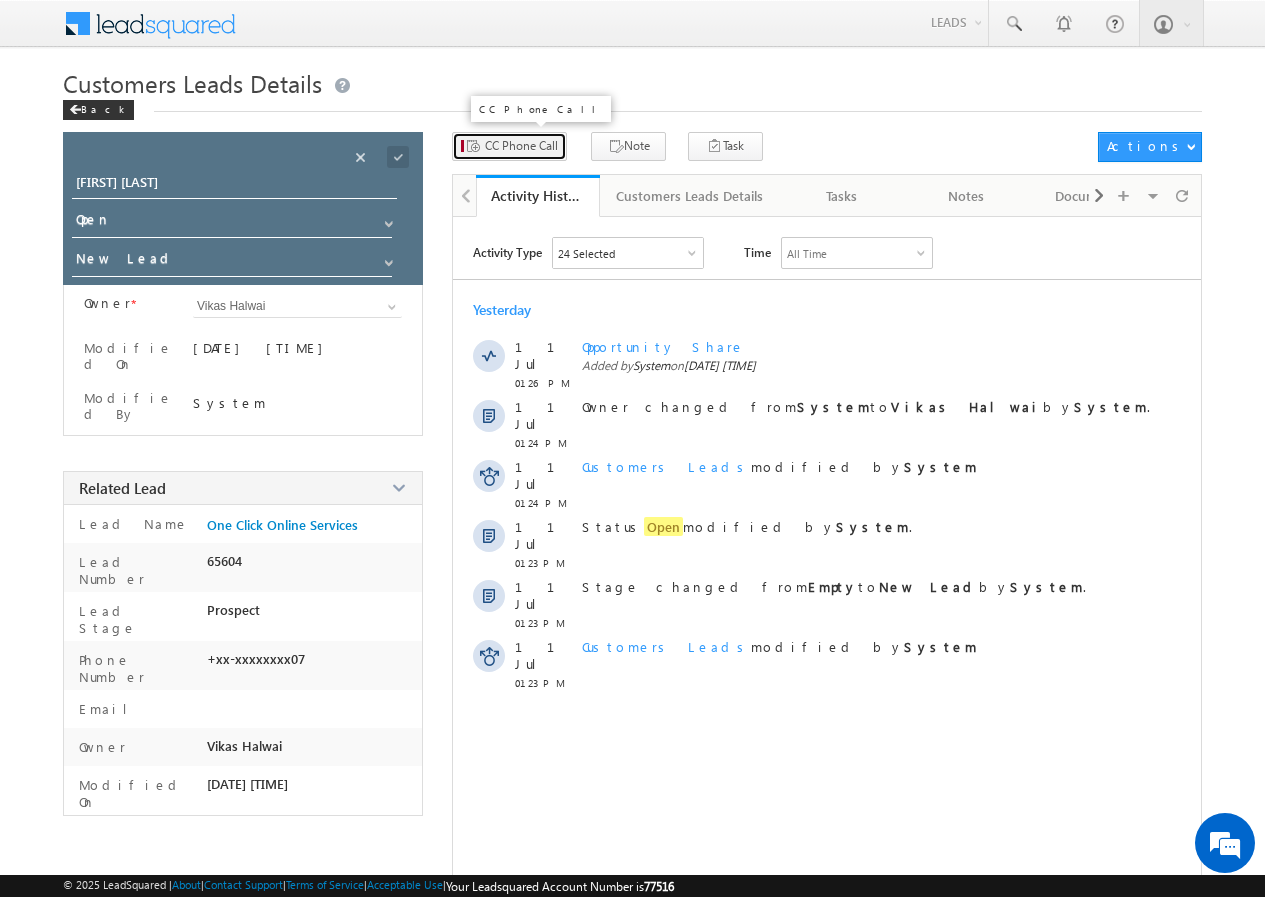 click on "CC Phone Call" at bounding box center [521, 146] 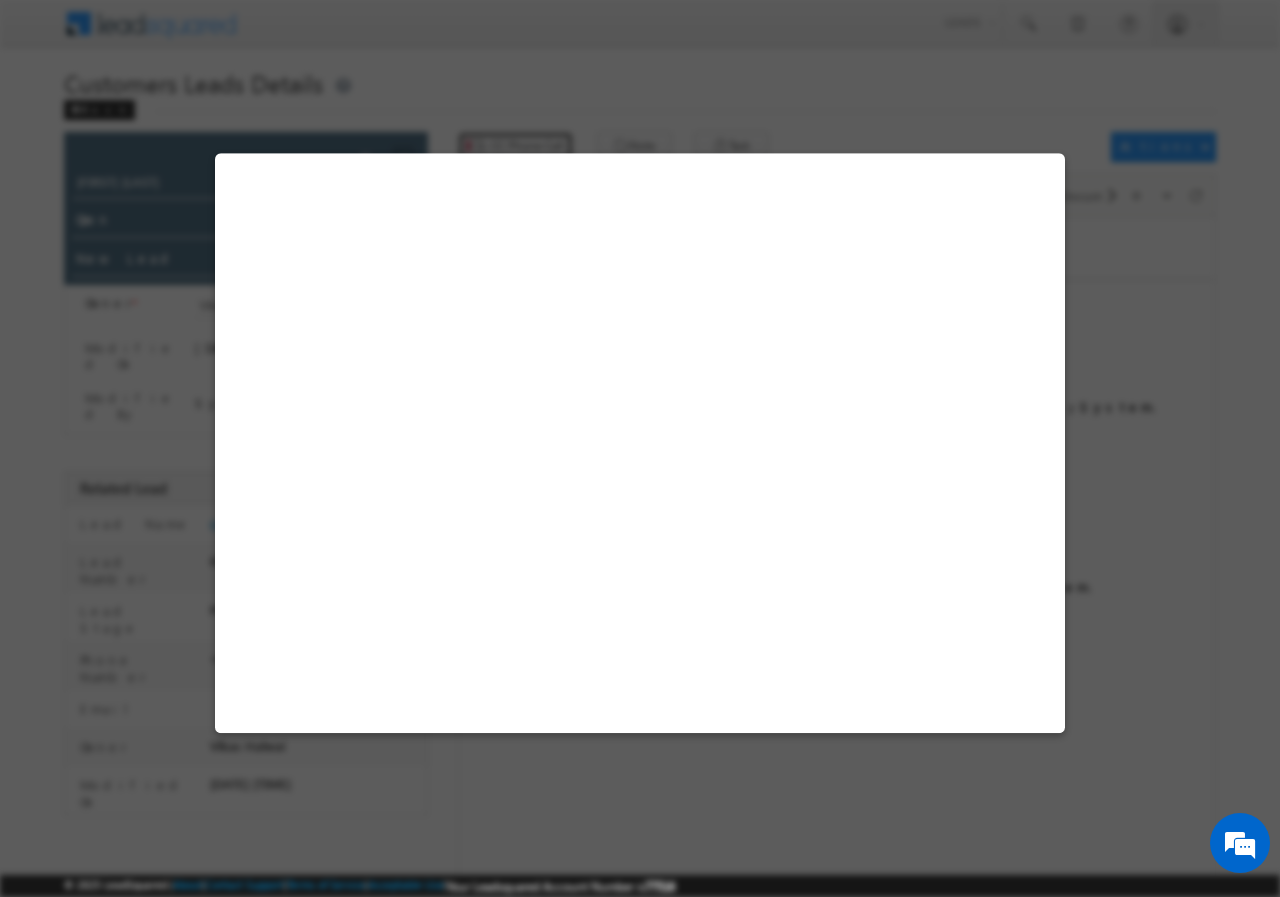select on "Amravati" 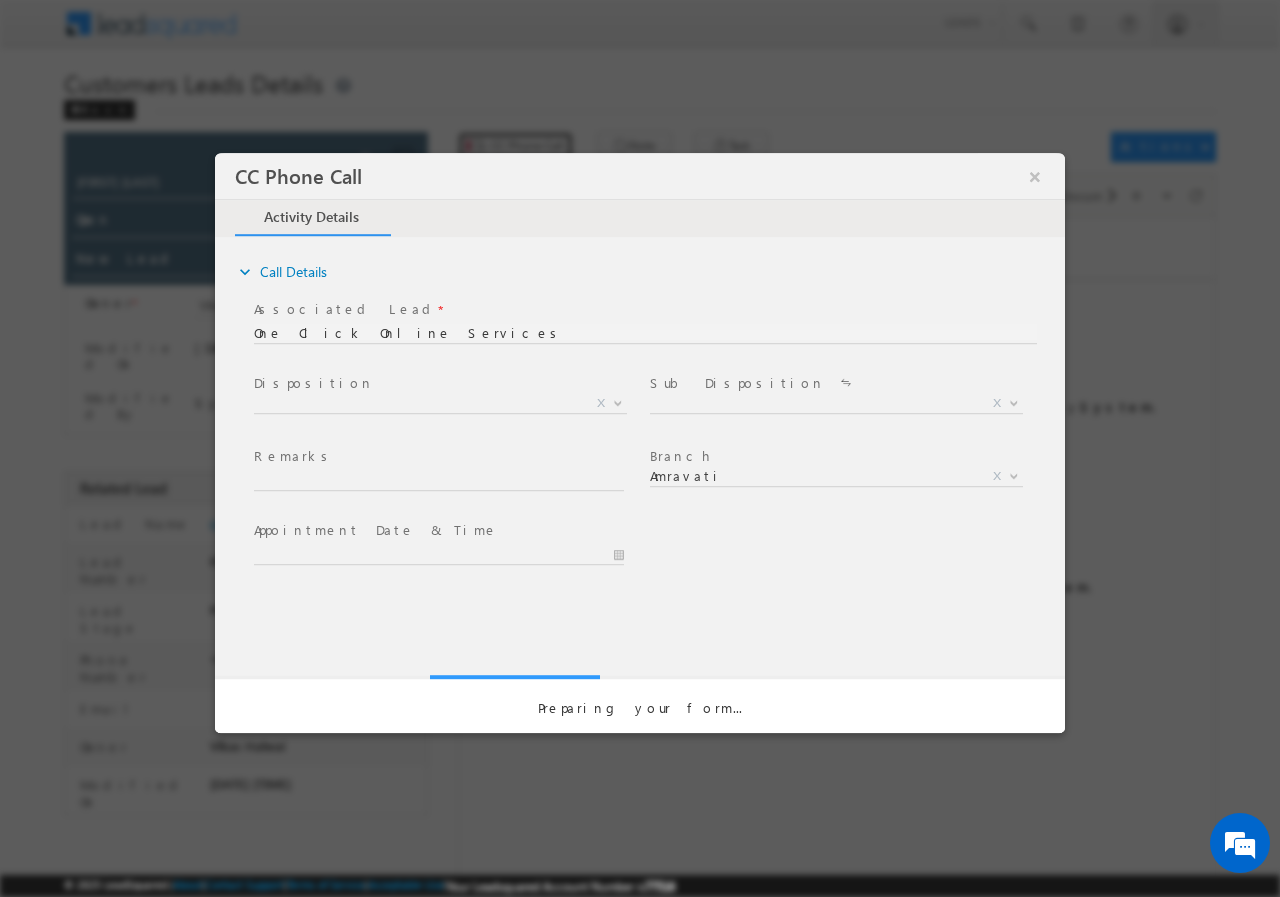 scroll, scrollTop: 0, scrollLeft: 0, axis: both 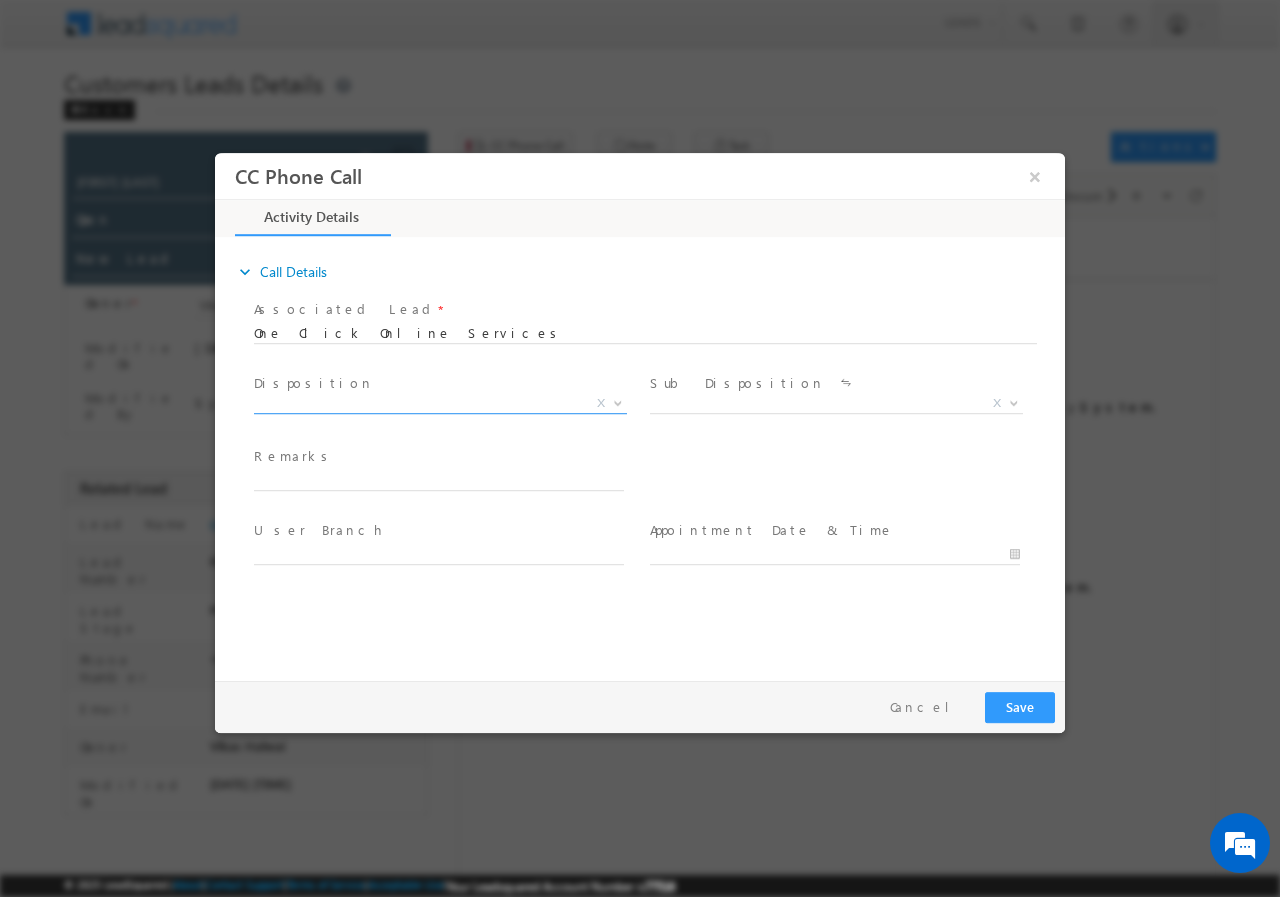 click at bounding box center [616, 402] 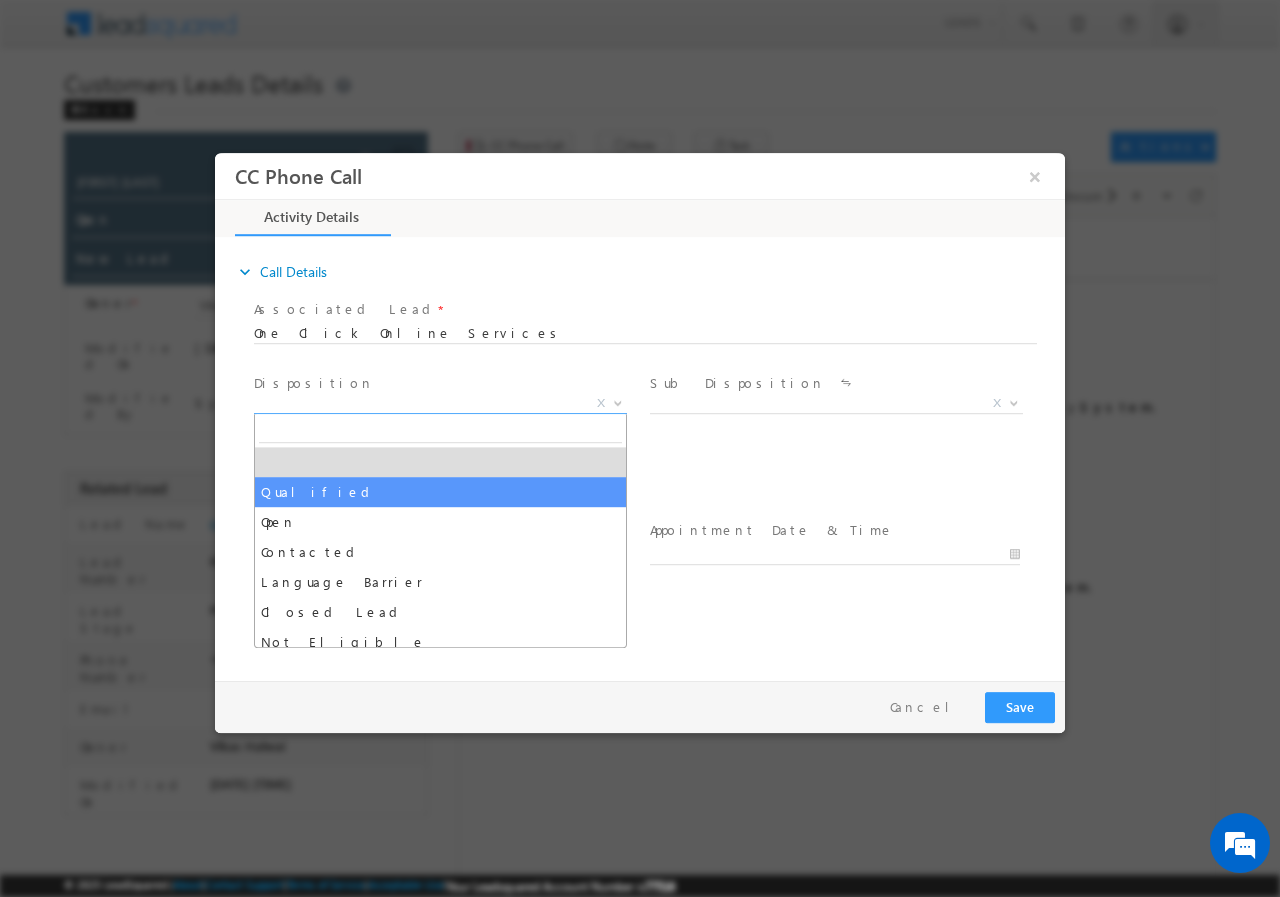 select on "Qualified" 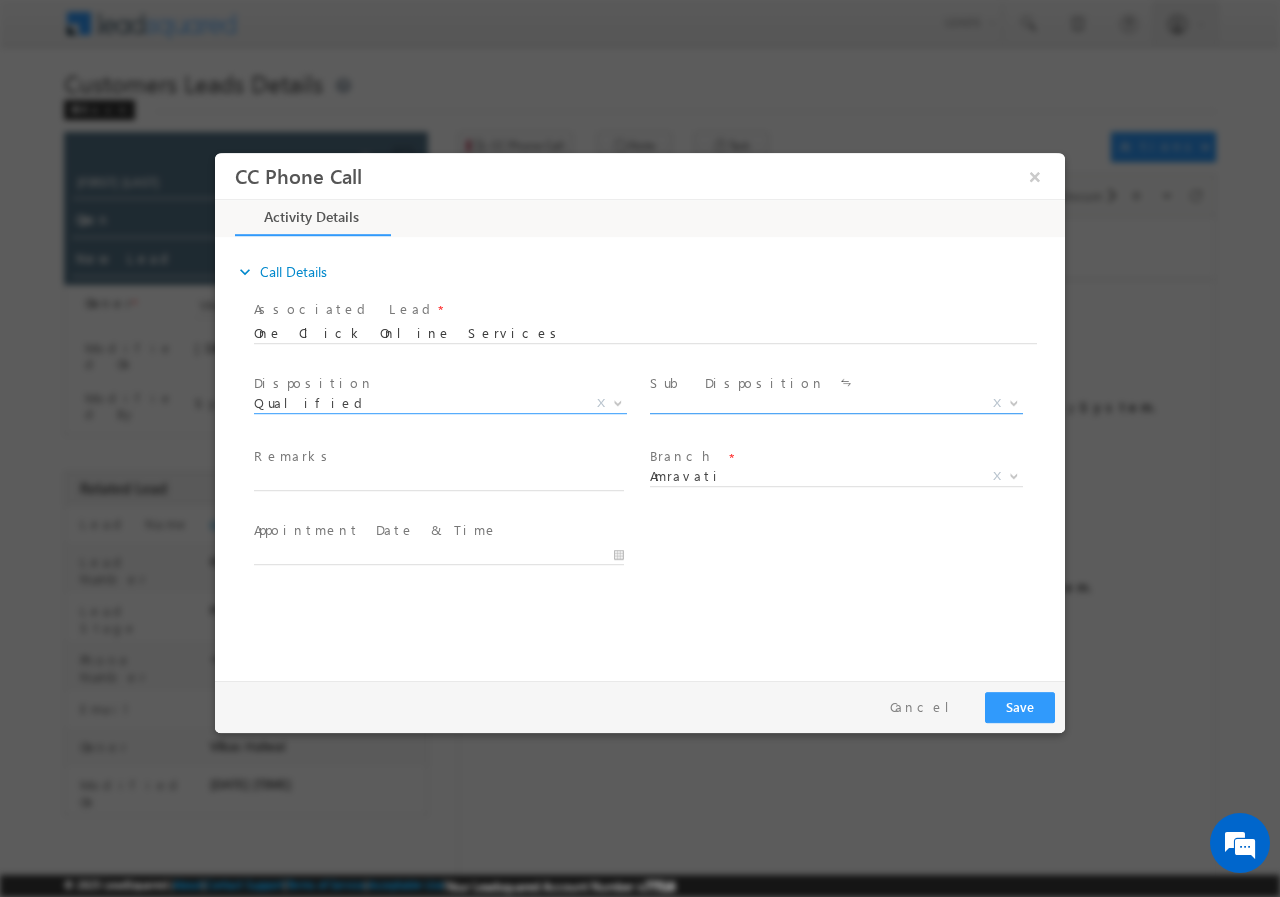 click at bounding box center [1012, 402] 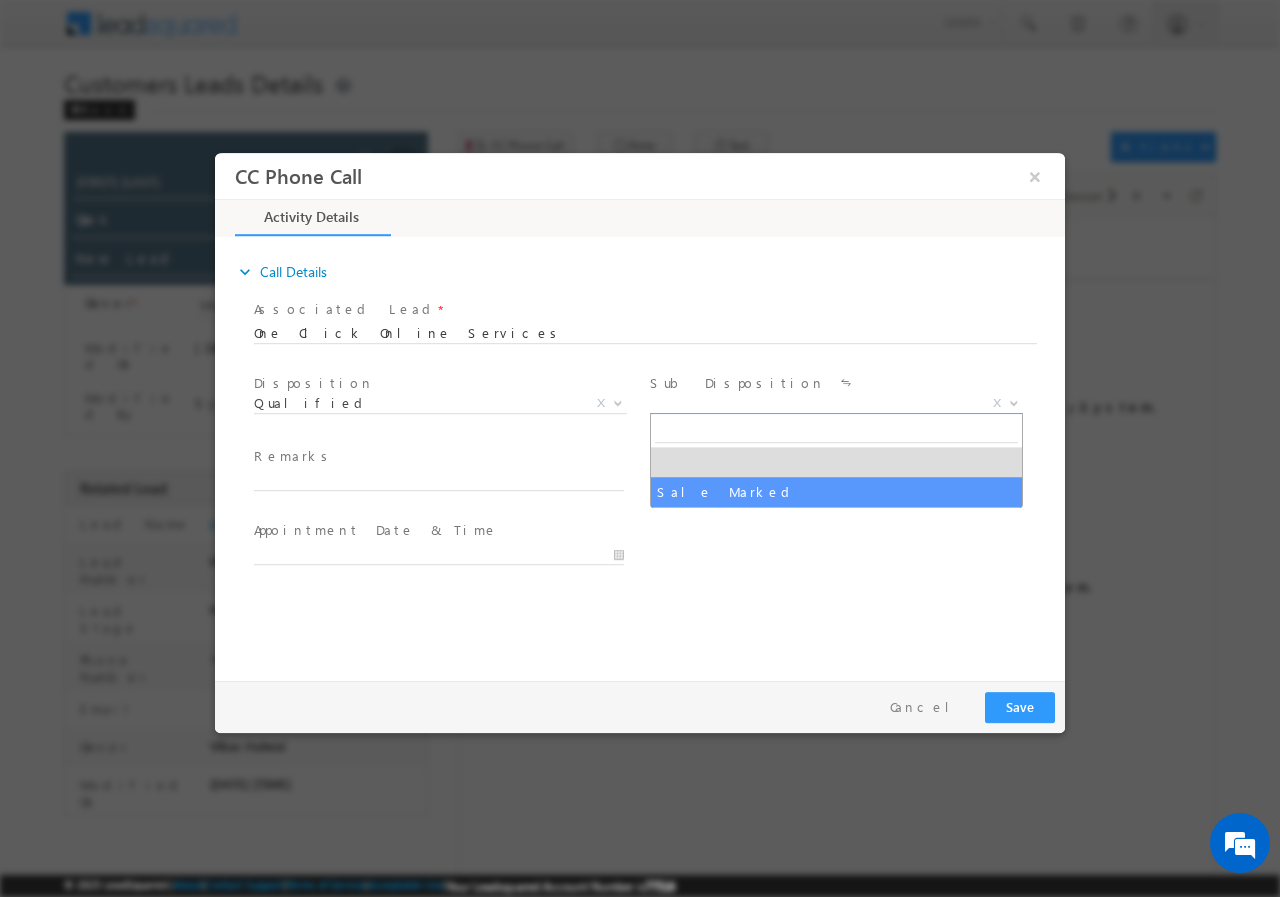 select on "Sale Marked" 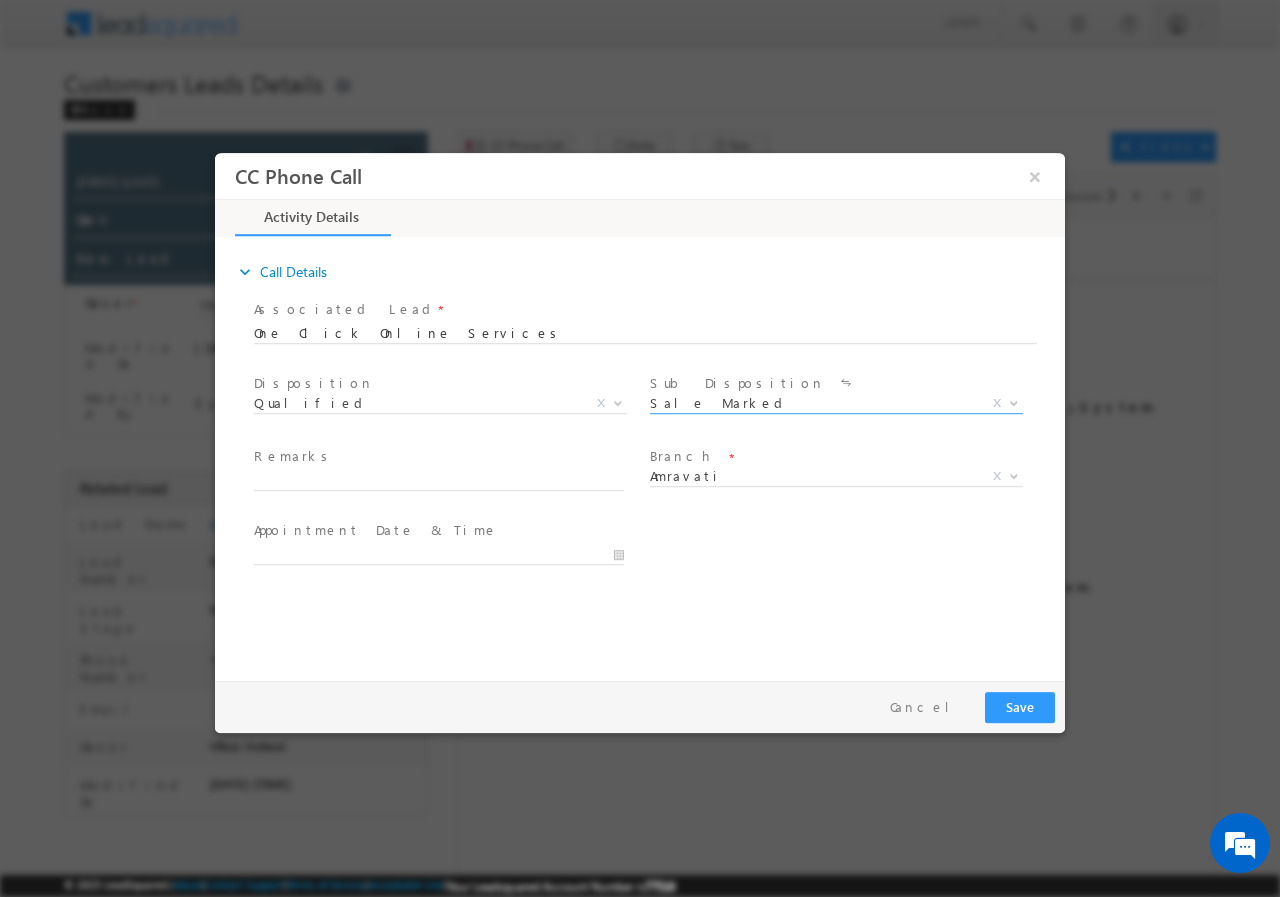 click at bounding box center [448, 553] 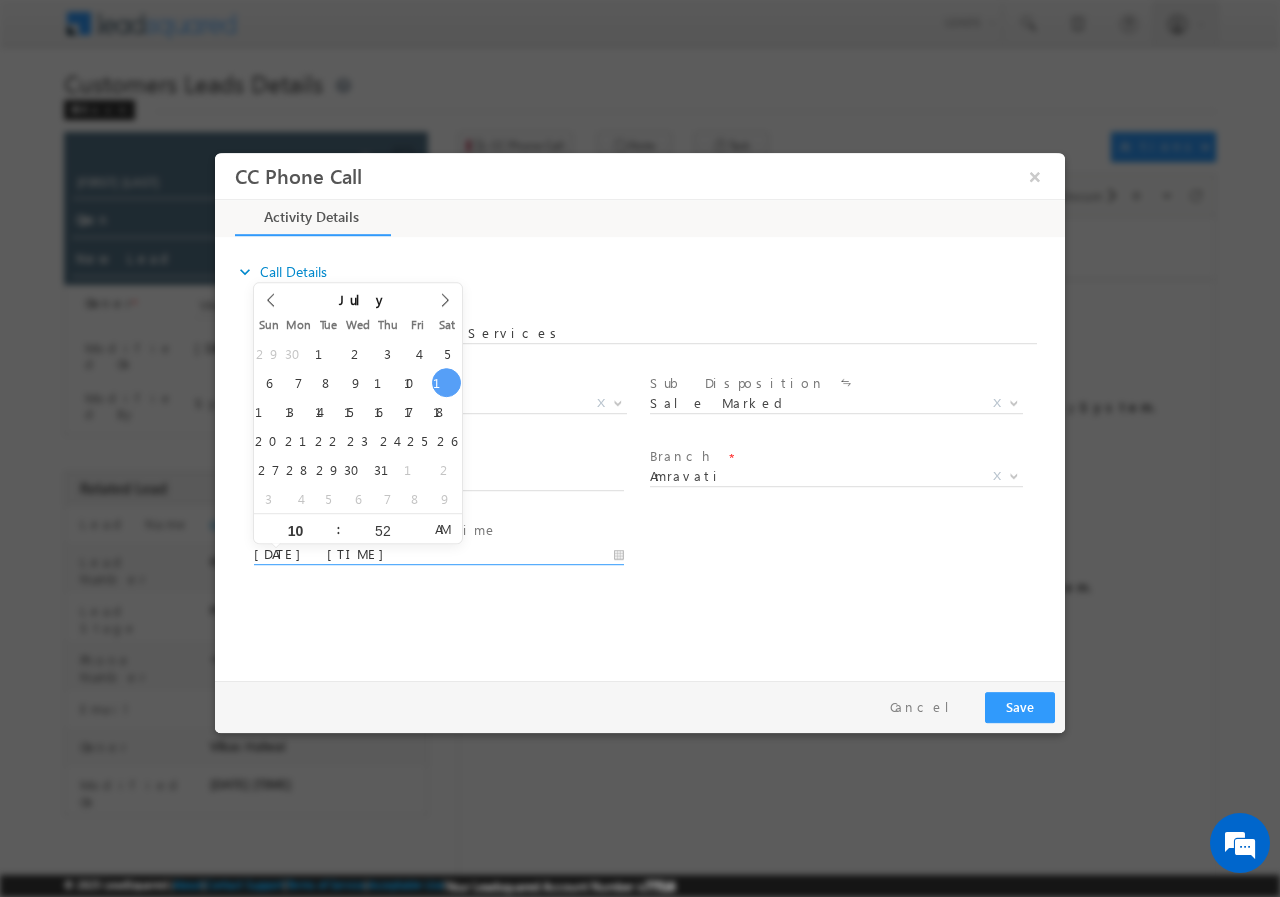 click on "07/12/2025 10:52 AM" at bounding box center [439, 554] 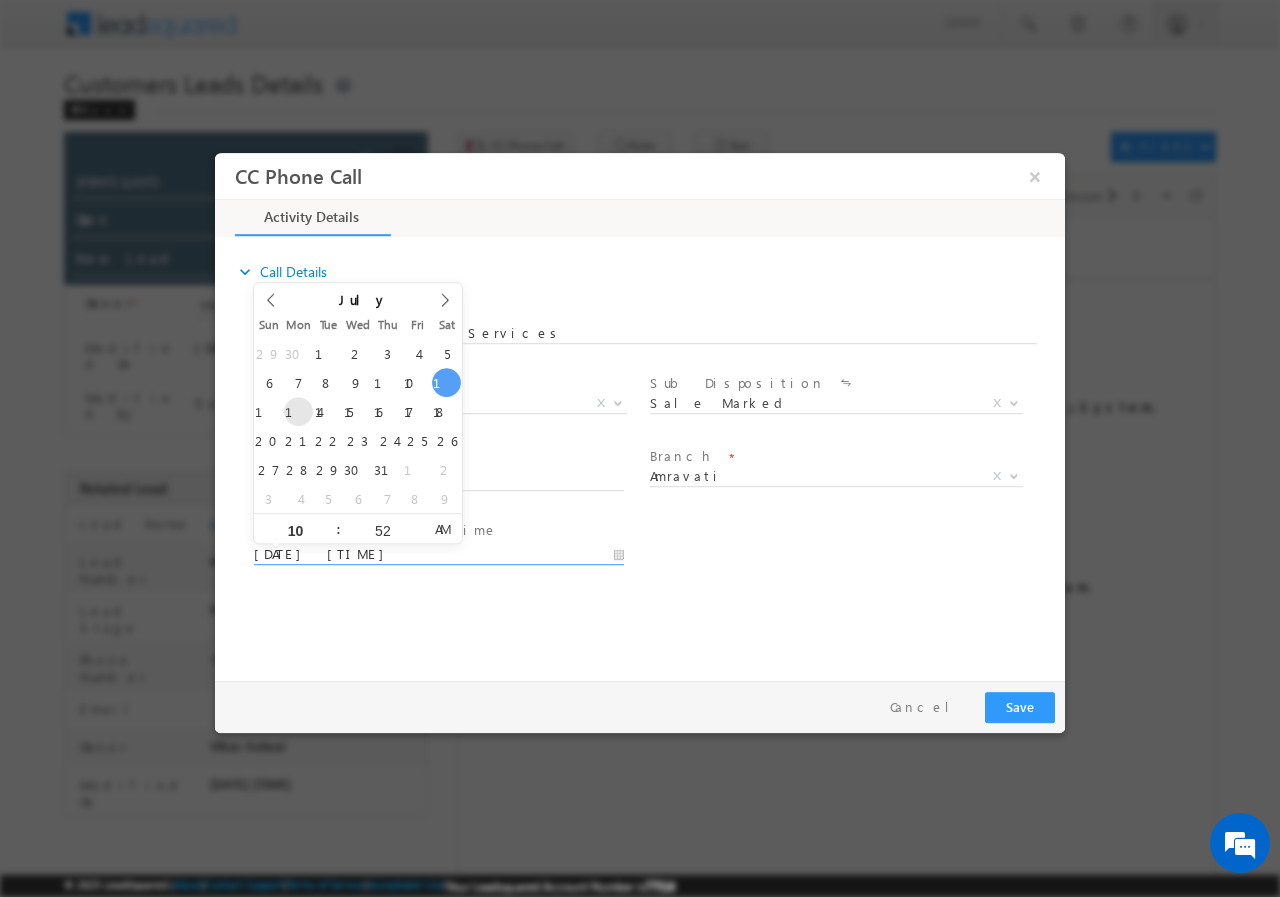 type on "07/14/2025 10:52 AM" 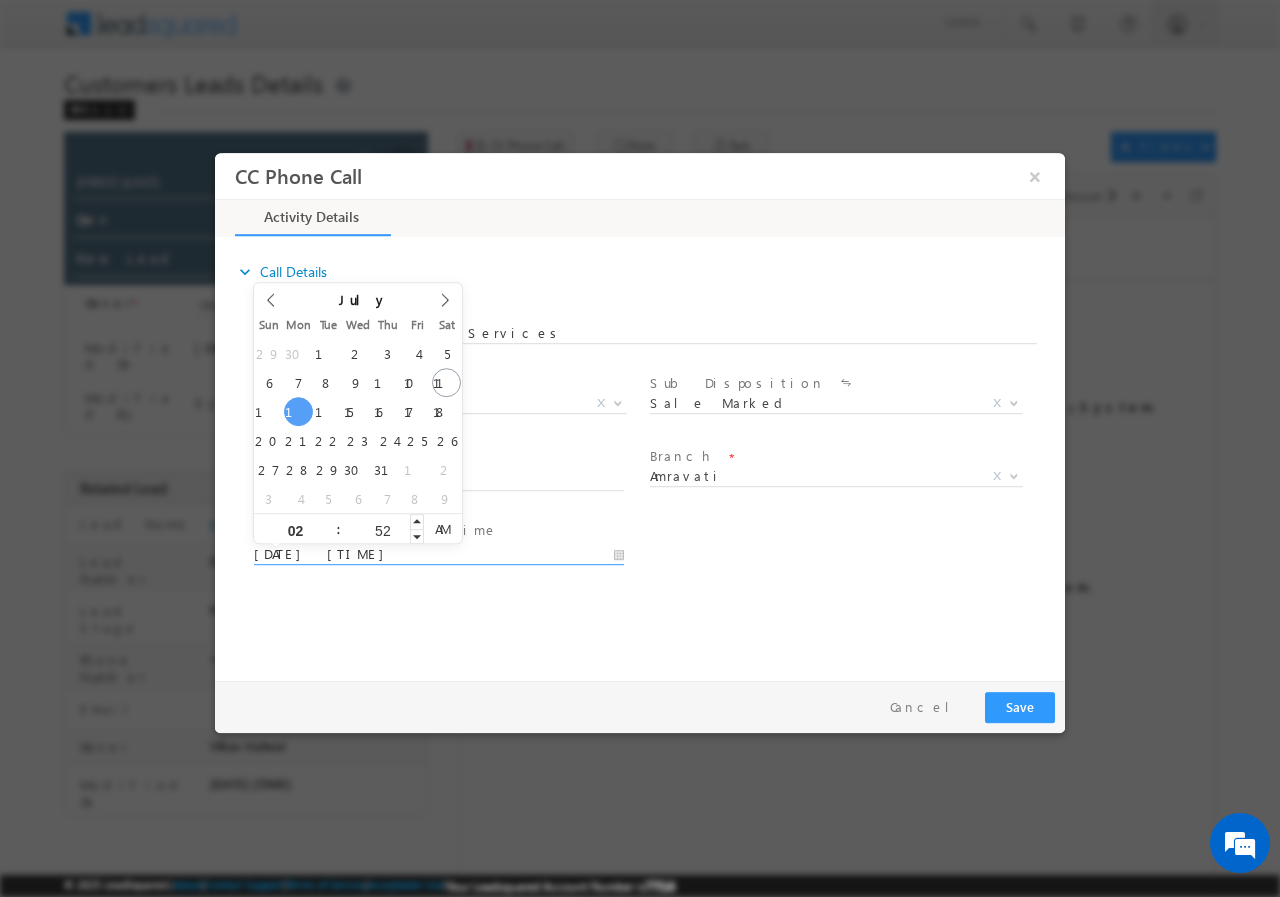 type on "02" 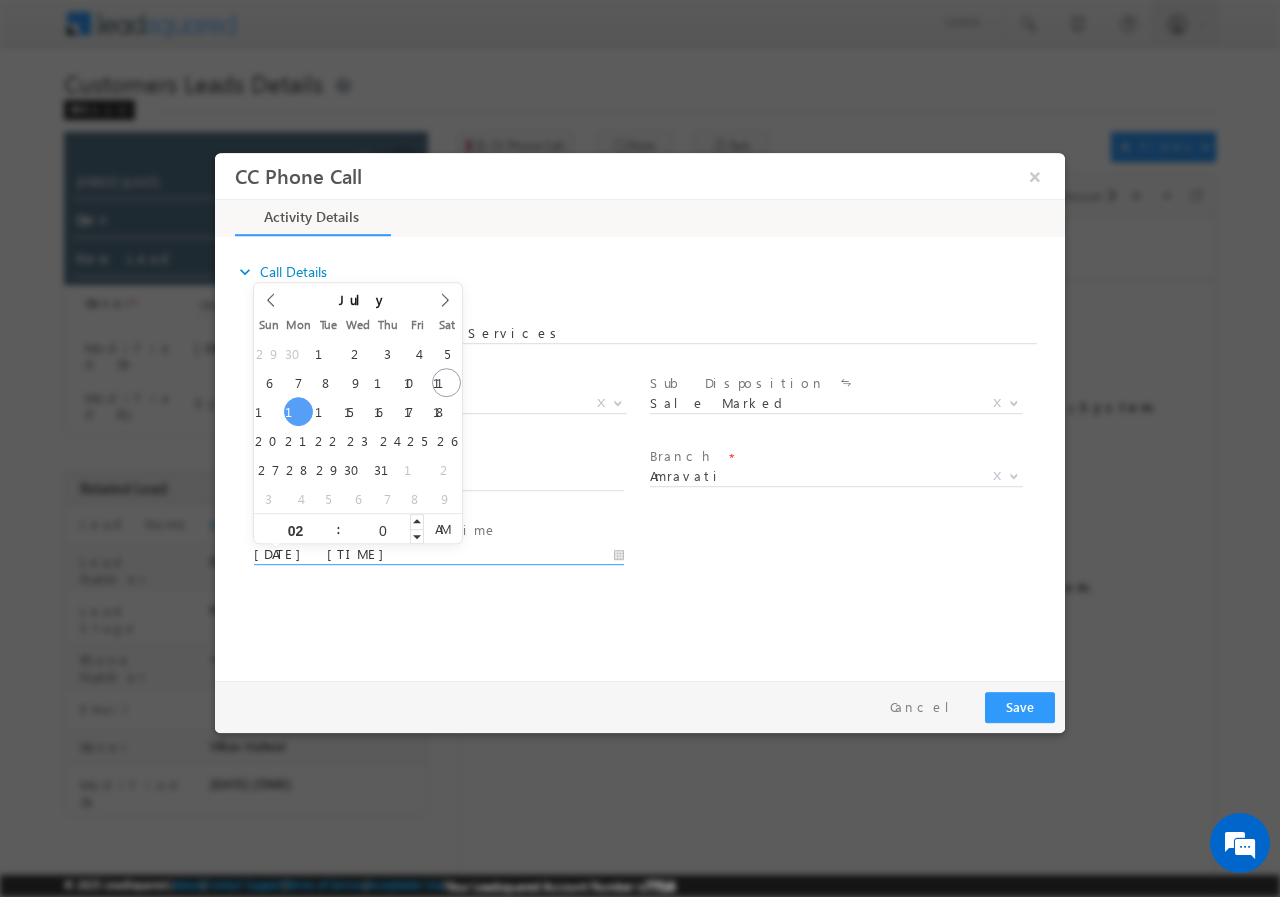 type on "00" 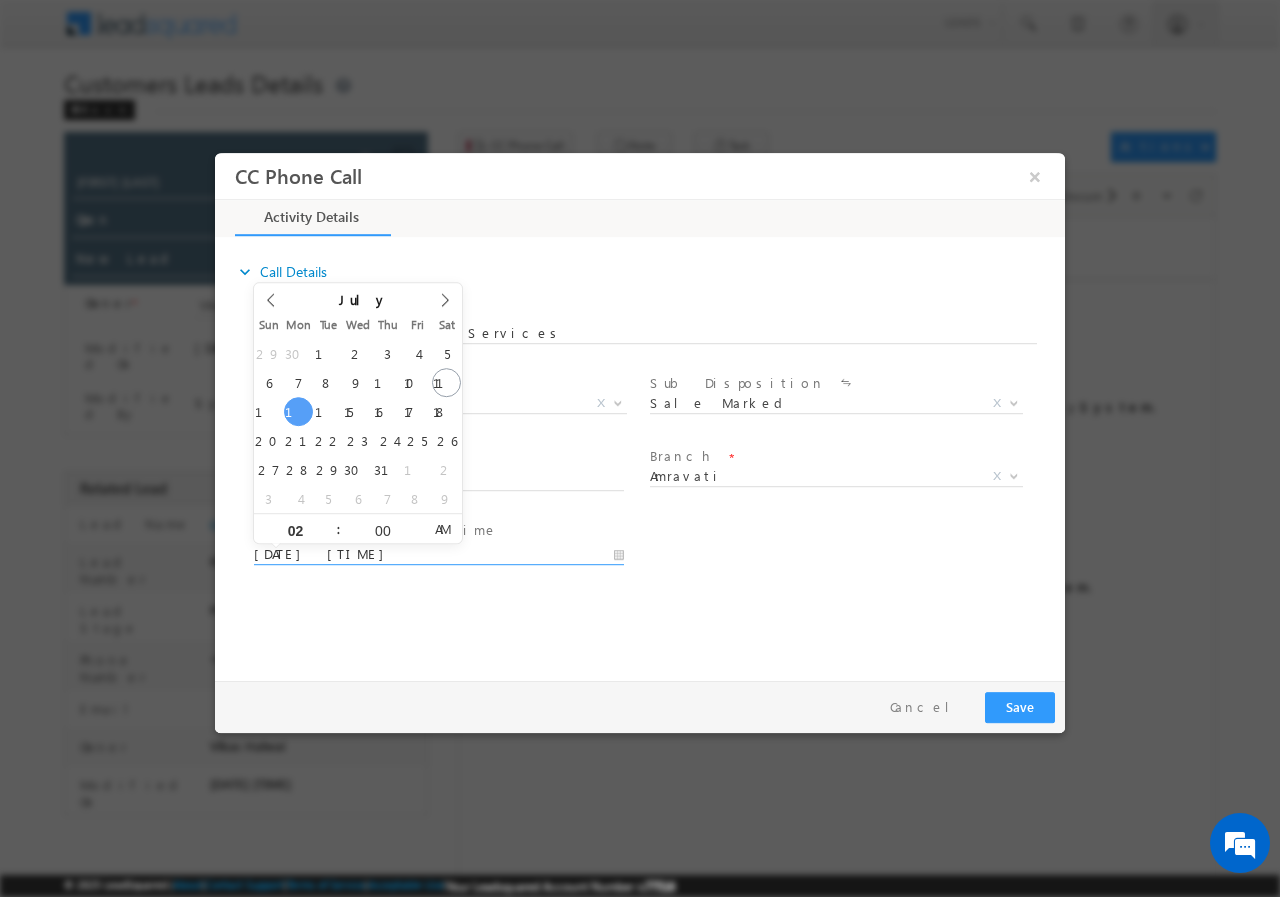 type on "07/14/2025 2:00 PM" 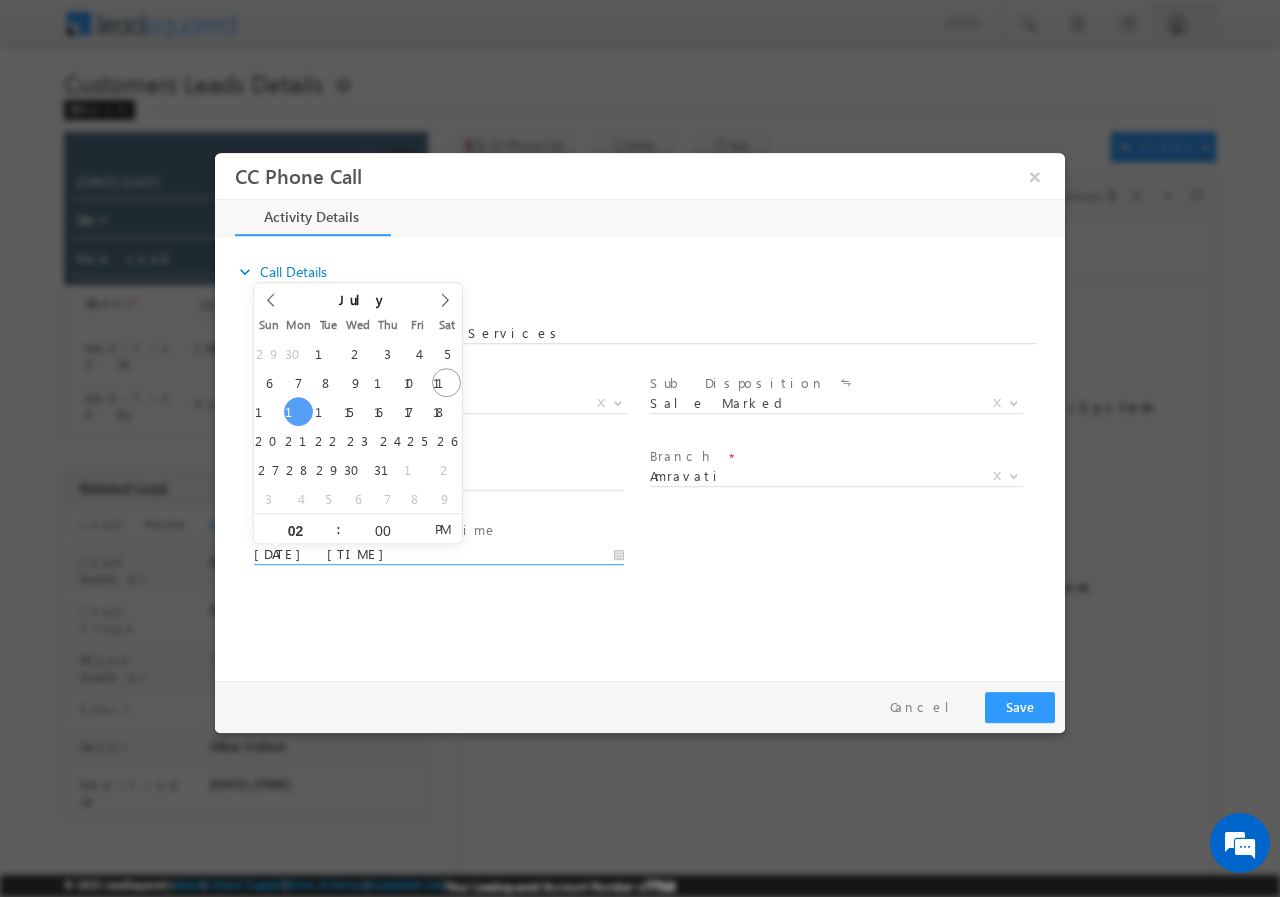 click on "PM" at bounding box center [442, 528] 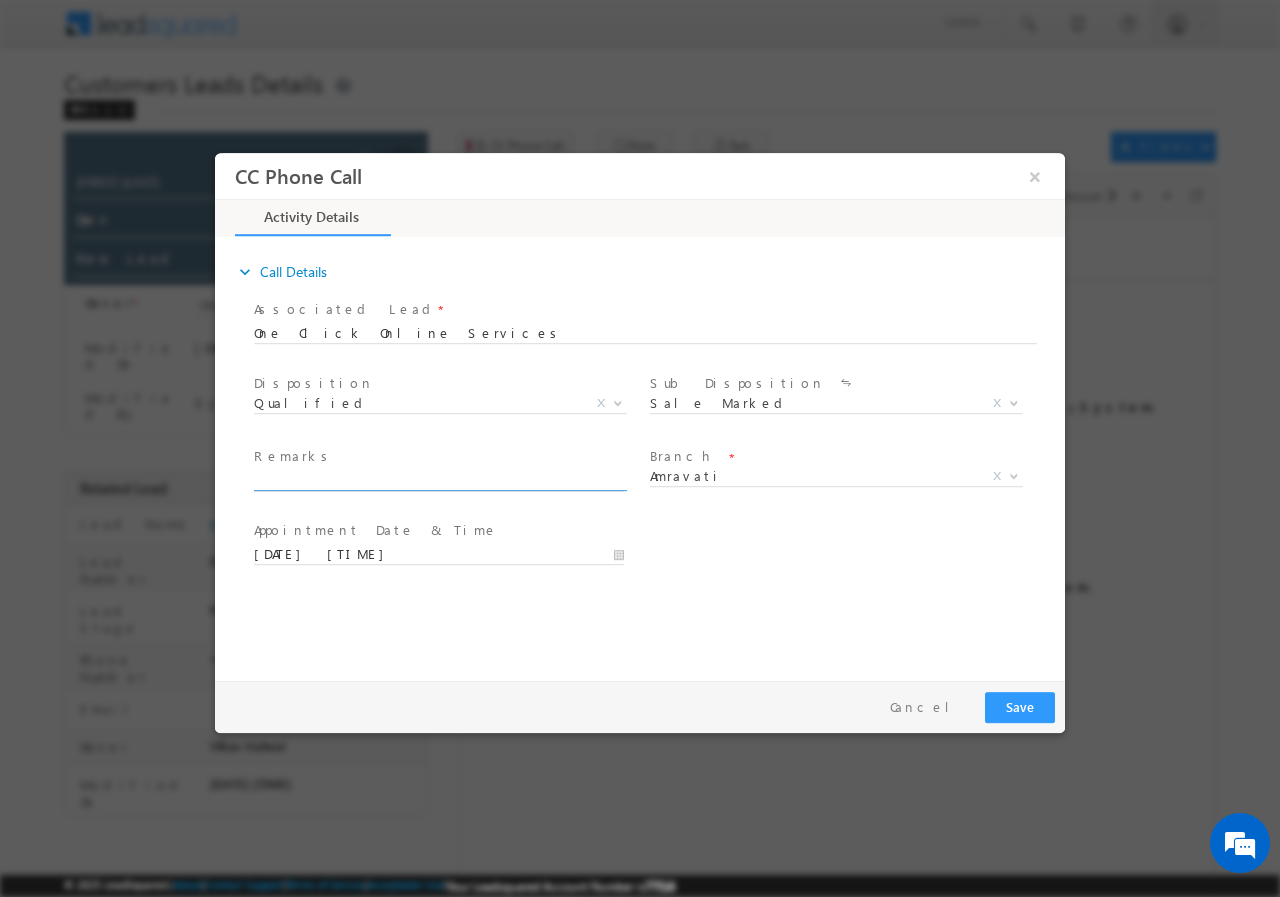 click at bounding box center [439, 480] 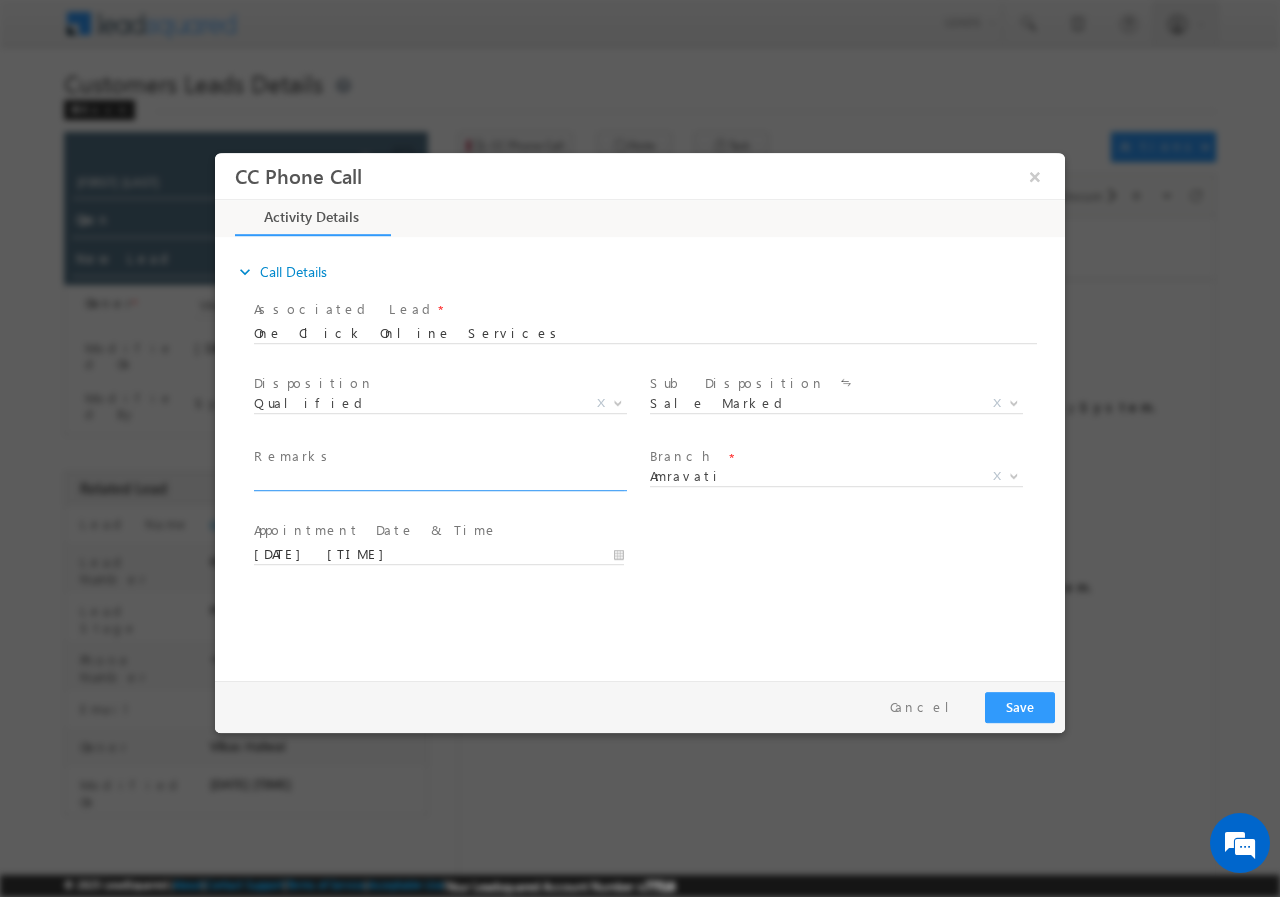 paste on "12/07-Customer name is Rehan Ahamad  Customer age is 39 yrs Loan type is Home Purchase Loan amount is 20 Lakh Profession is Self Employed Monthly Income is 60k (ITR) Current Obligation No Property Add" 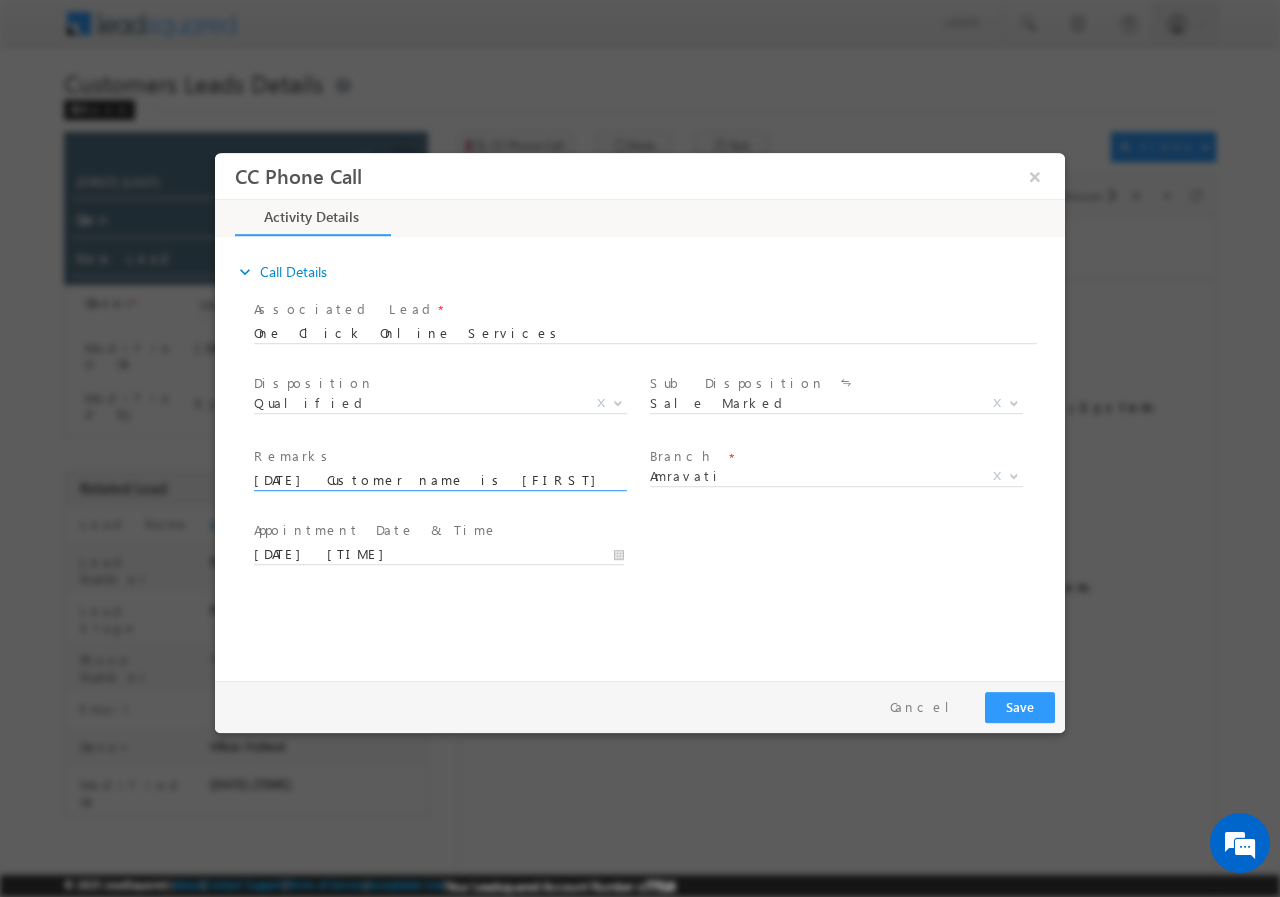 scroll, scrollTop: 0, scrollLeft: 862, axis: horizontal 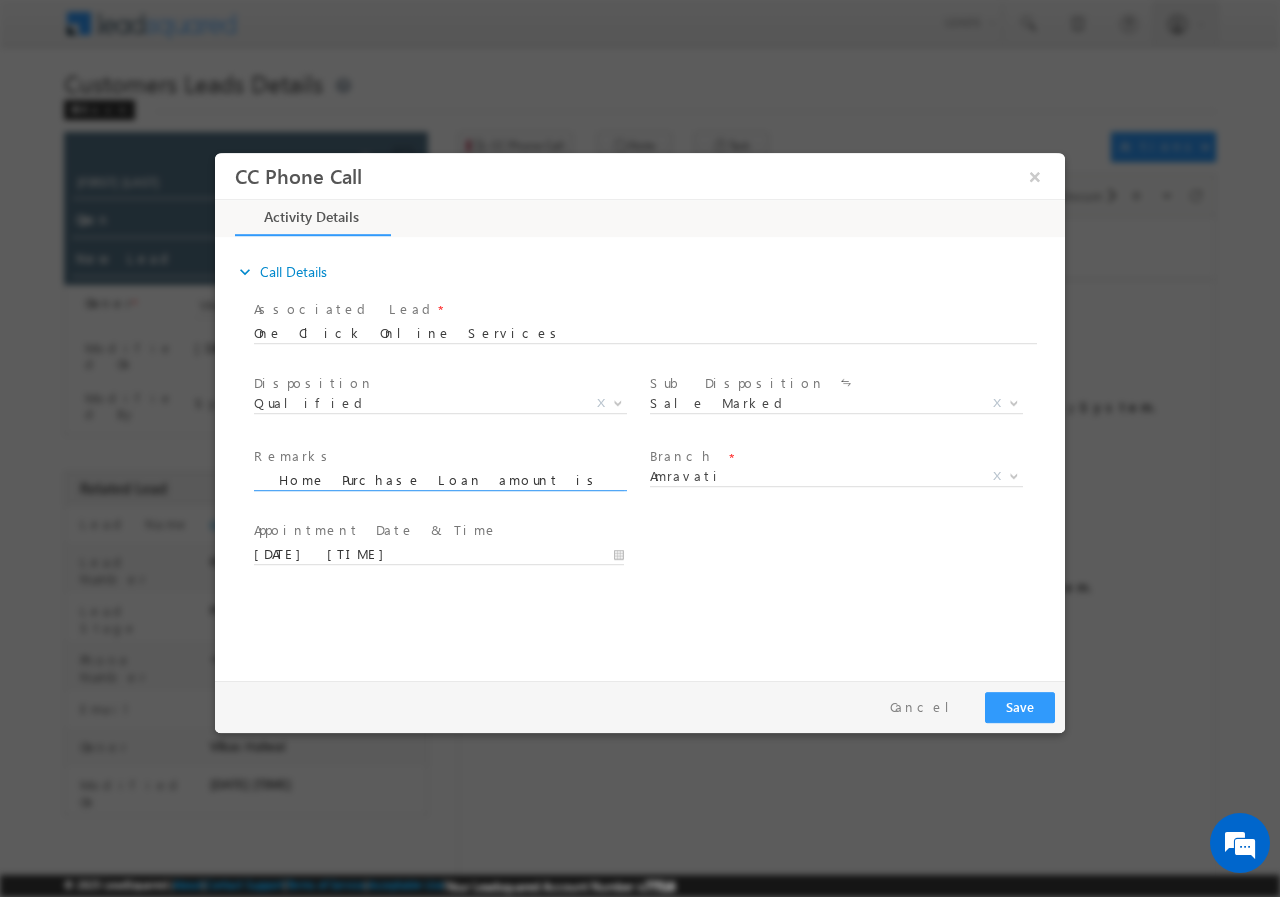 type on "12/07-Customer name is Rehan Ahamad  Customer age is 39 yrs Loan type is Home Purchase Loan amount is 20 Lakh Profession is Self Employed Monthly Income is 60k (ITR) Current Obligation No Property Add" 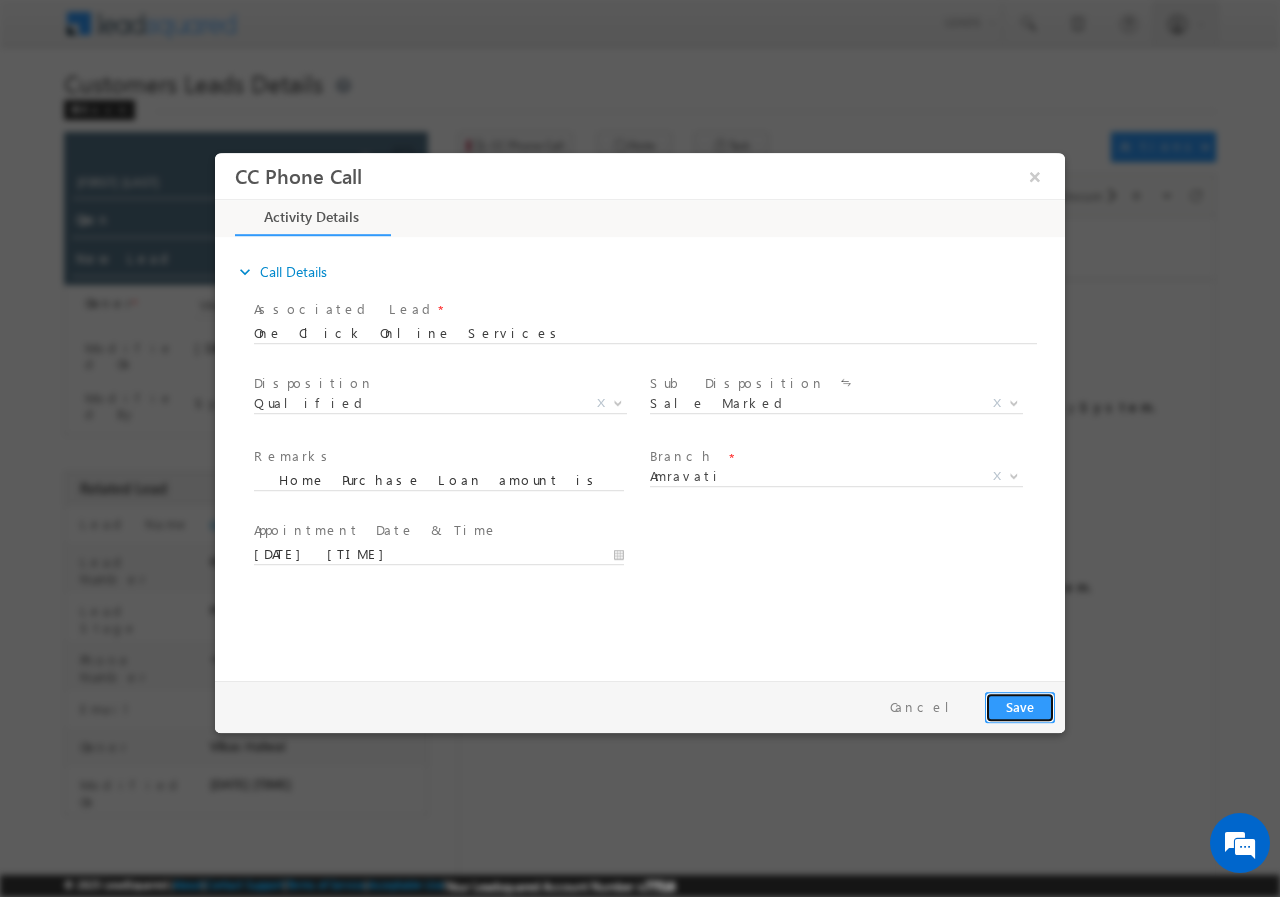 click on "Save" at bounding box center [1020, 706] 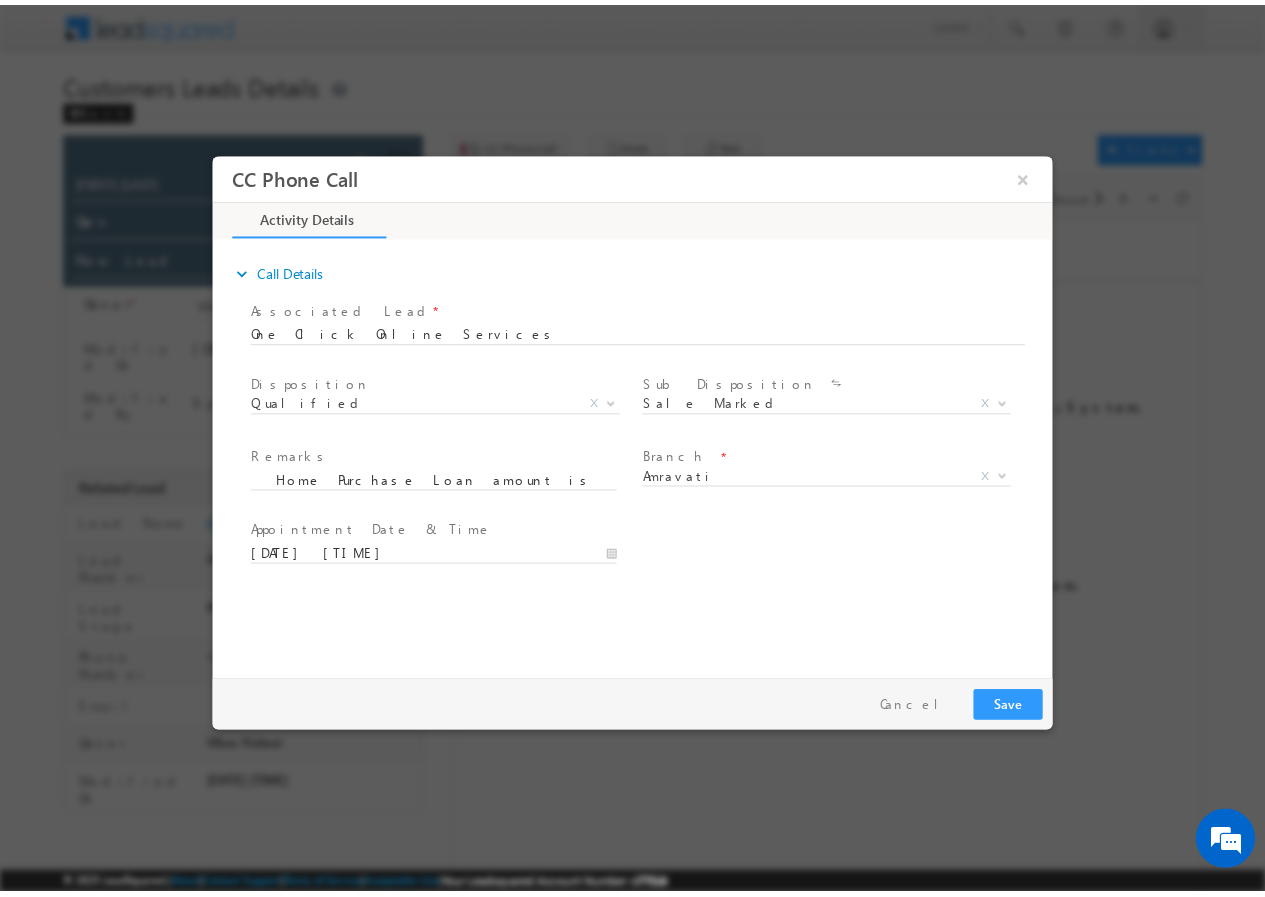 scroll, scrollTop: 0, scrollLeft: 0, axis: both 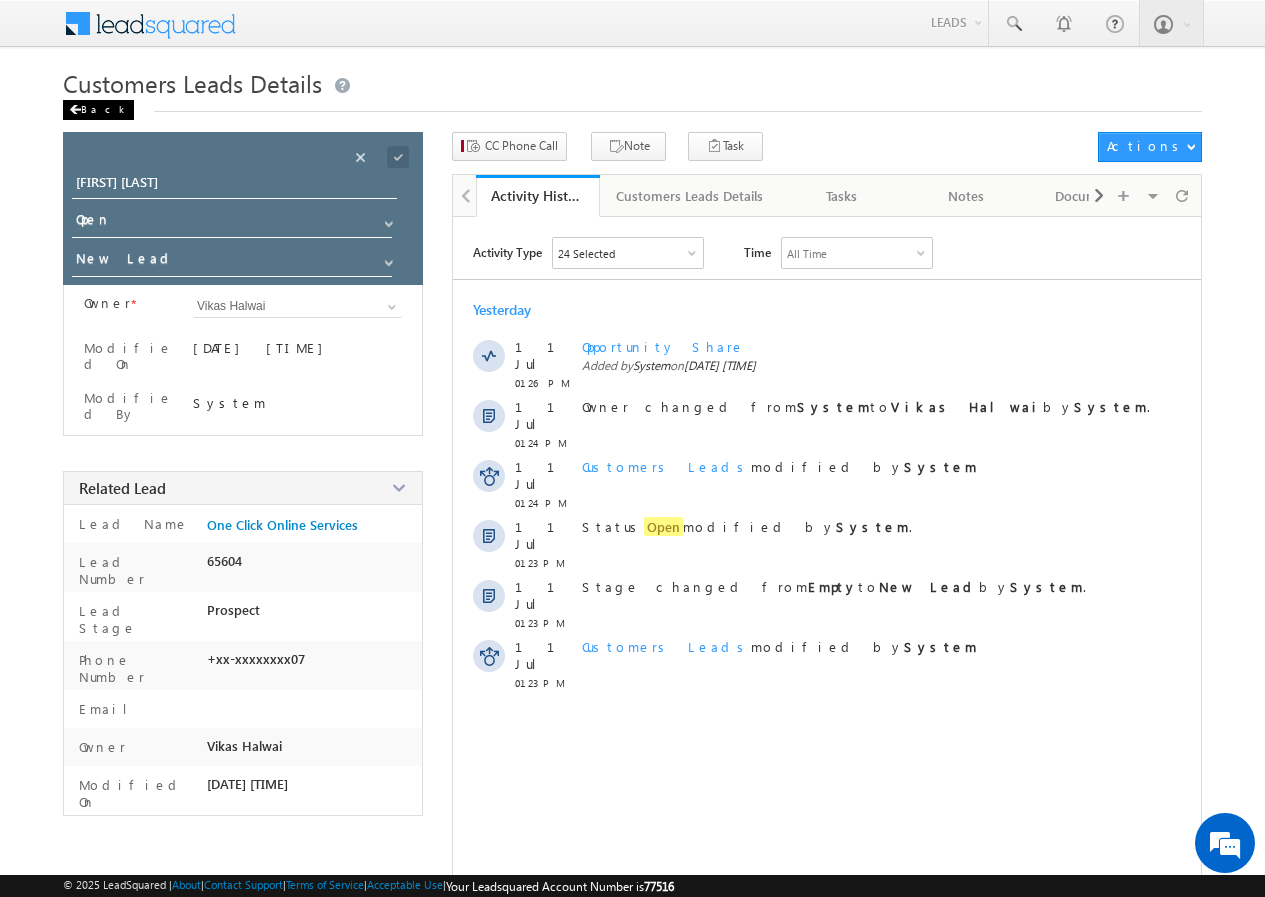 click at bounding box center (75, 110) 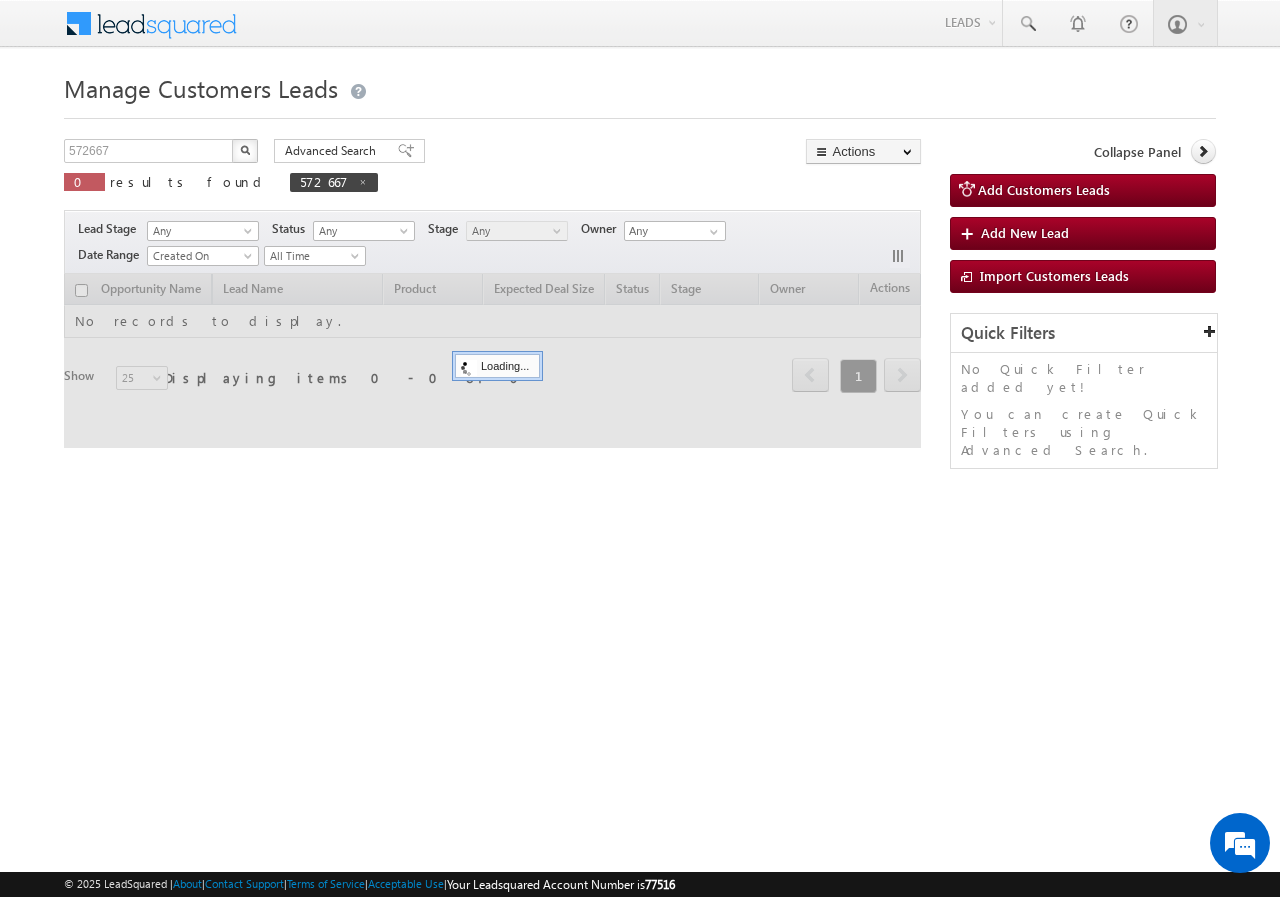 scroll, scrollTop: 0, scrollLeft: 0, axis: both 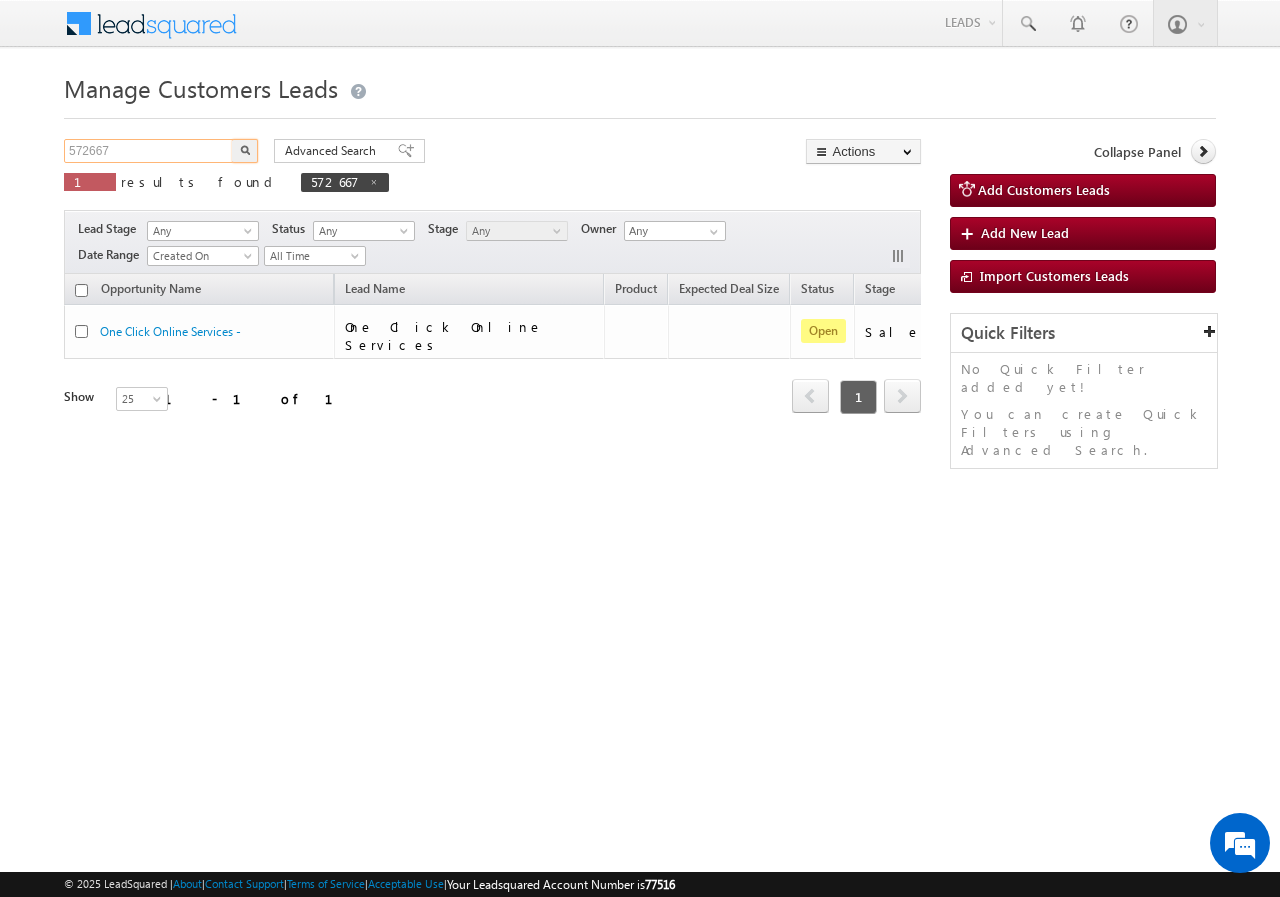 drag, startPoint x: 152, startPoint y: 146, endPoint x: 12, endPoint y: 146, distance: 140 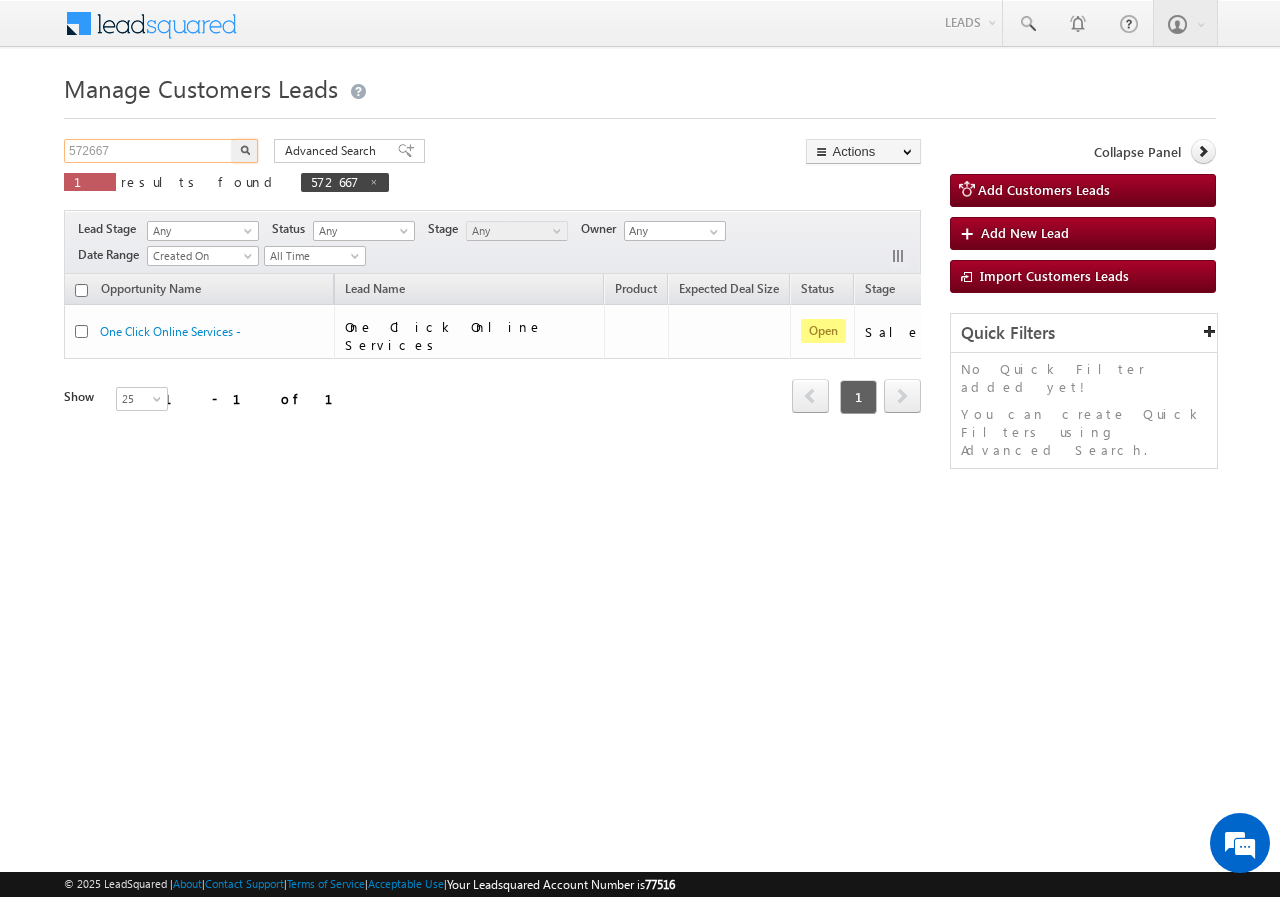 paste on "541" 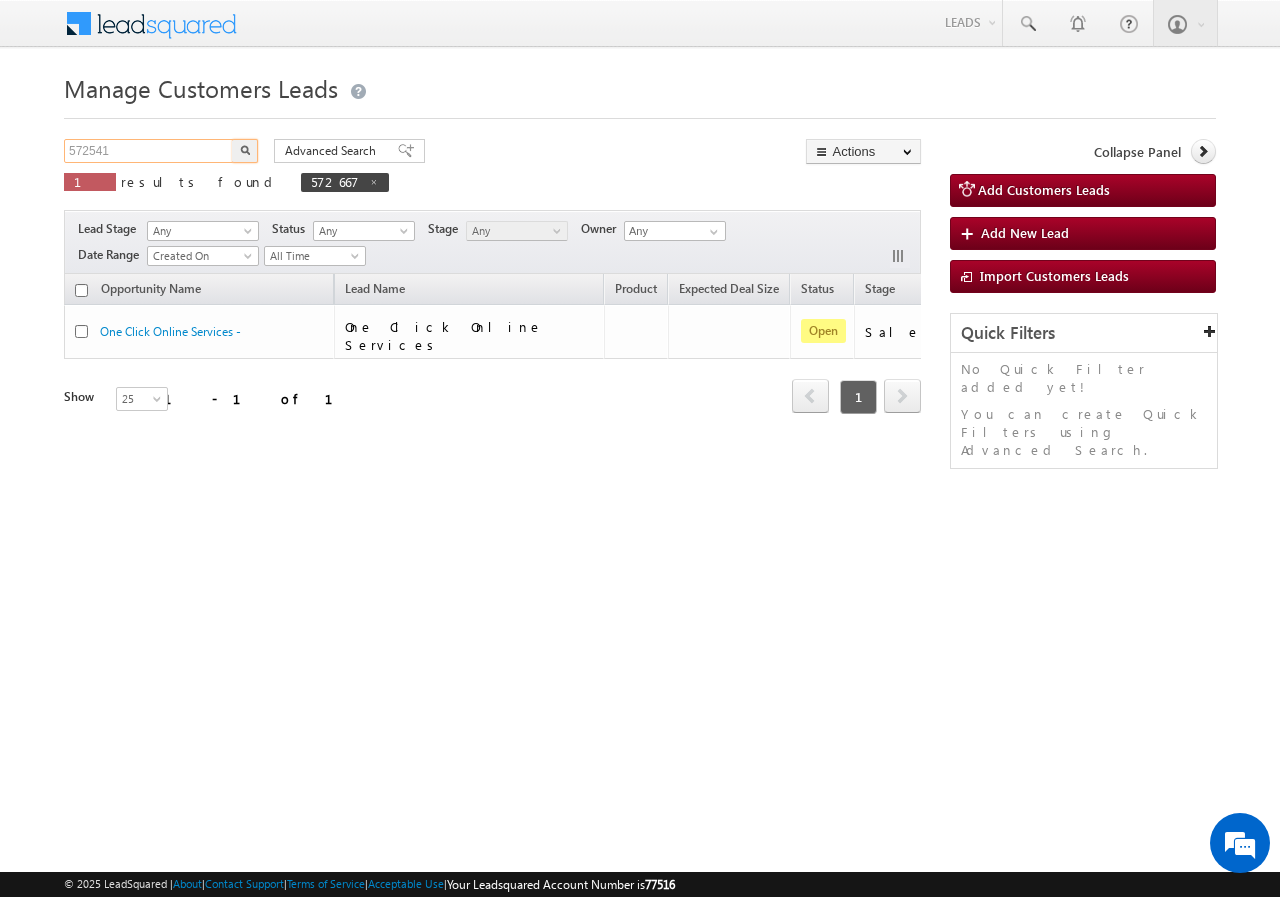 type on "572541" 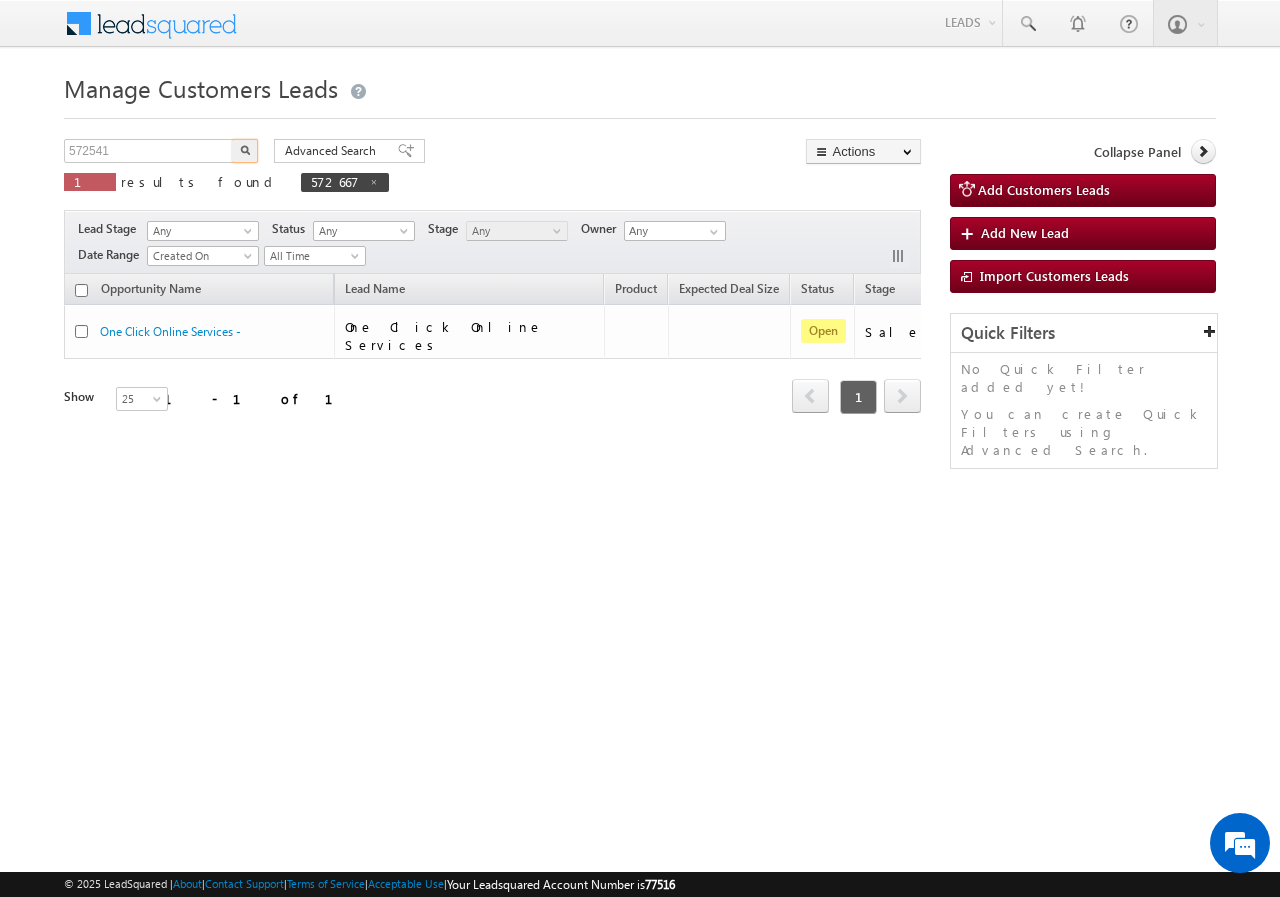 click at bounding box center [245, 150] 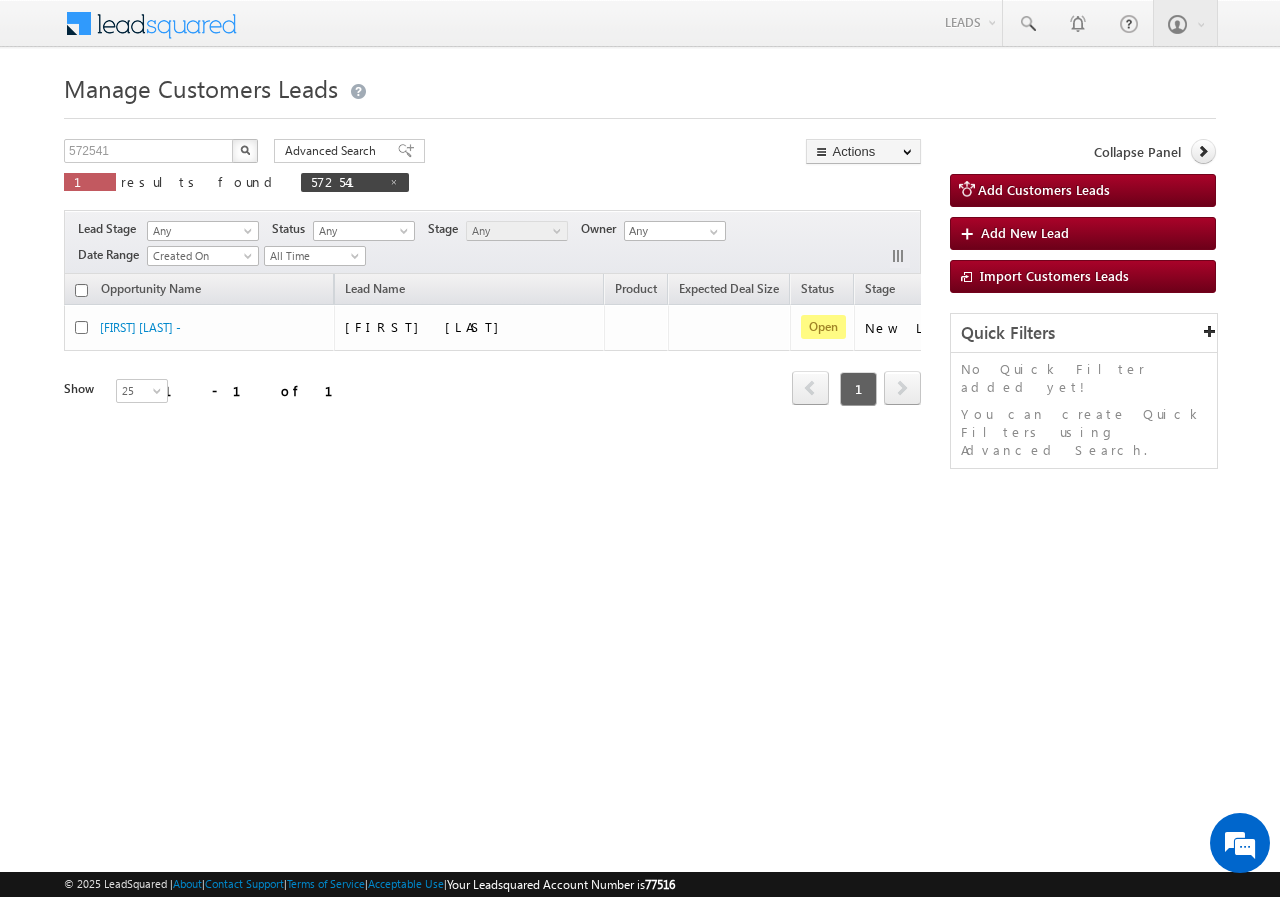 scroll, scrollTop: 0, scrollLeft: 0, axis: both 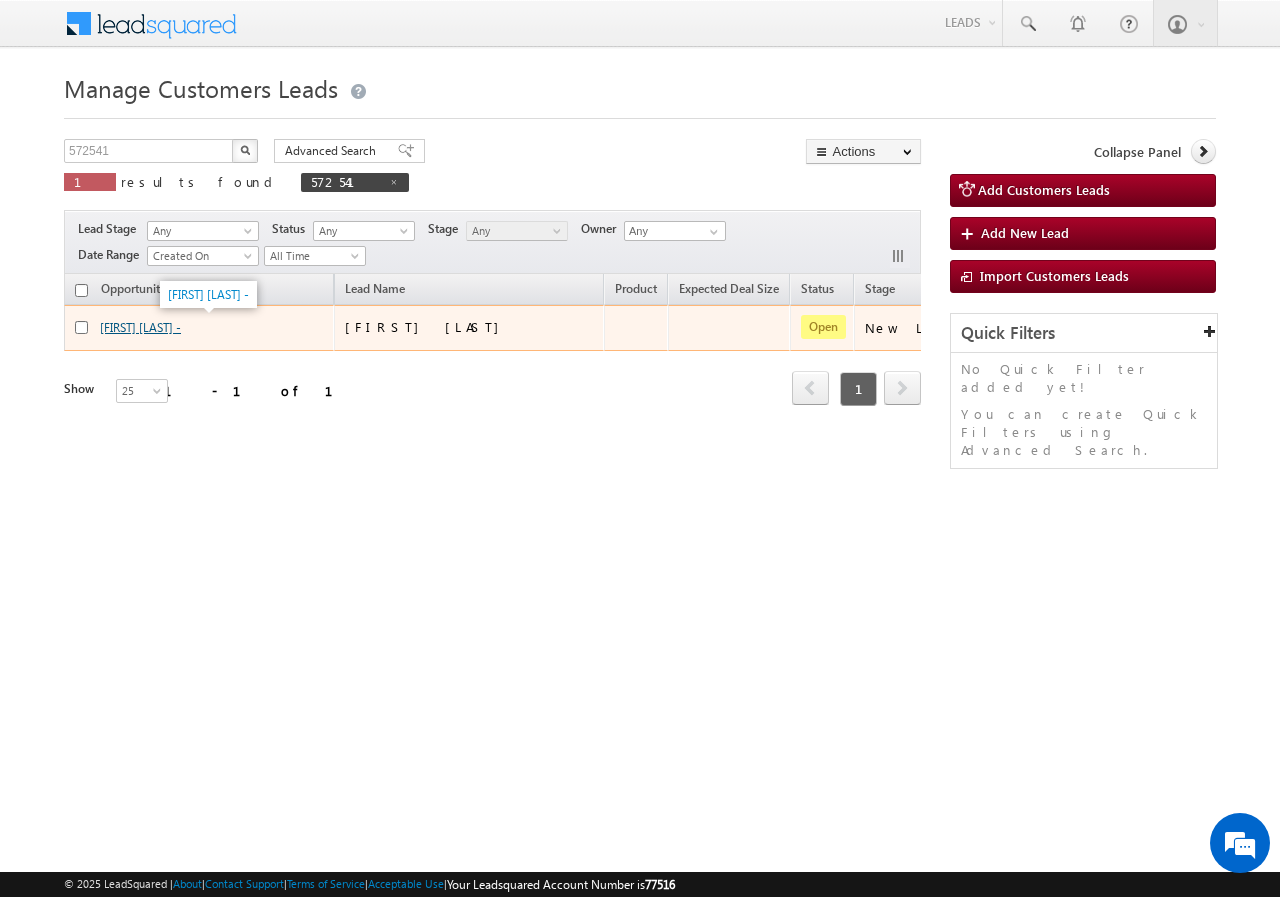 click on "[FIRST] [LAST]  -" at bounding box center (140, 327) 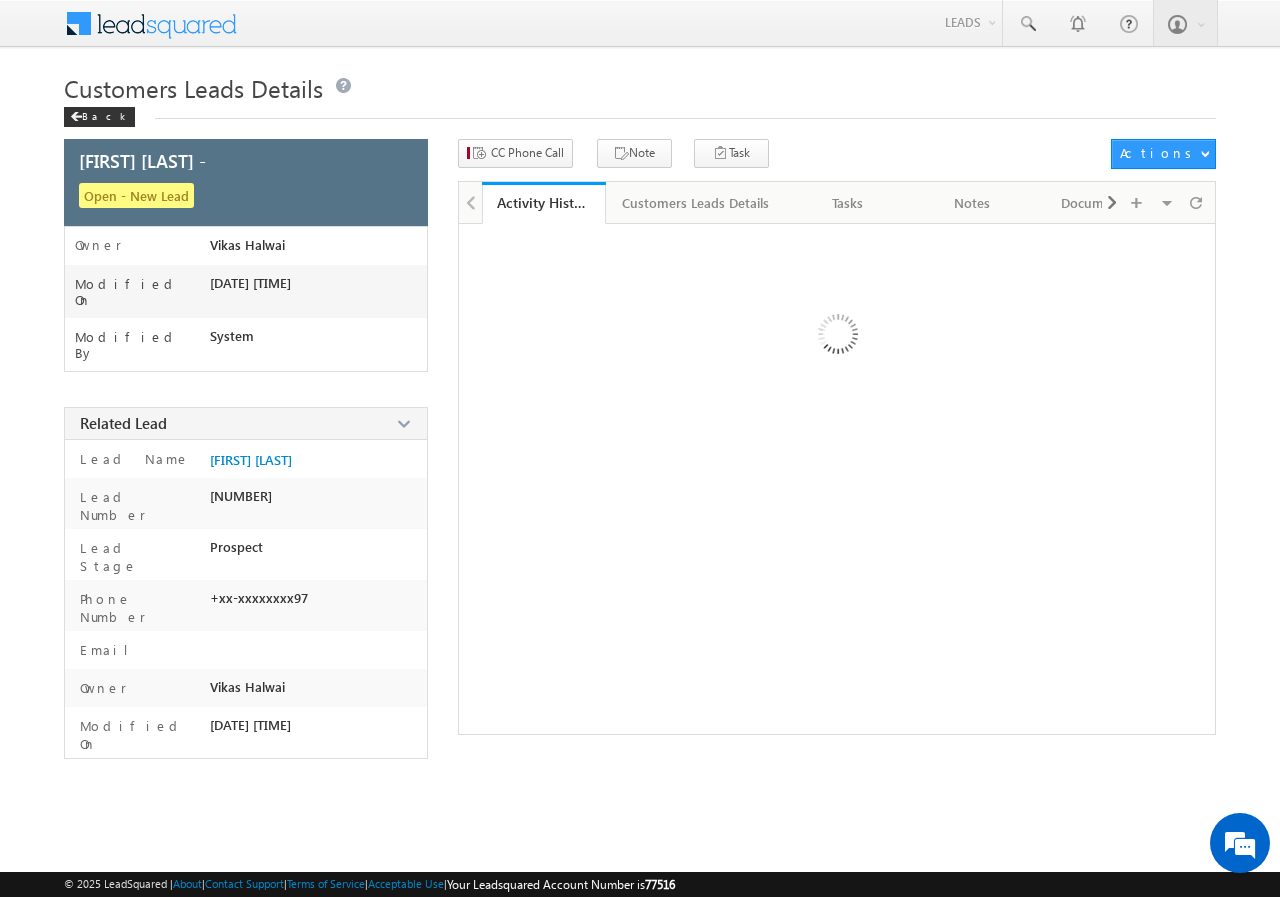 scroll, scrollTop: 0, scrollLeft: 0, axis: both 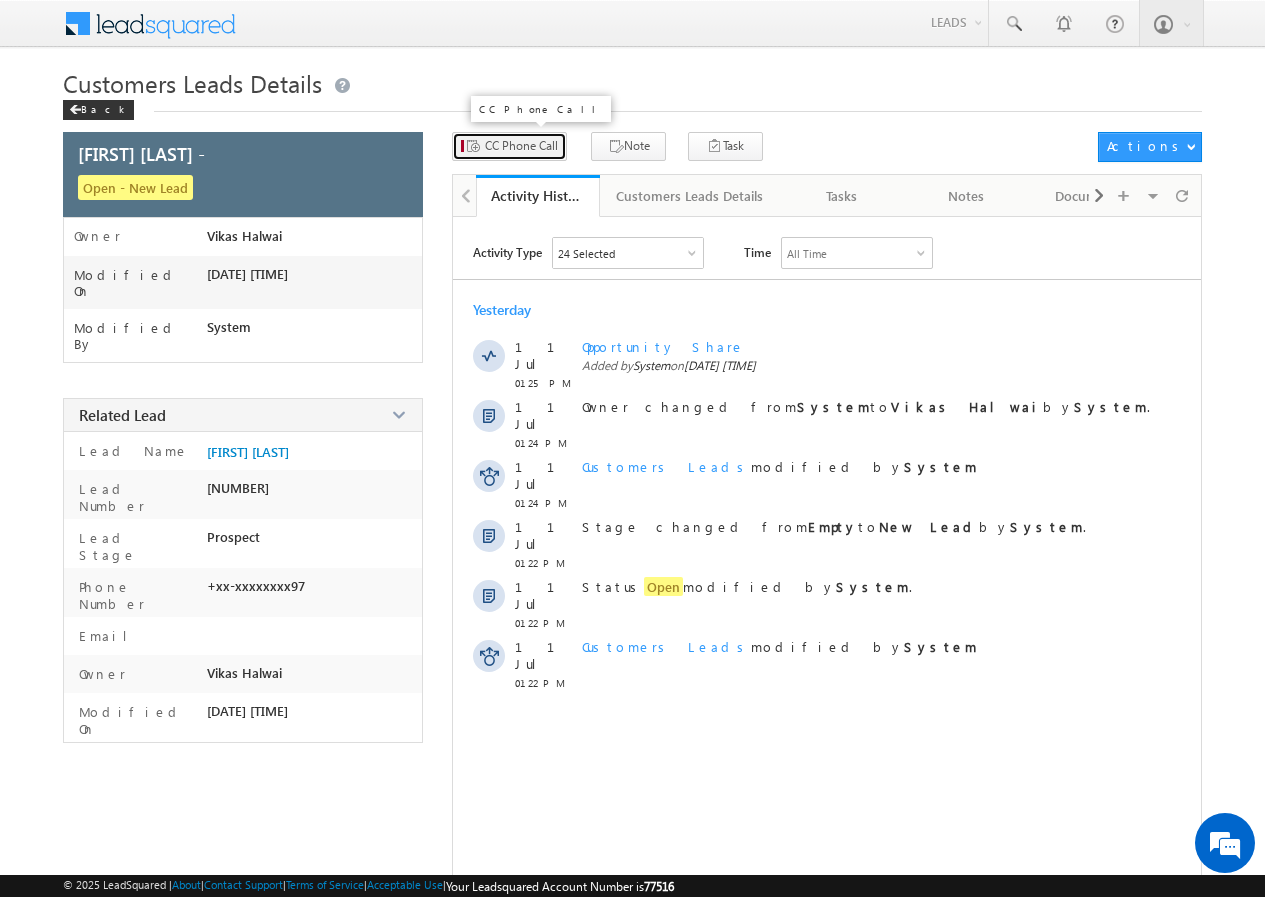 click on "CC Phone Call" at bounding box center [521, 146] 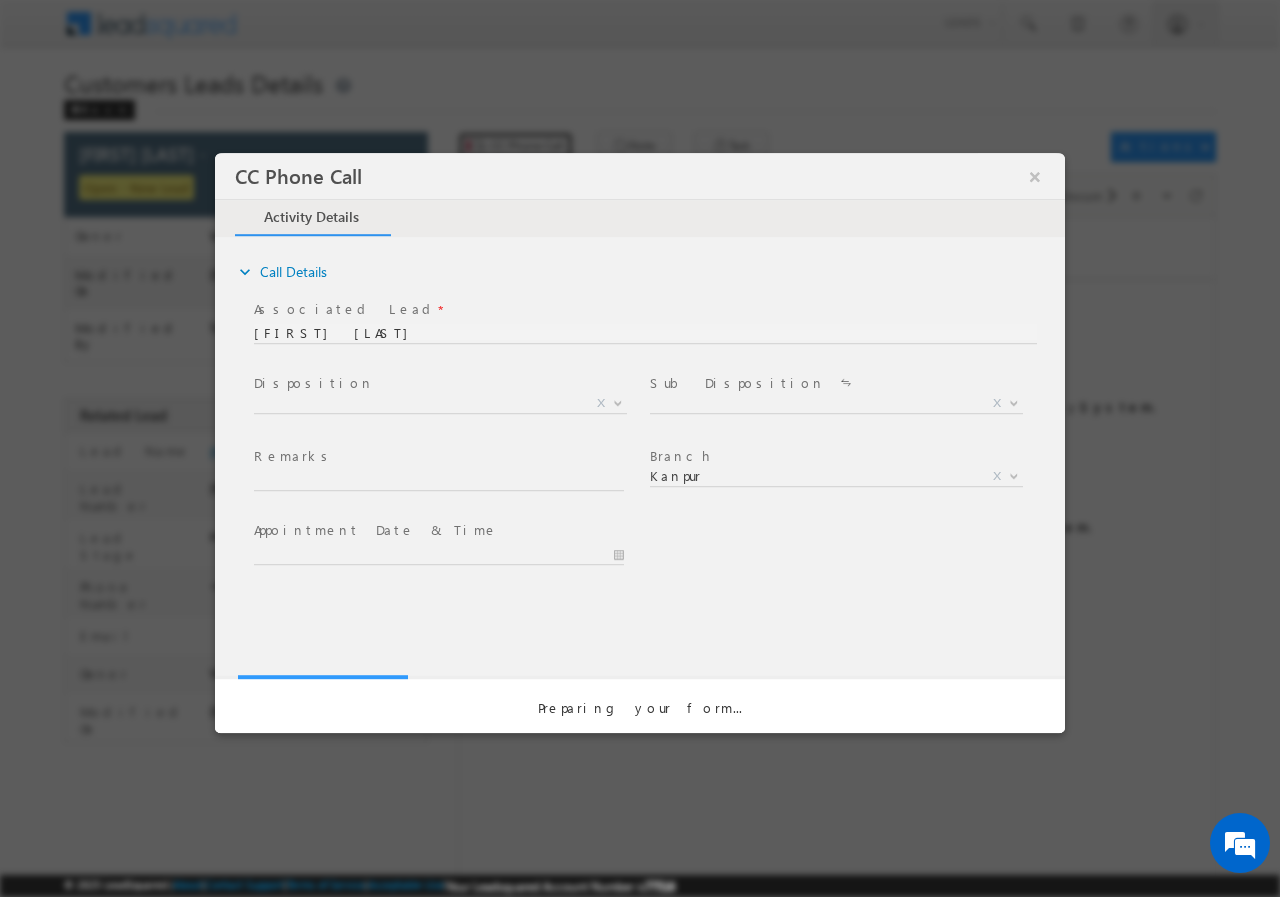 scroll, scrollTop: 0, scrollLeft: 0, axis: both 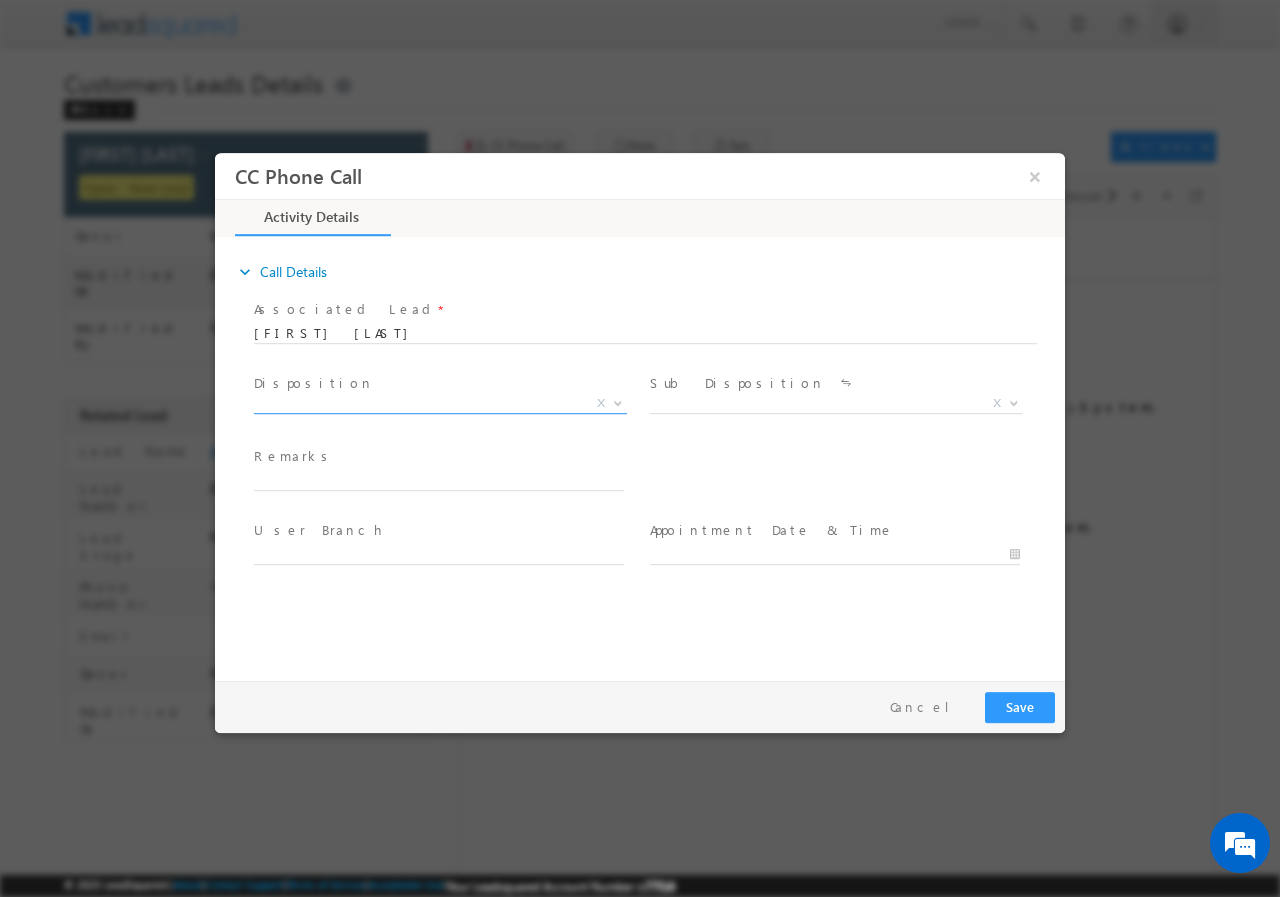 click at bounding box center (616, 402) 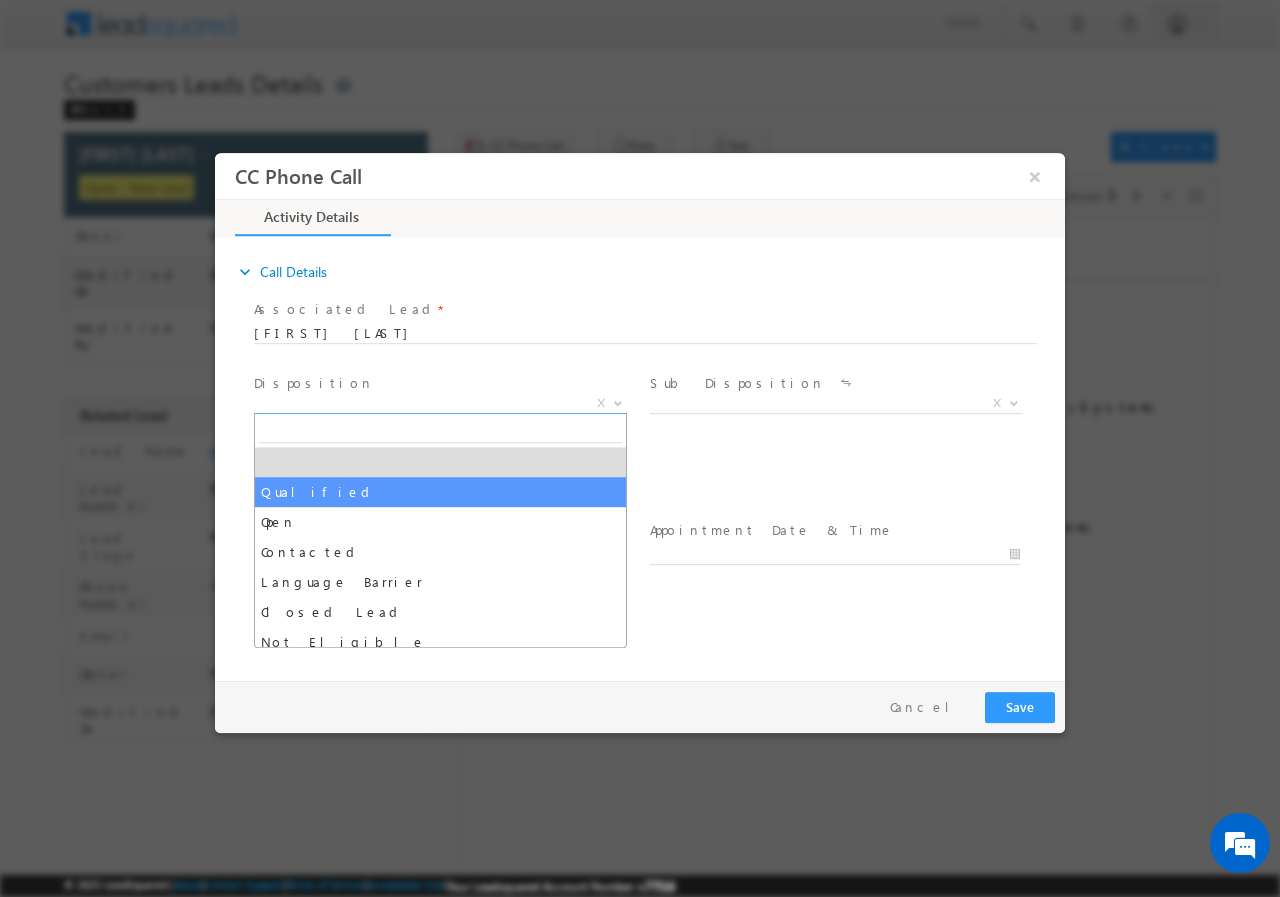 drag, startPoint x: 295, startPoint y: 481, endPoint x: 415, endPoint y: 471, distance: 120.41595 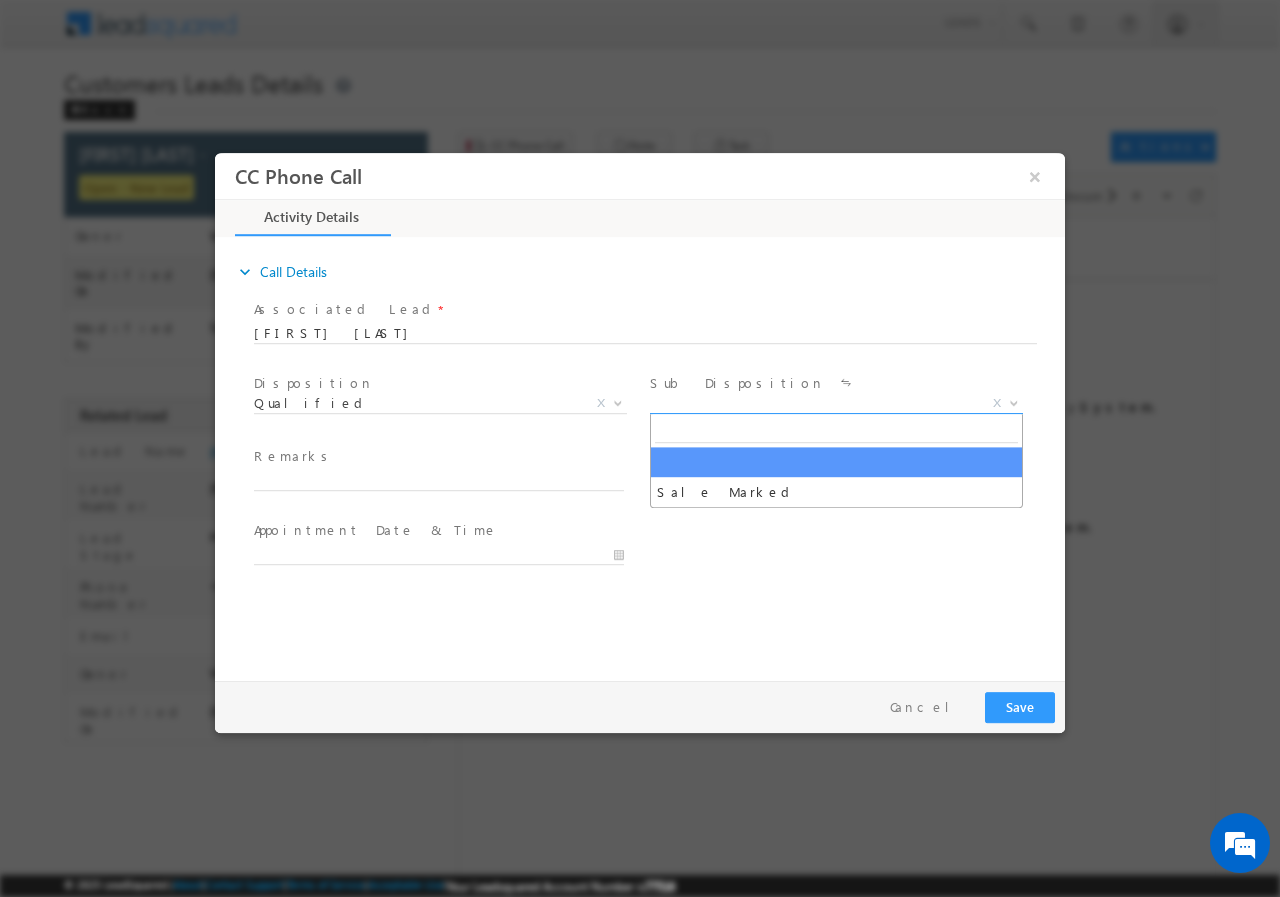 click at bounding box center [1012, 402] 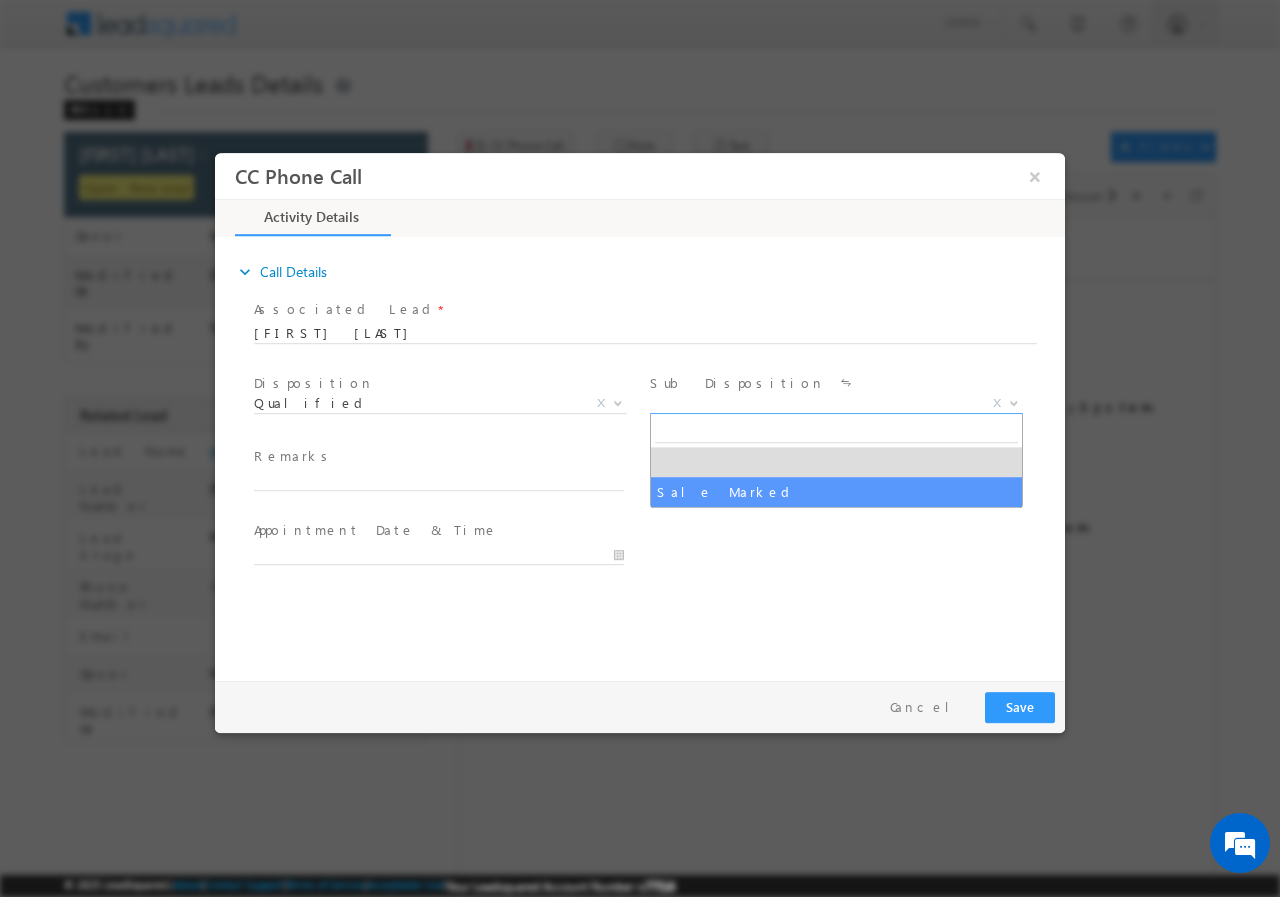 select on "Sale Marked" 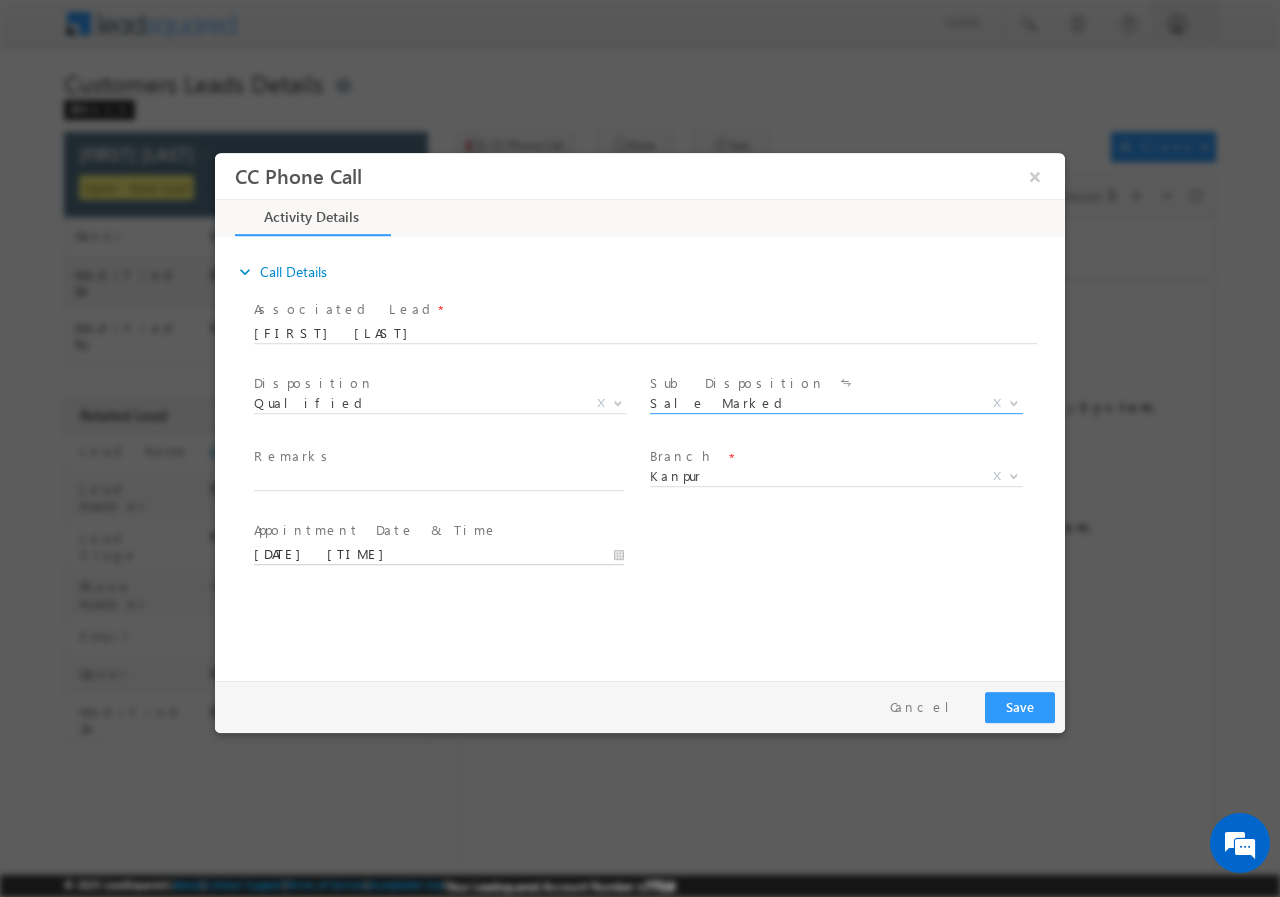 click on "[DATE] [TIME]" at bounding box center (439, 554) 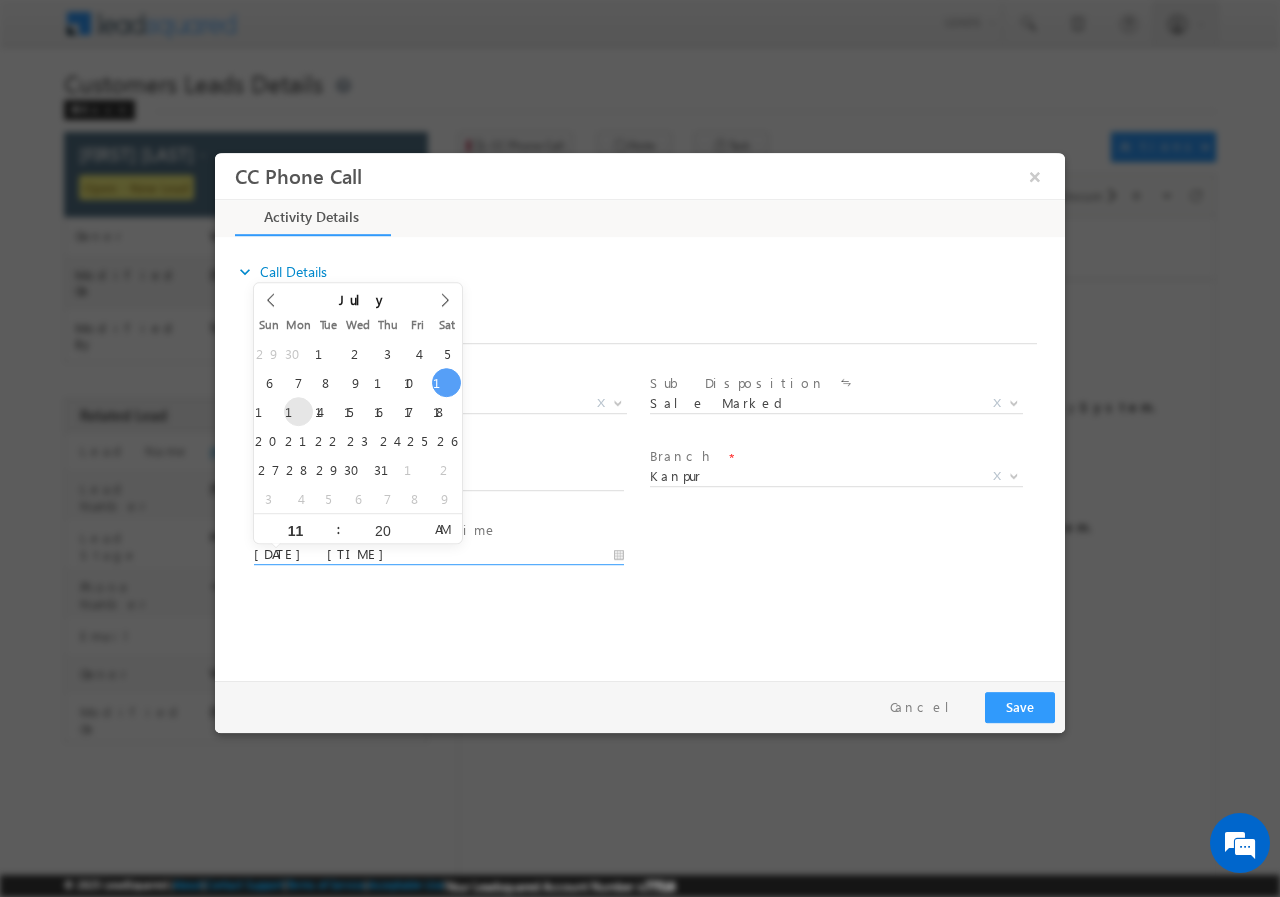 type on "[DATE] [TIME]" 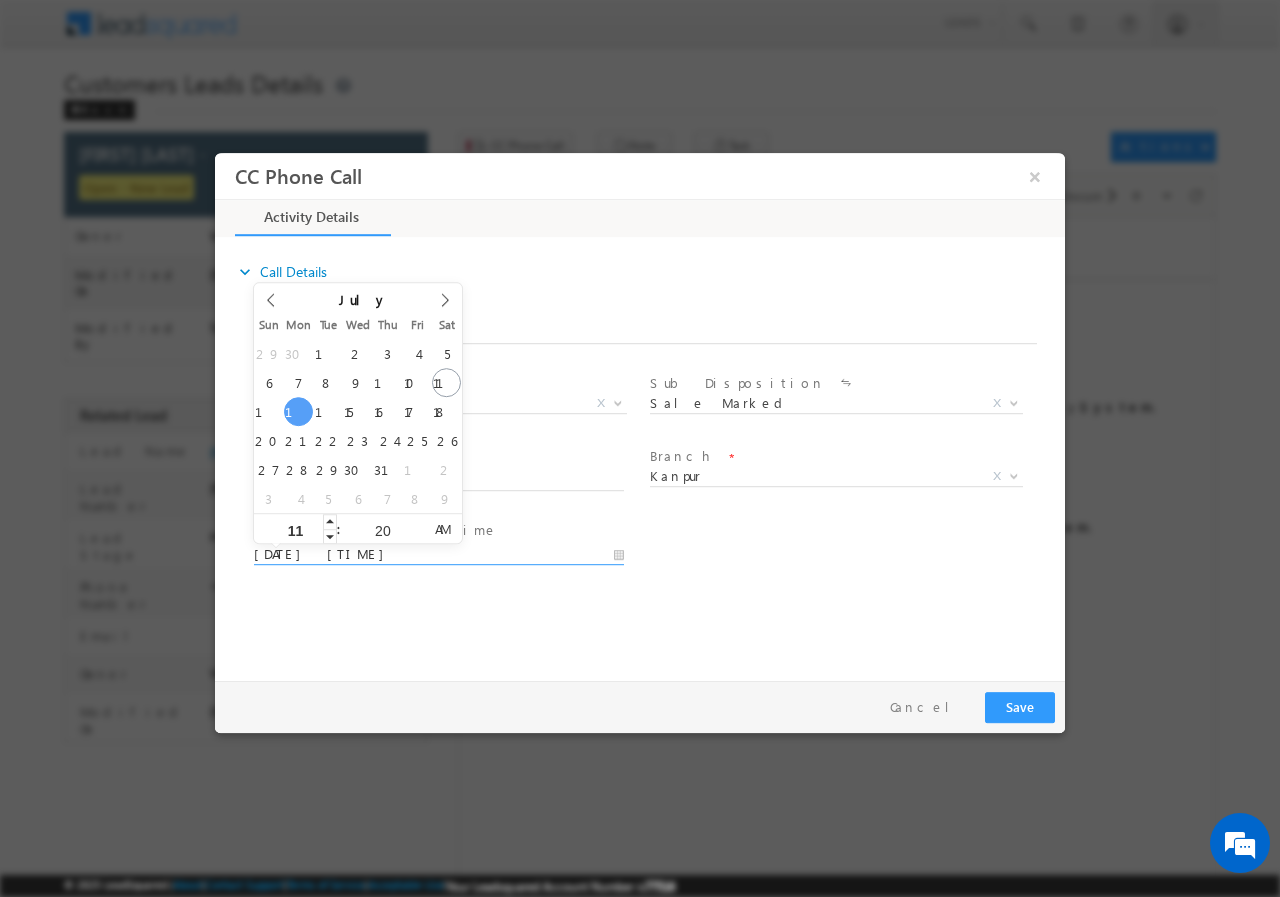 scroll, scrollTop: 0, scrollLeft: 0, axis: both 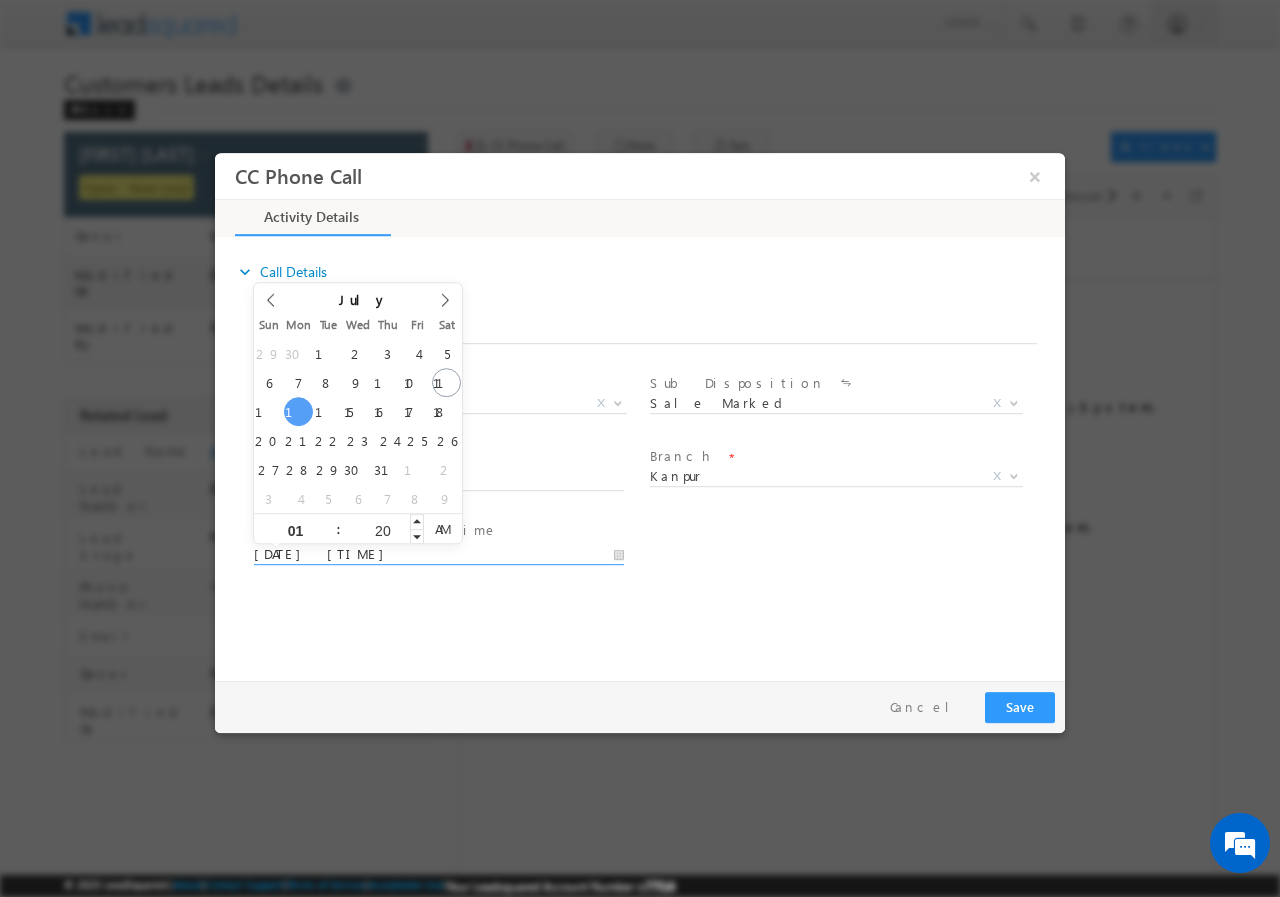 type on "01" 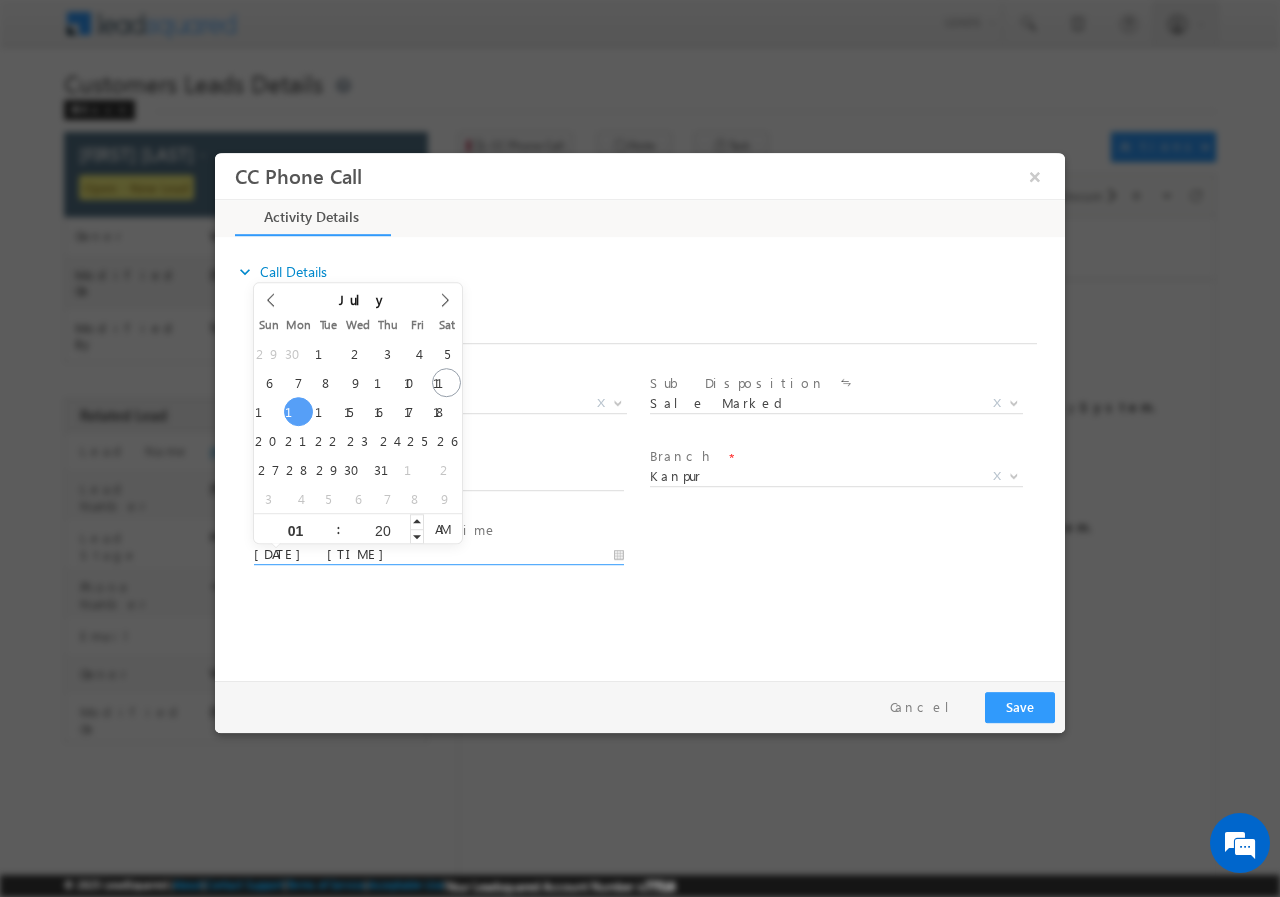click on "20" at bounding box center (382, 528) 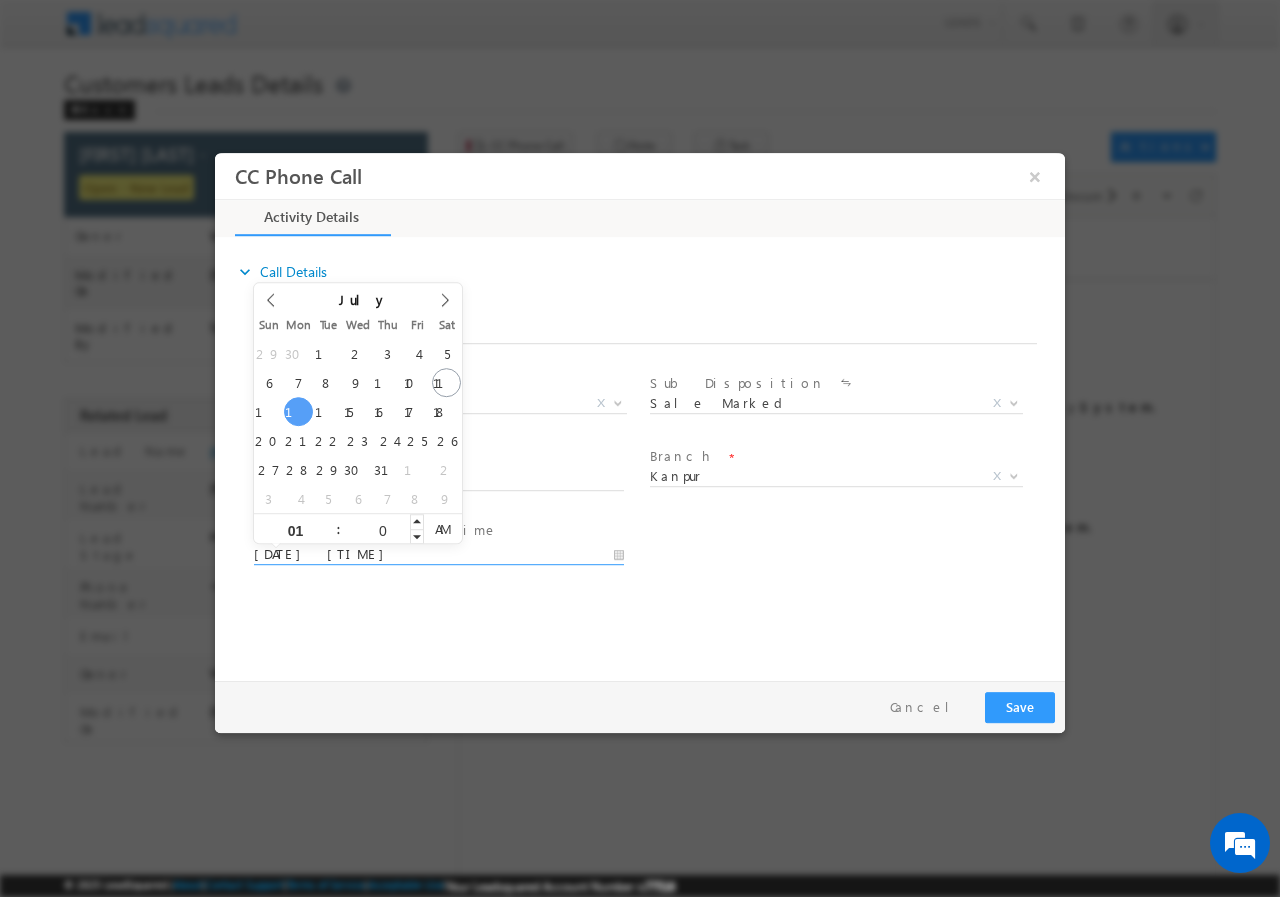 type on "00" 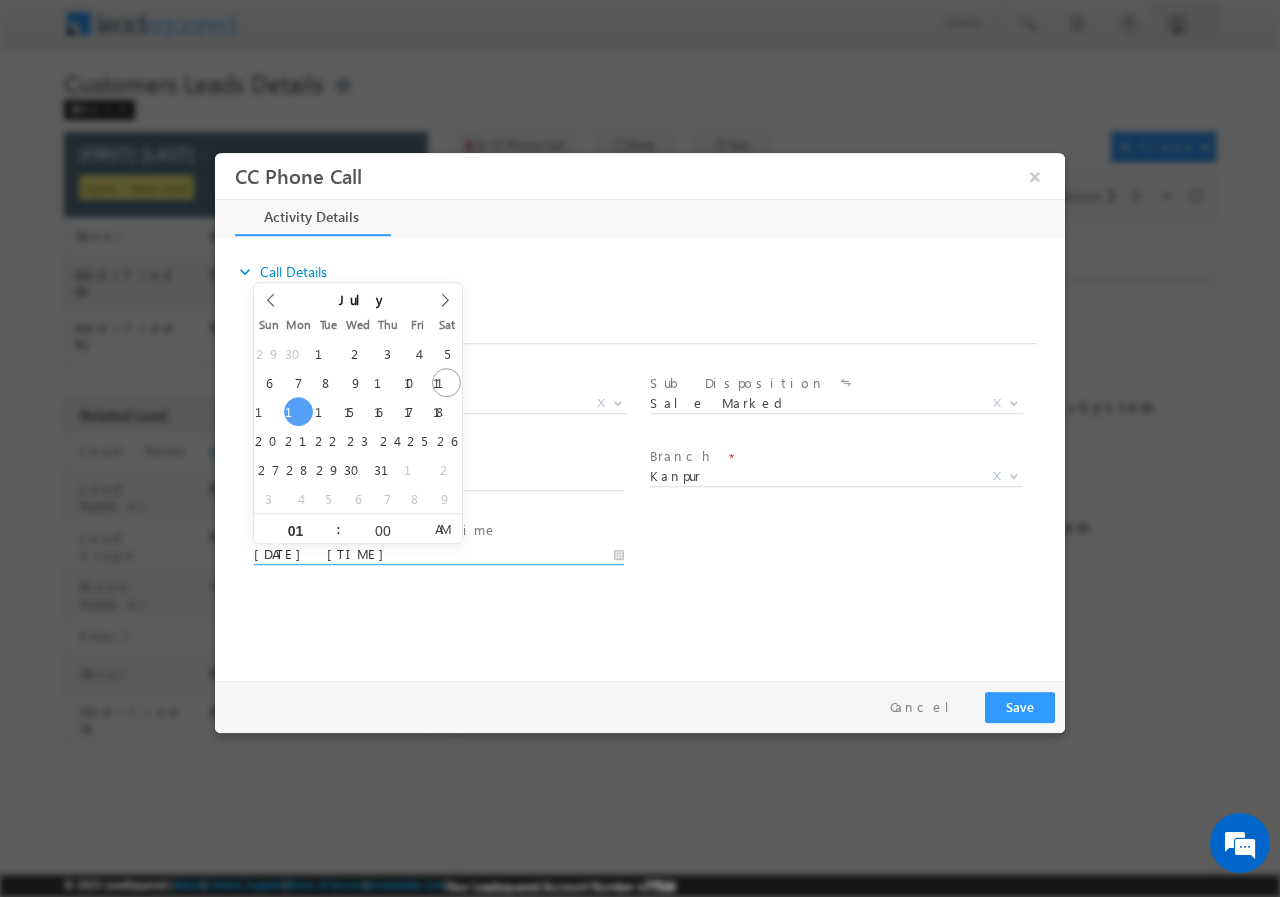 type on "[DATE] [TIME]" 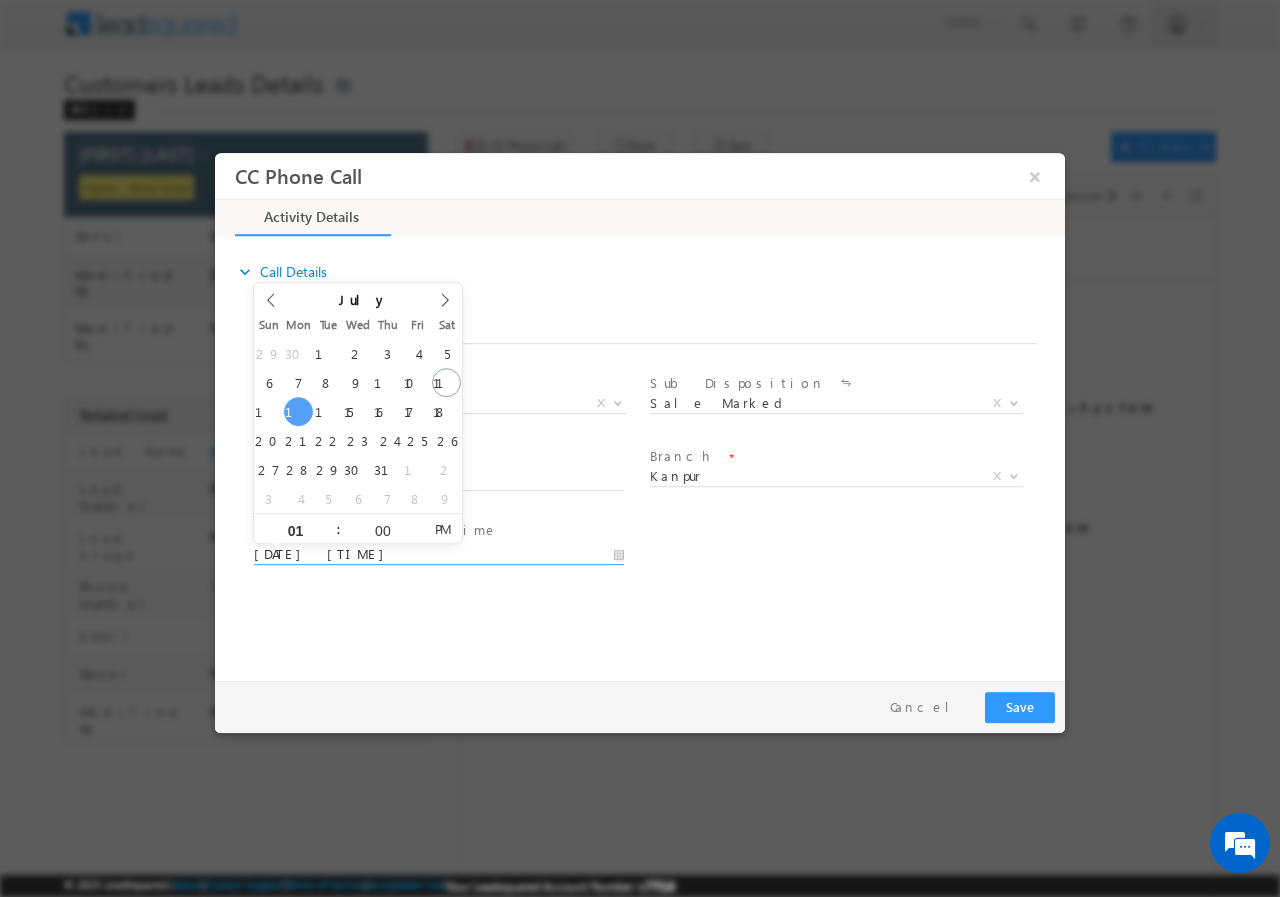 click on "expand_more Call Details
Associated Lead * [FIRST] [LAST] [FIRST] [LAST] Yes   No" at bounding box center [645, 455] 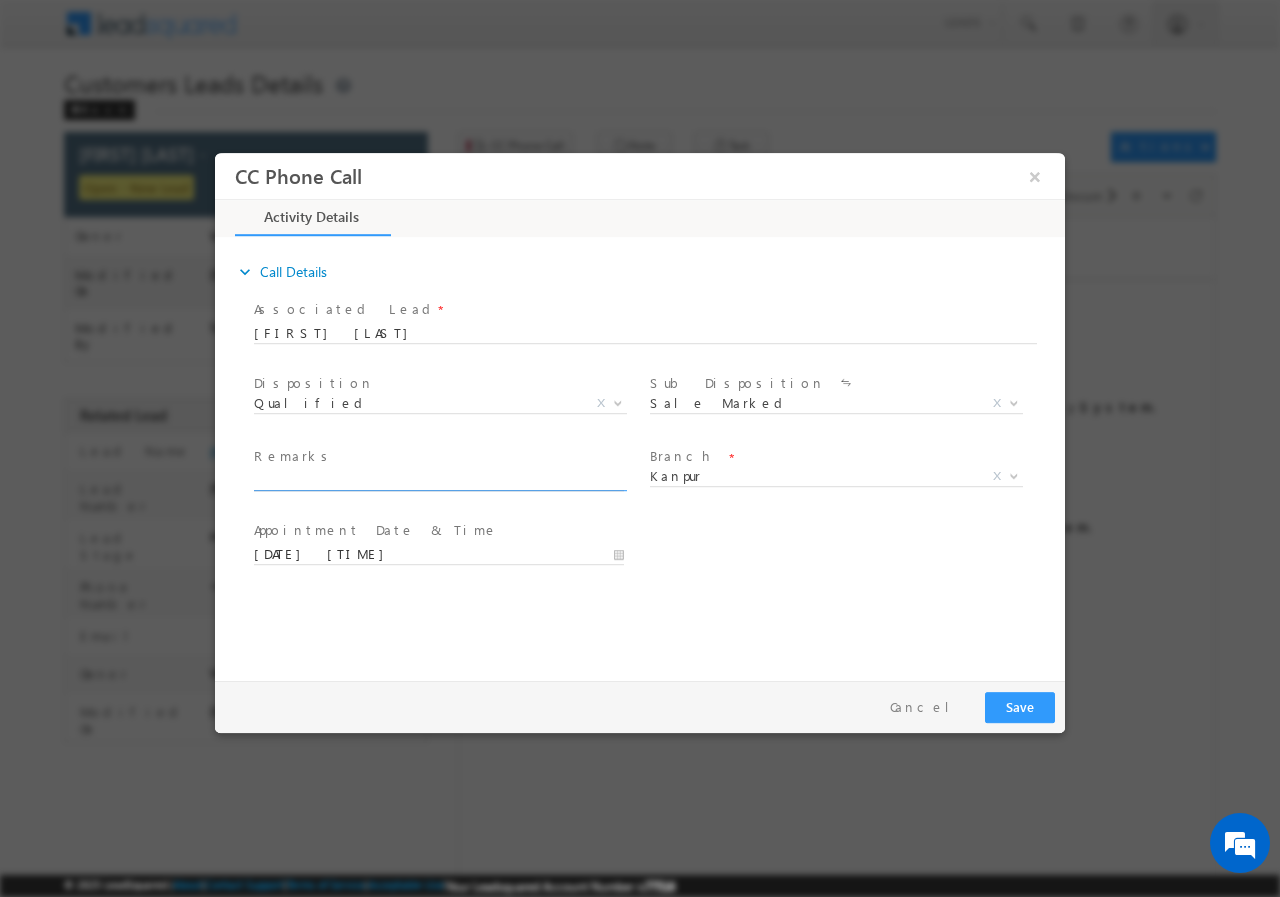 click at bounding box center [439, 480] 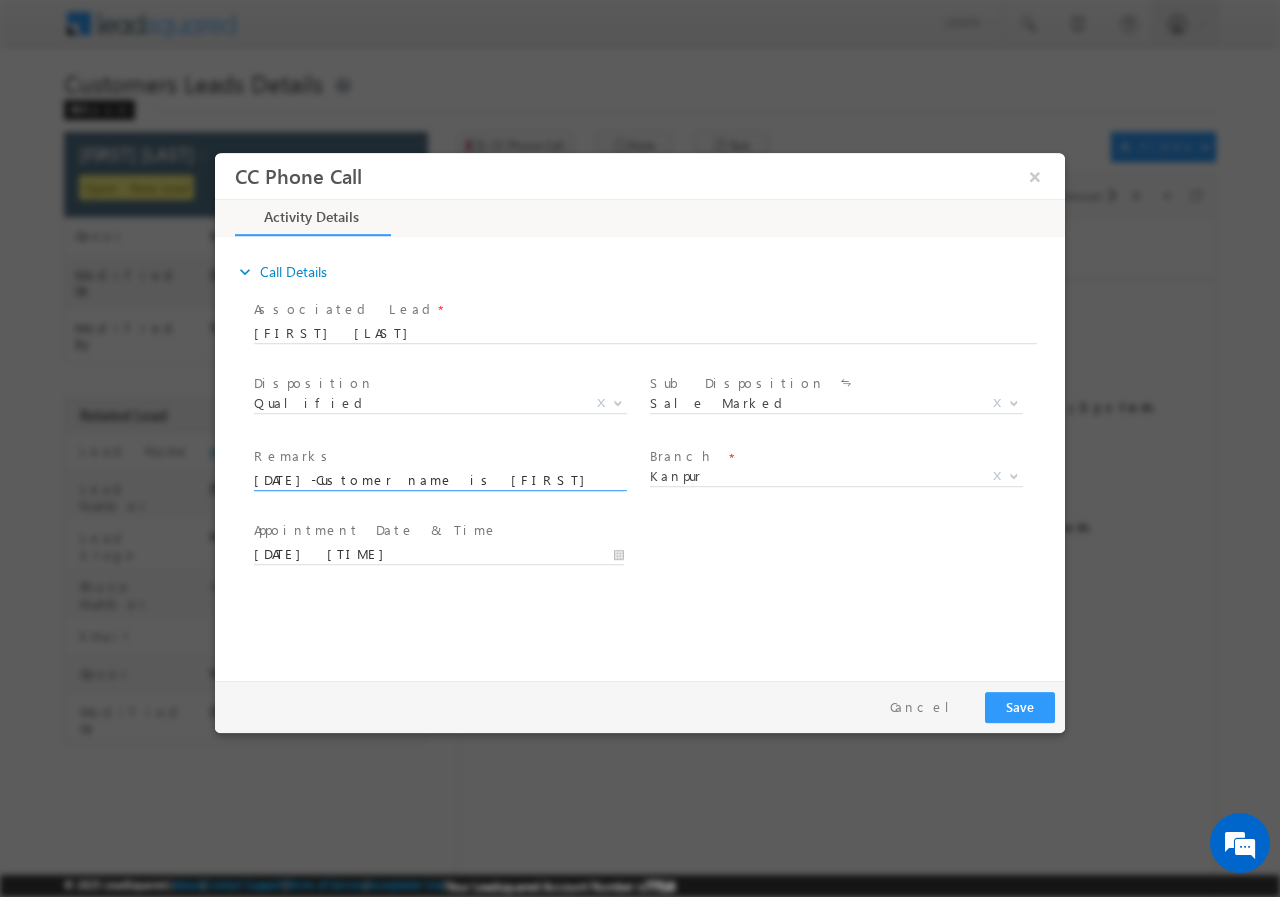 scroll, scrollTop: 0, scrollLeft: 831, axis: horizontal 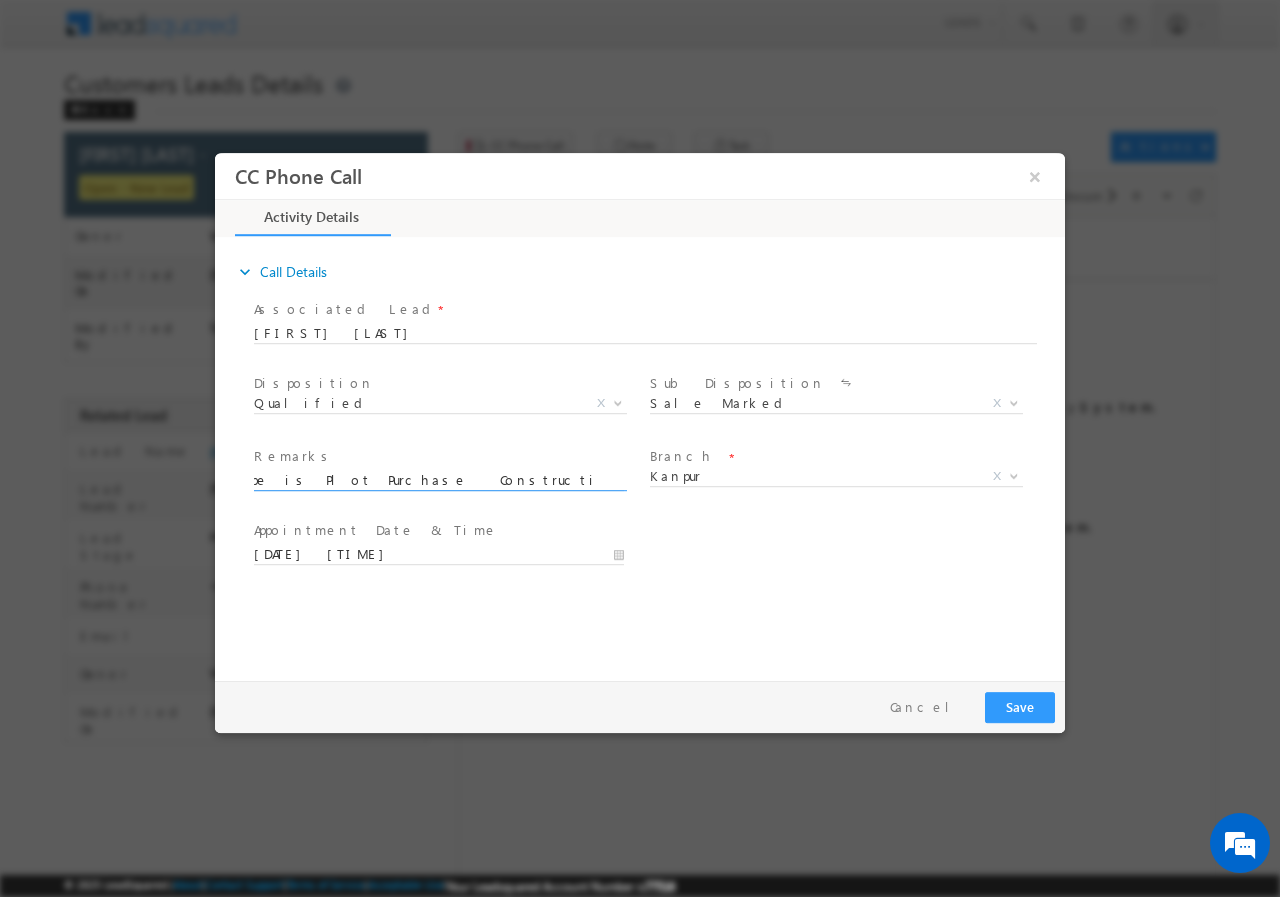 type on "[DATE]-Customer name is [FIRST] [LAST] Customer age is [AGE] yrs loan type is Plot Purchase  Construction Loan amount is 10 lakh Current No obligation Profession is Salaried + Self employed Monthly income is 3" 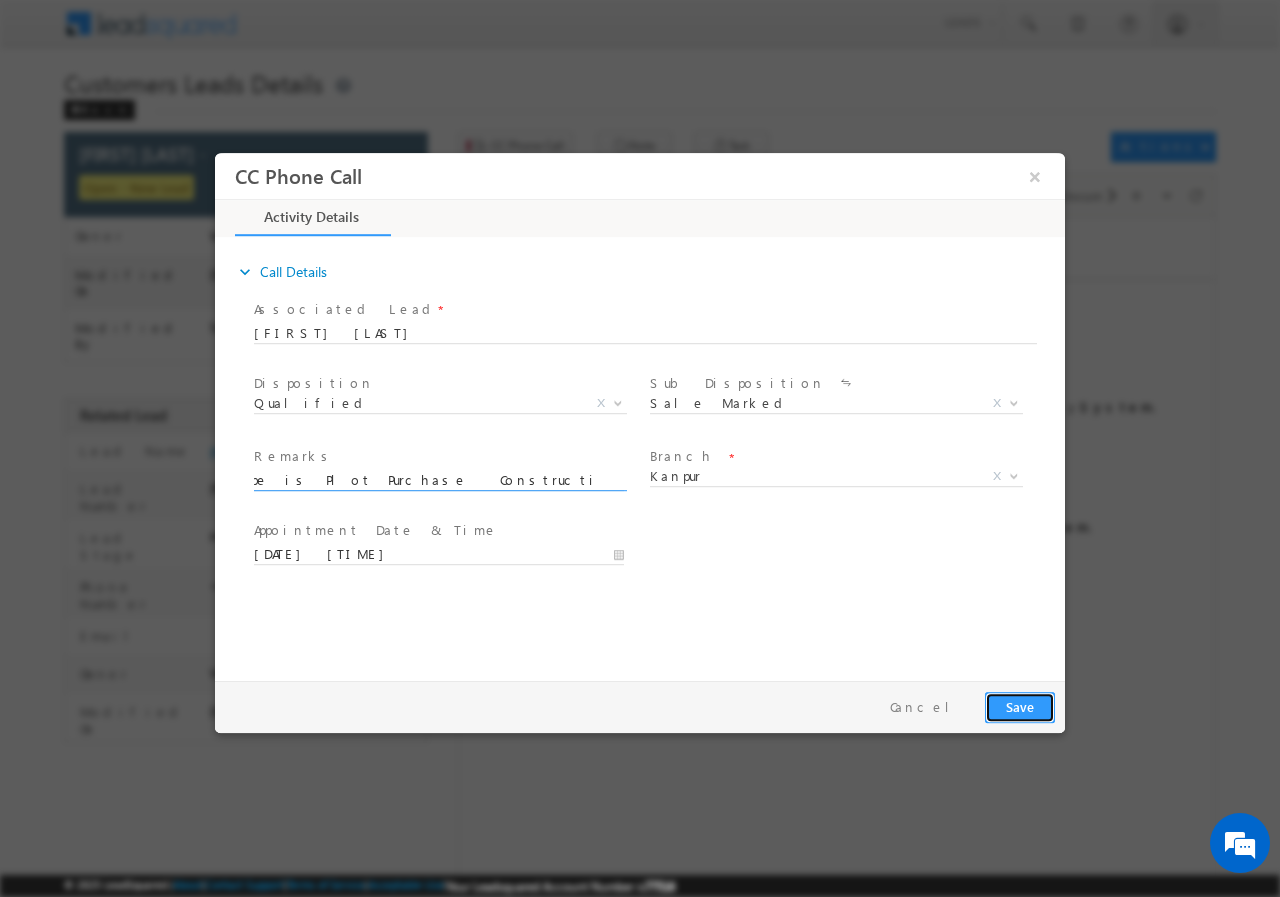 click on "Save" at bounding box center (1020, 706) 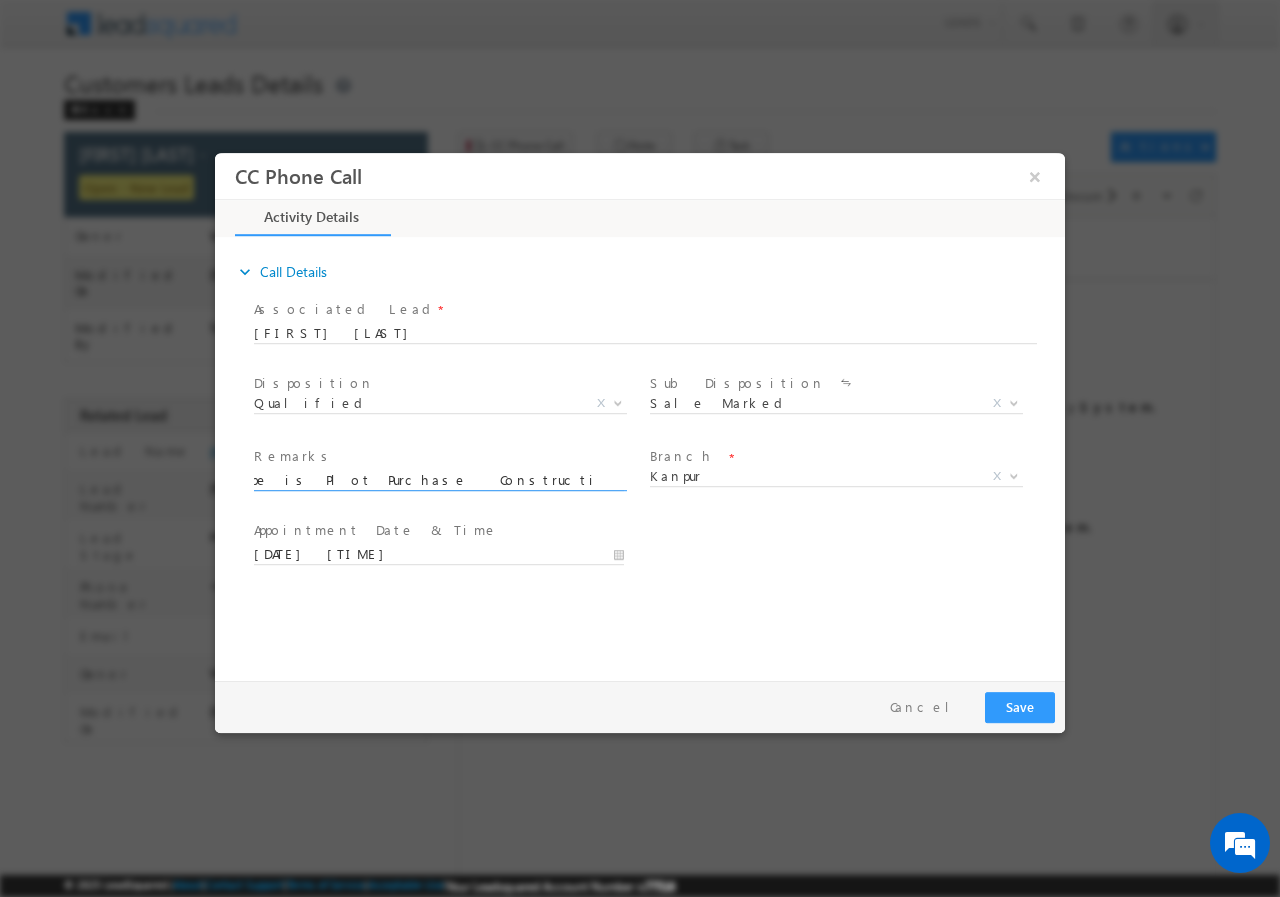 scroll, scrollTop: 0, scrollLeft: 0, axis: both 